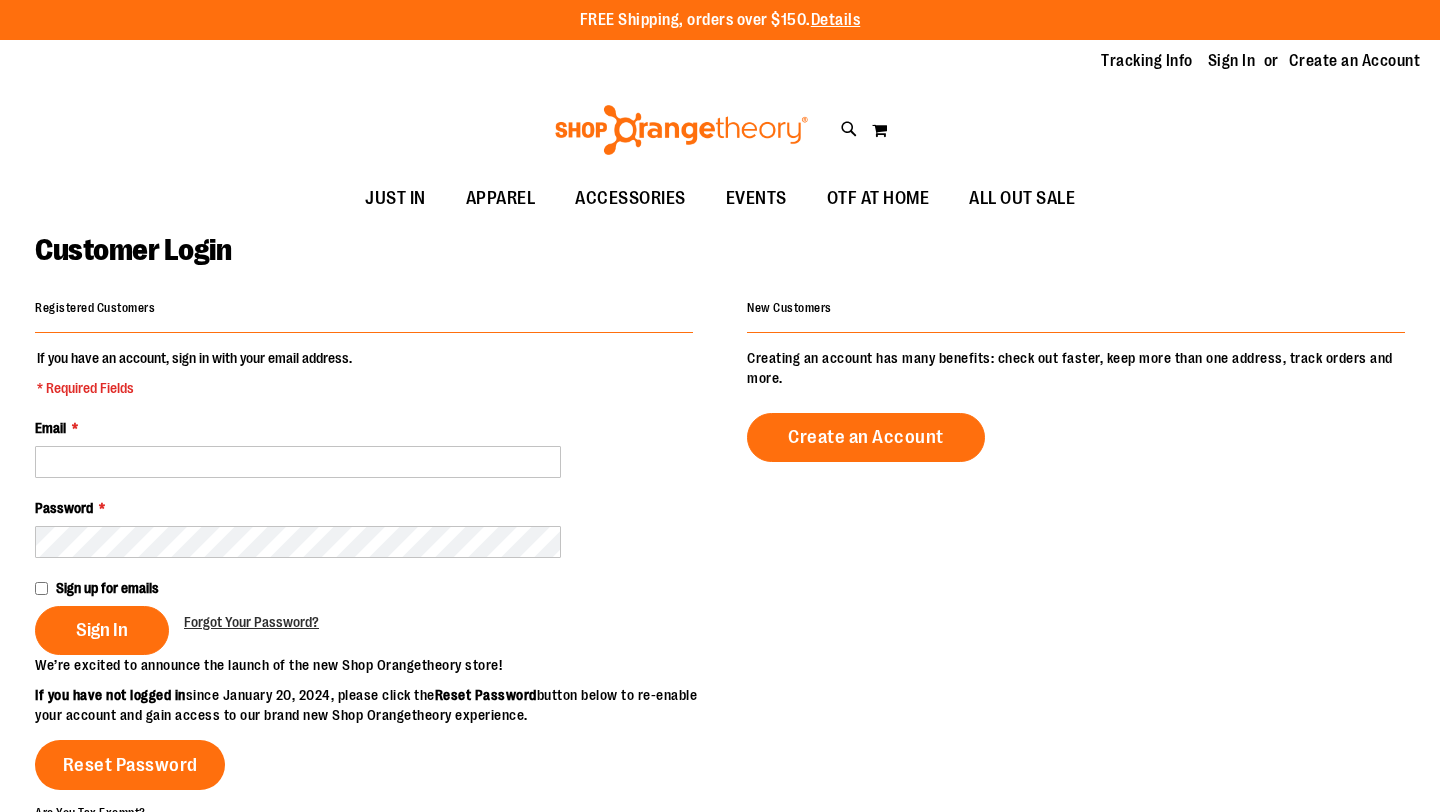 scroll, scrollTop: 0, scrollLeft: 0, axis: both 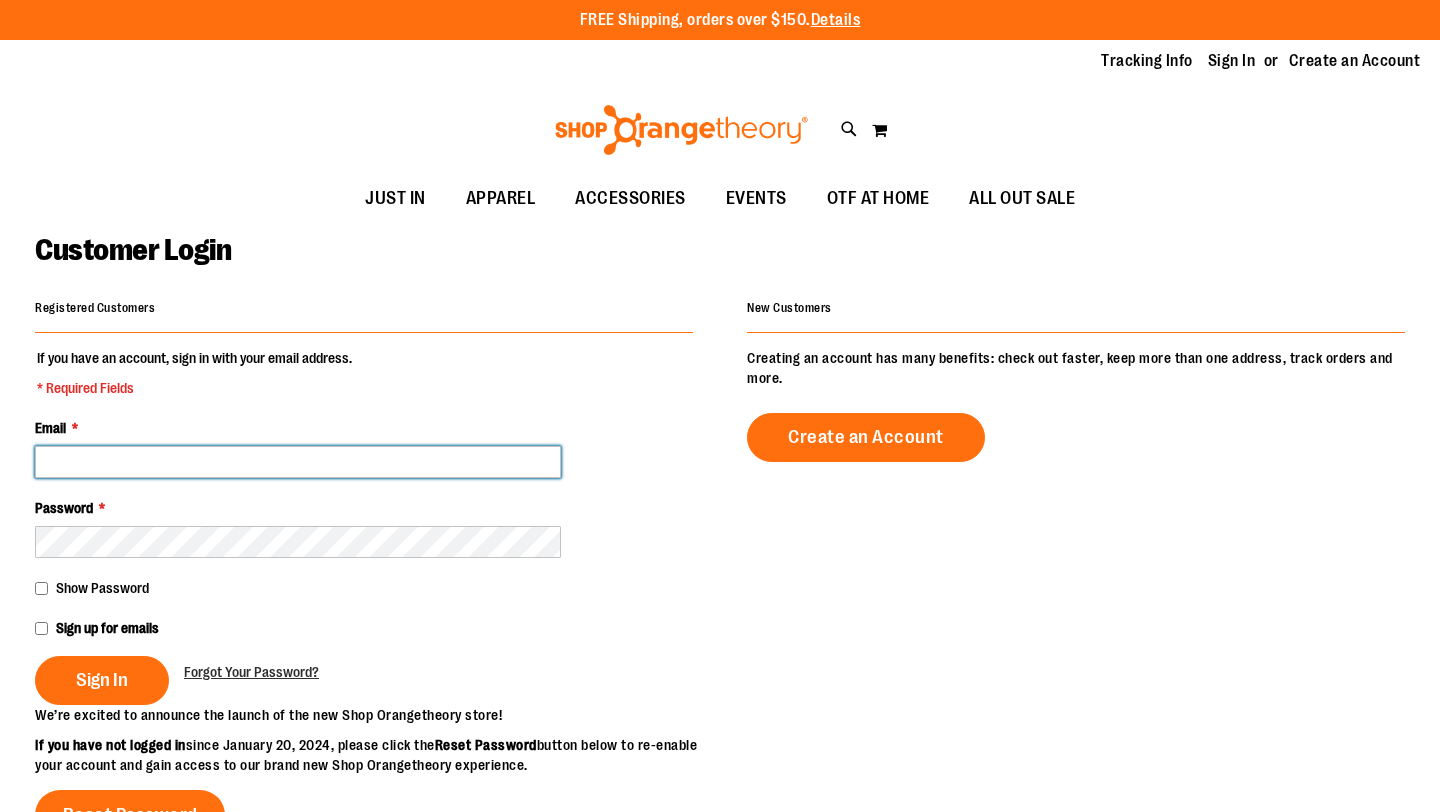 type on "**********" 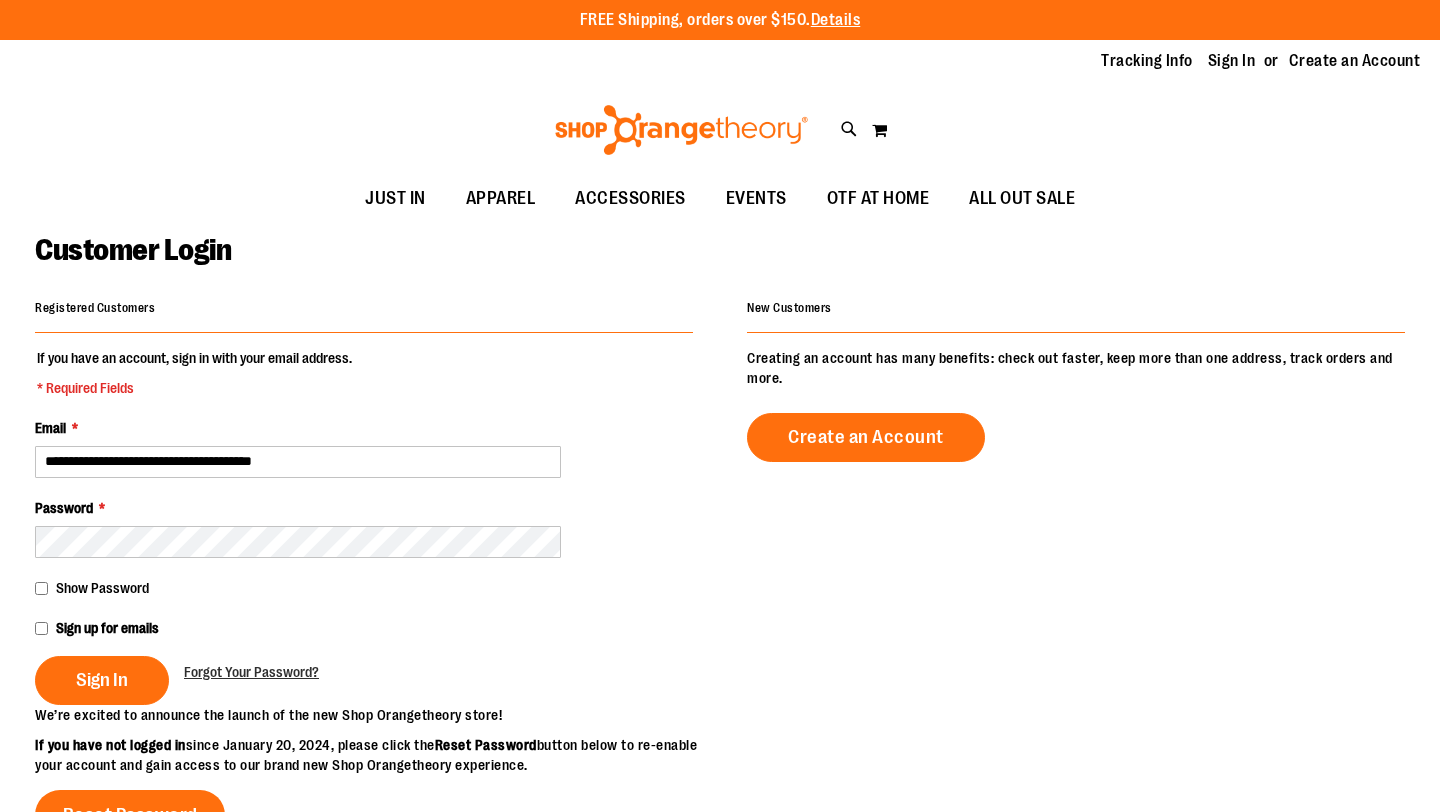 type on "**********" 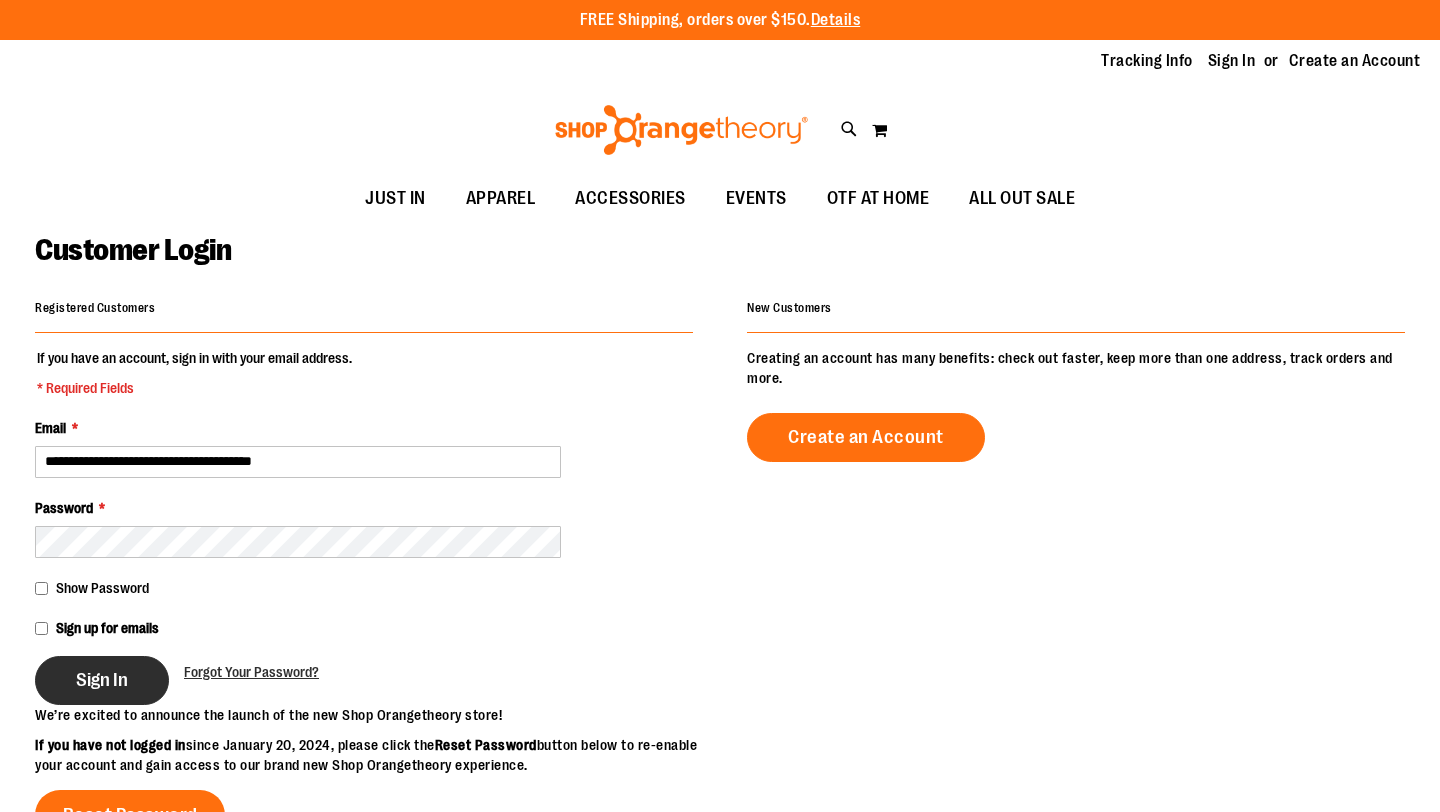 click on "Sign In" at bounding box center (102, 680) 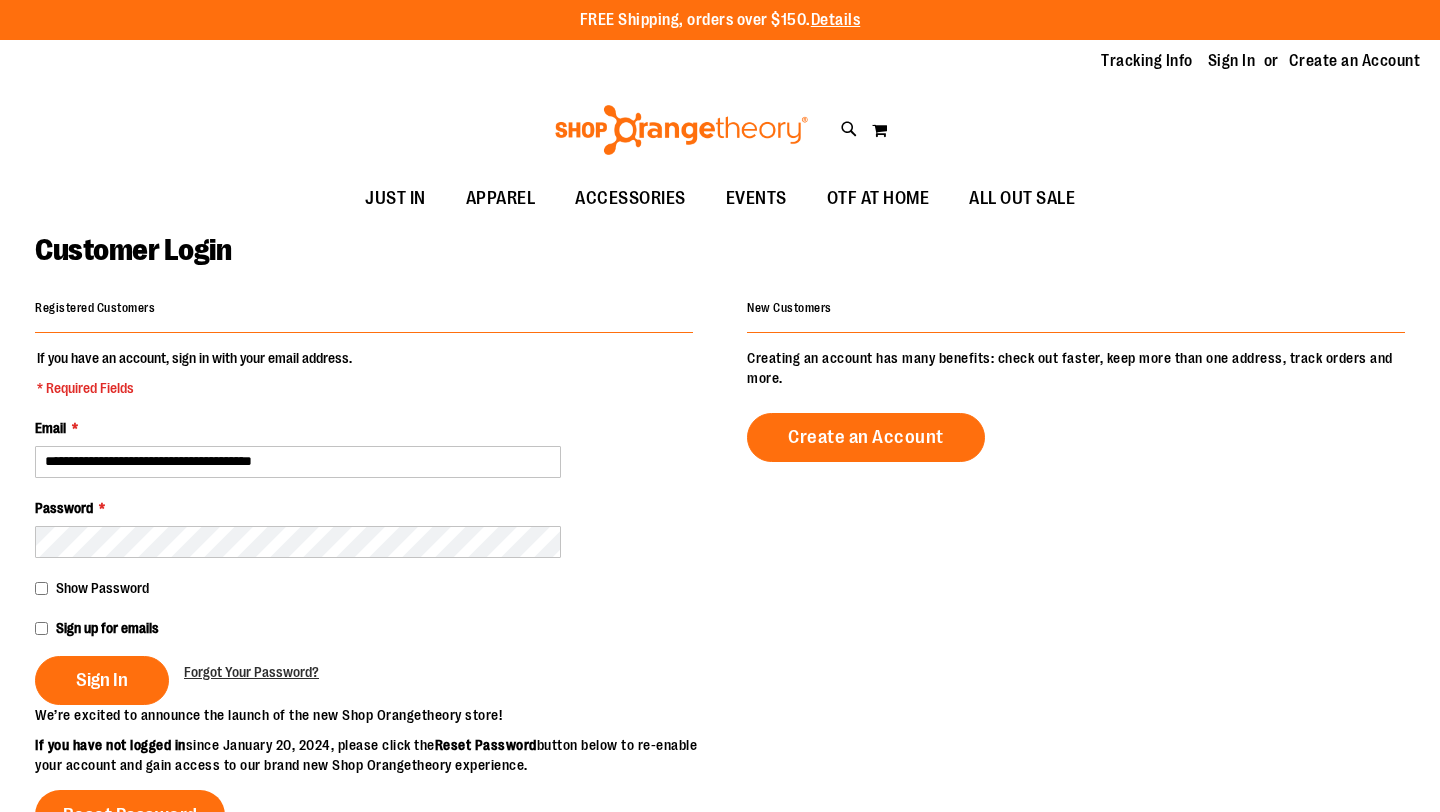 type 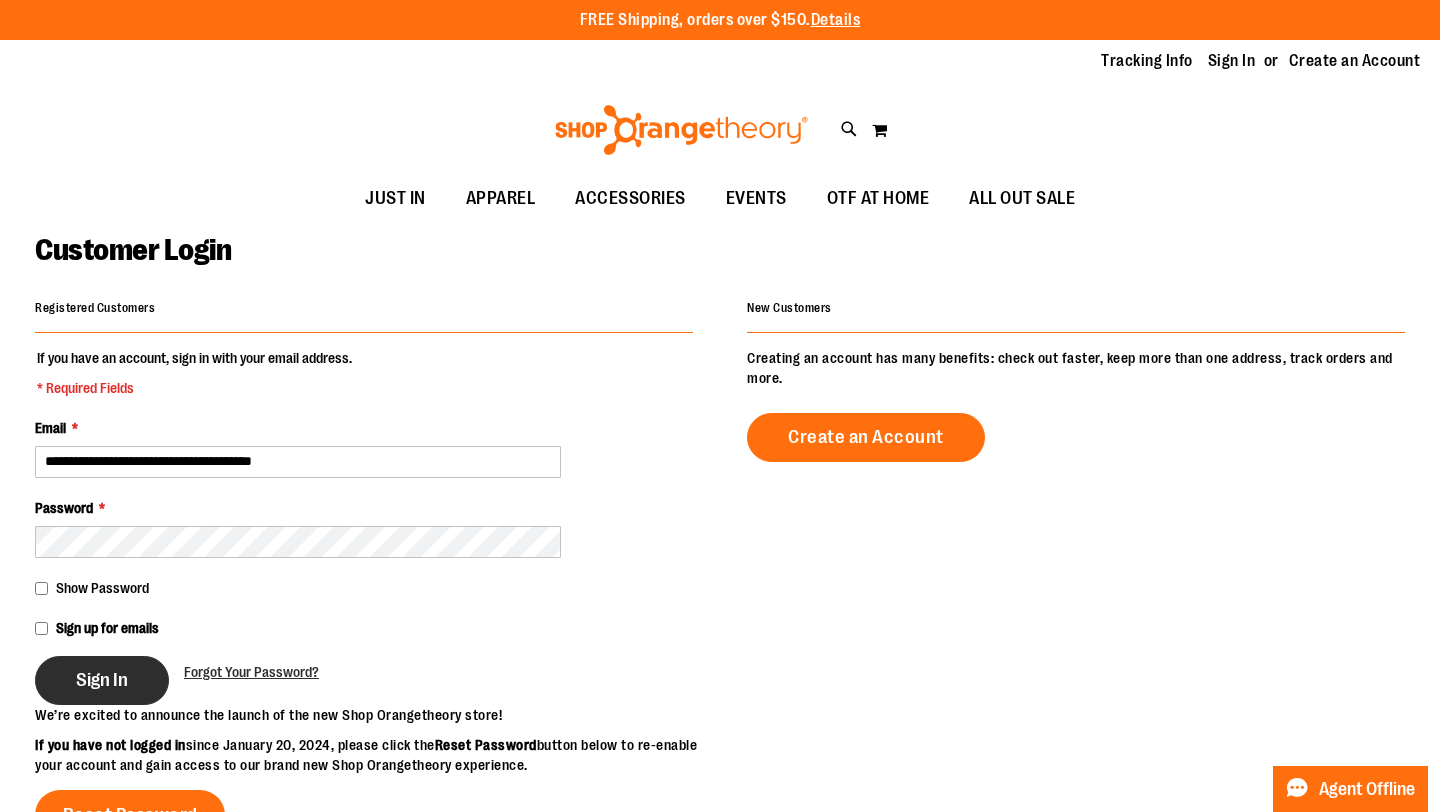 click on "Sign In" at bounding box center (102, 680) 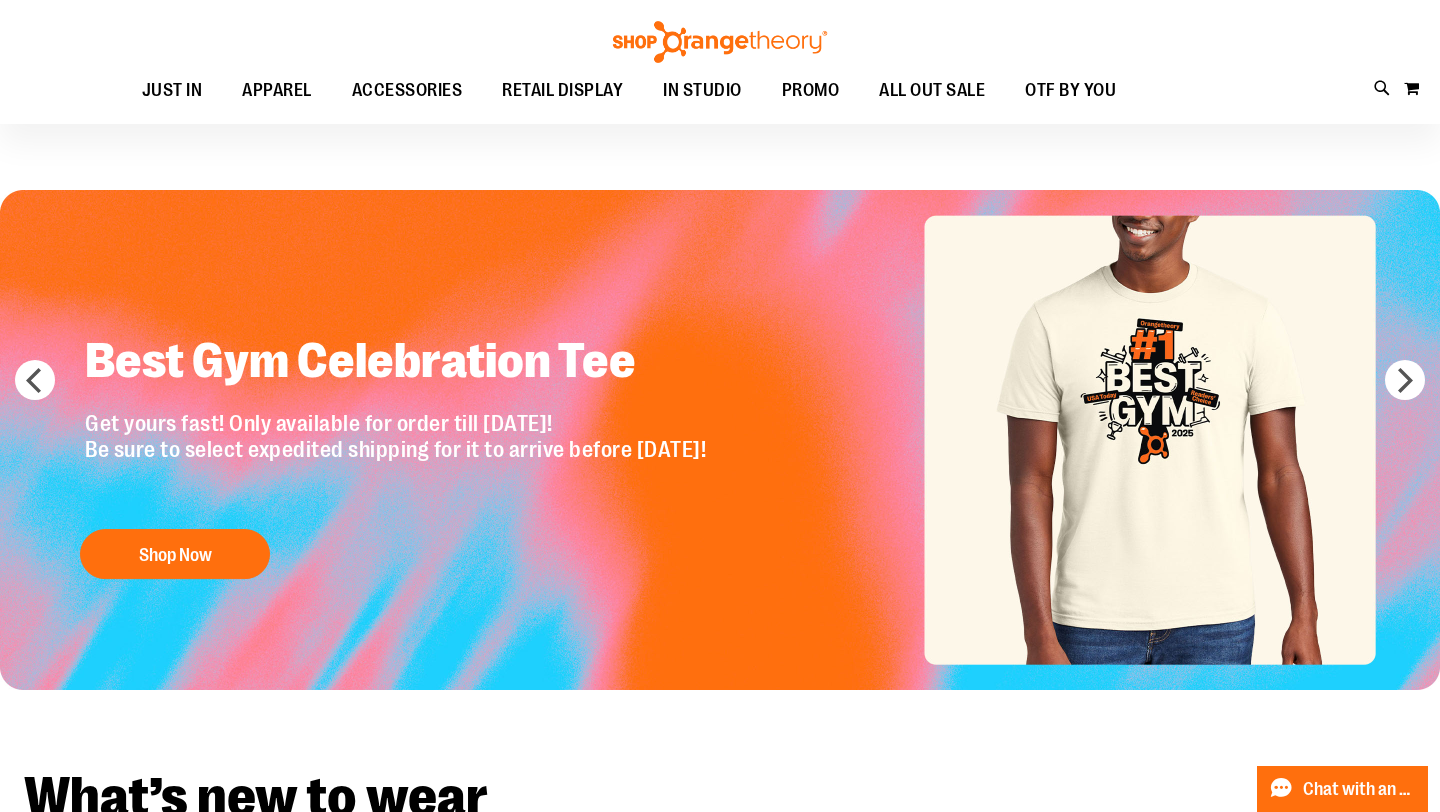 scroll, scrollTop: 0, scrollLeft: 0, axis: both 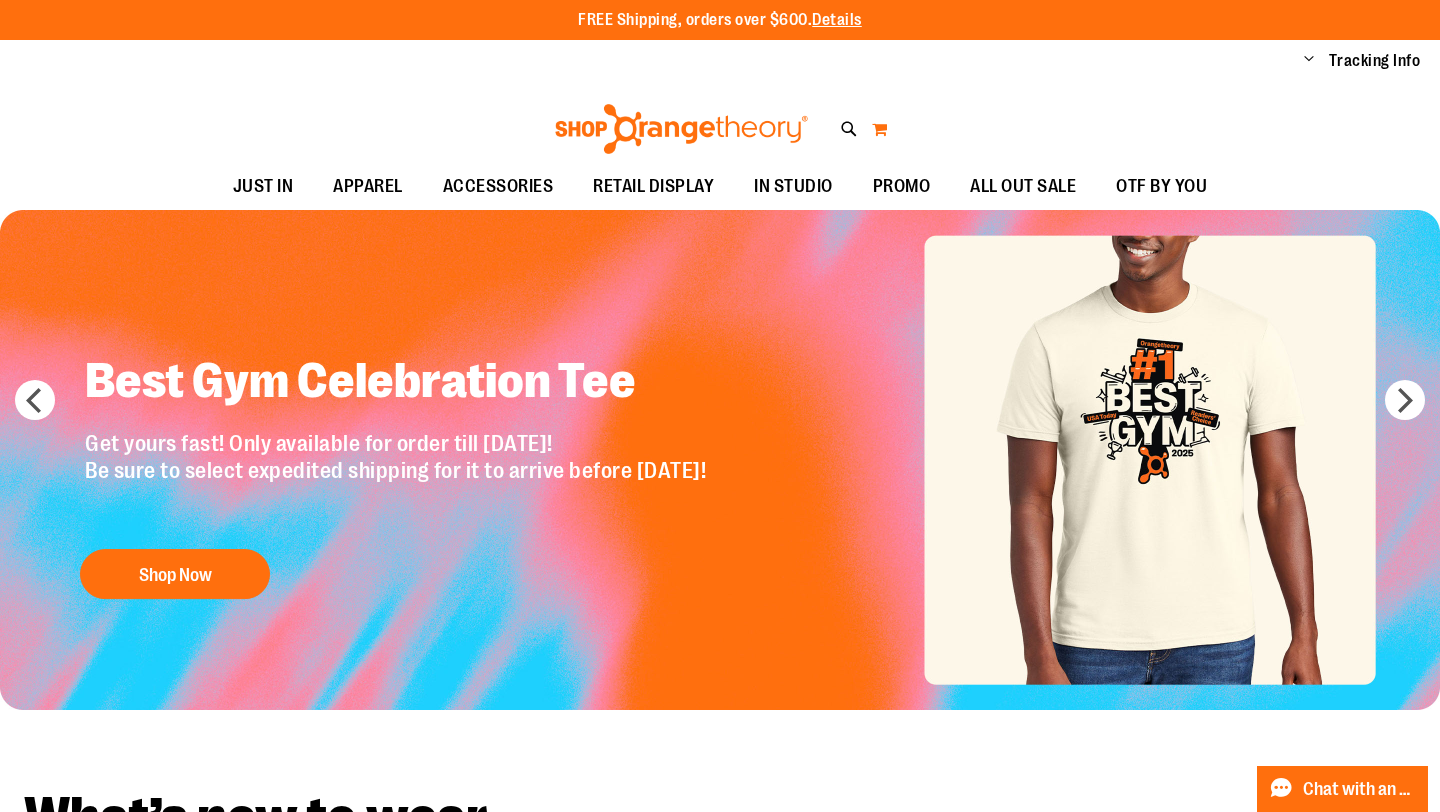 type on "**********" 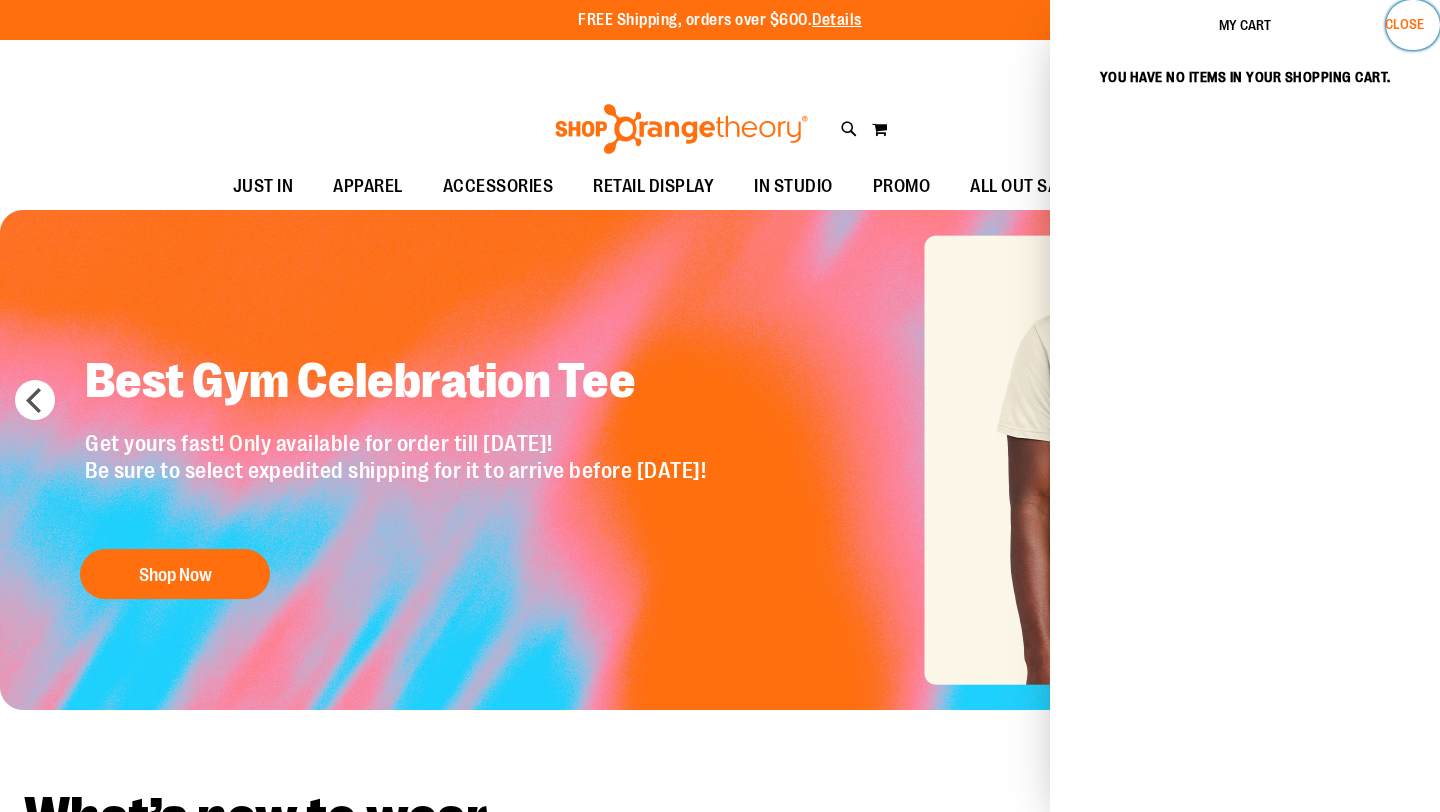 click on "Close" at bounding box center (1404, 24) 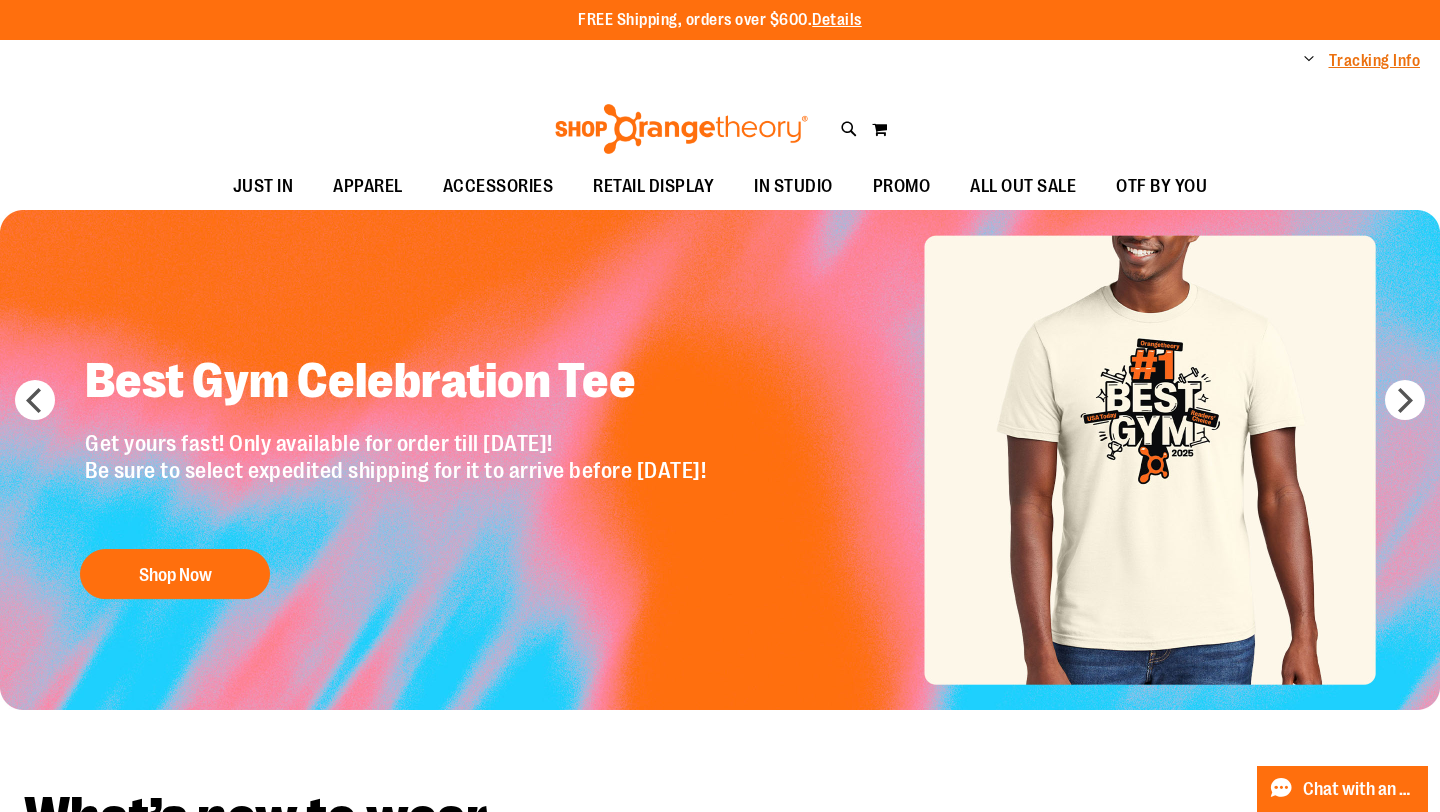 click on "Tracking Info" at bounding box center (1375, 61) 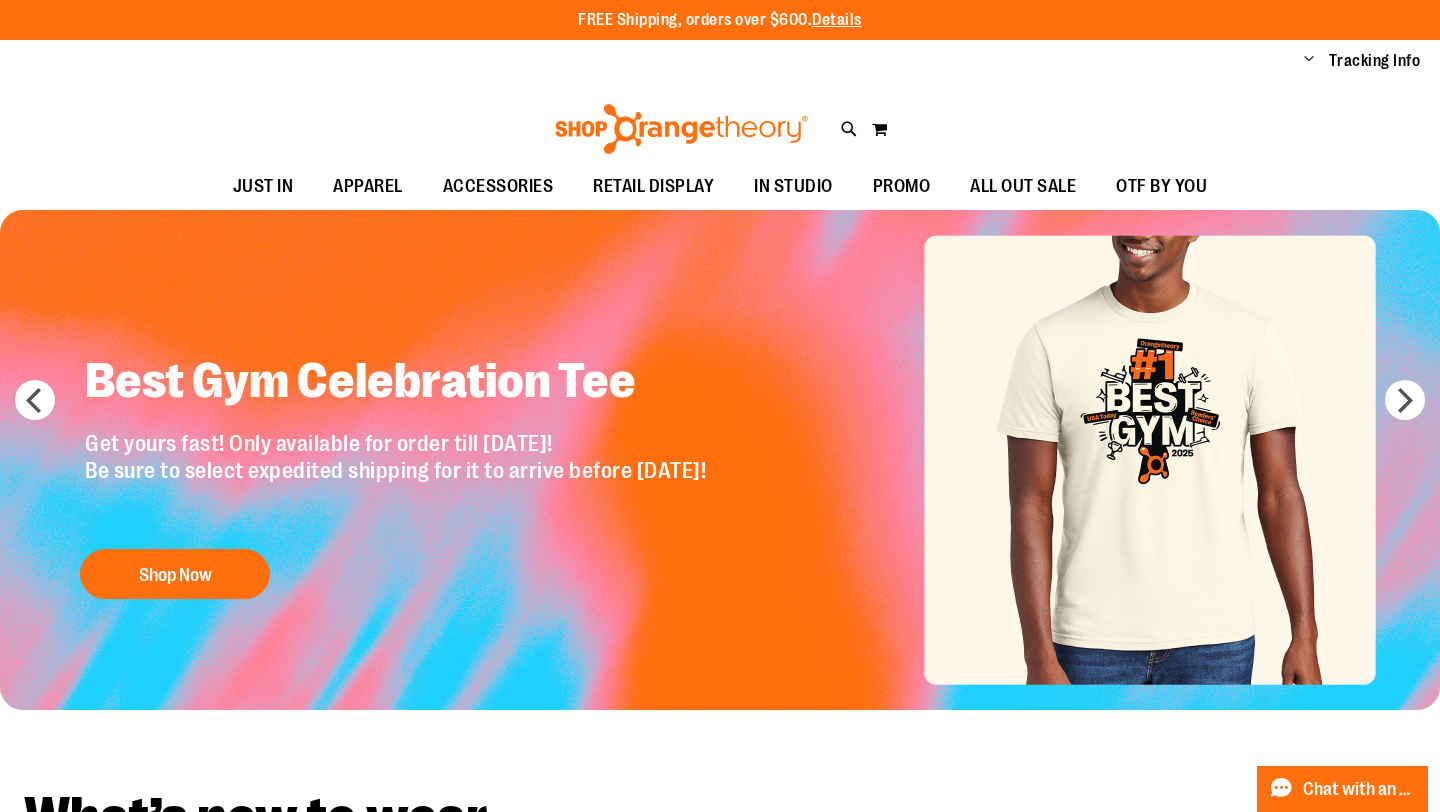 click on "Change" at bounding box center (1309, 60) 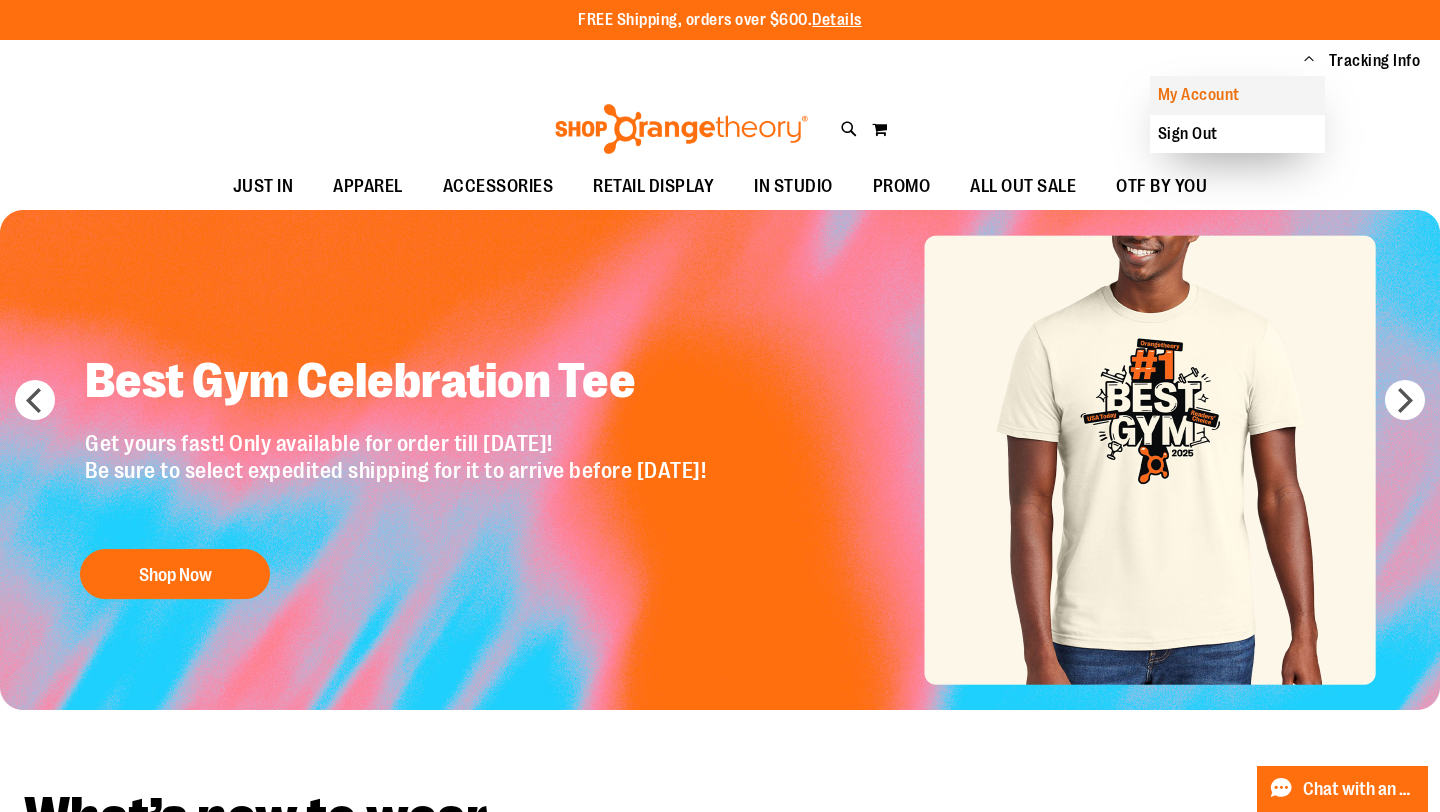 click on "My Account" at bounding box center [1237, 95] 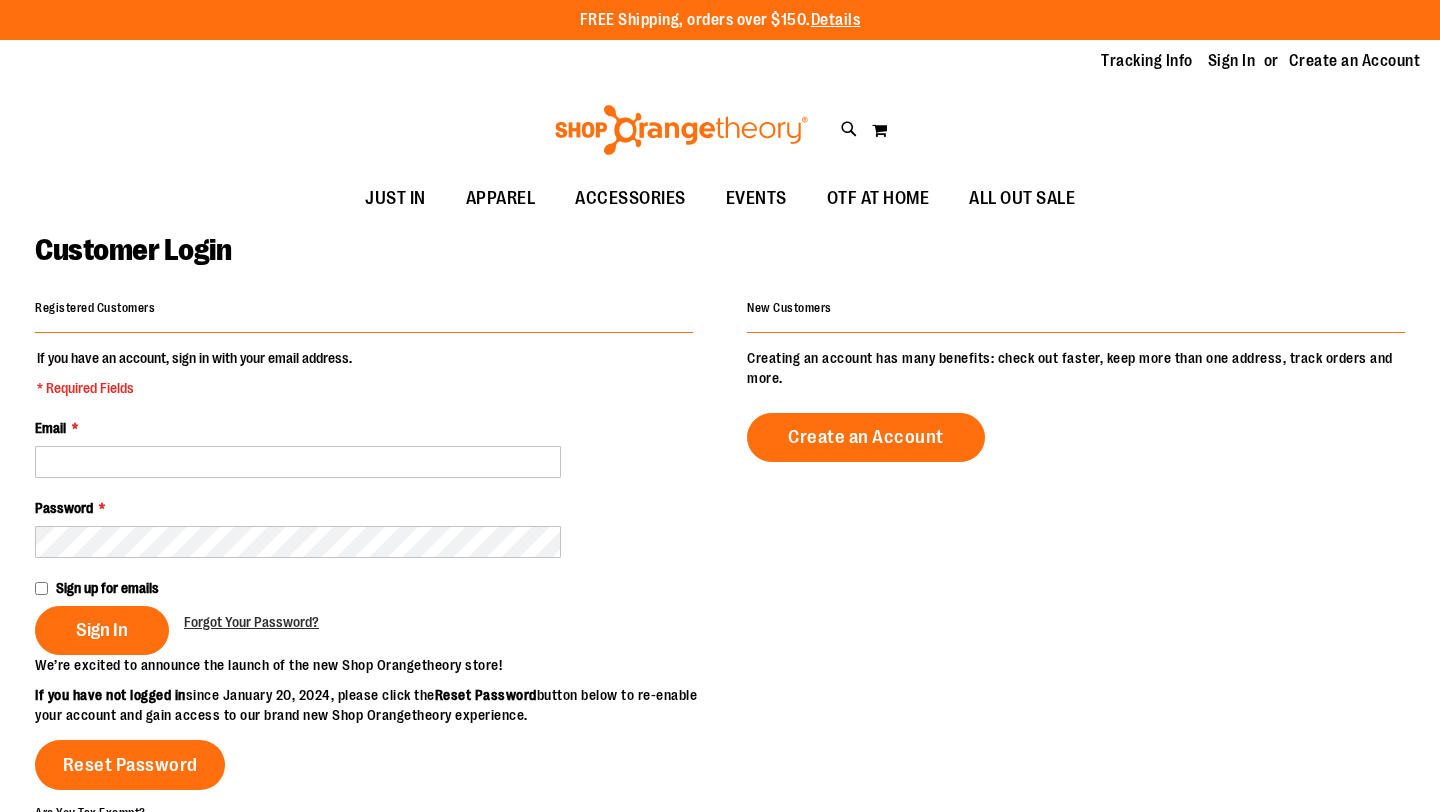 scroll, scrollTop: 0, scrollLeft: 0, axis: both 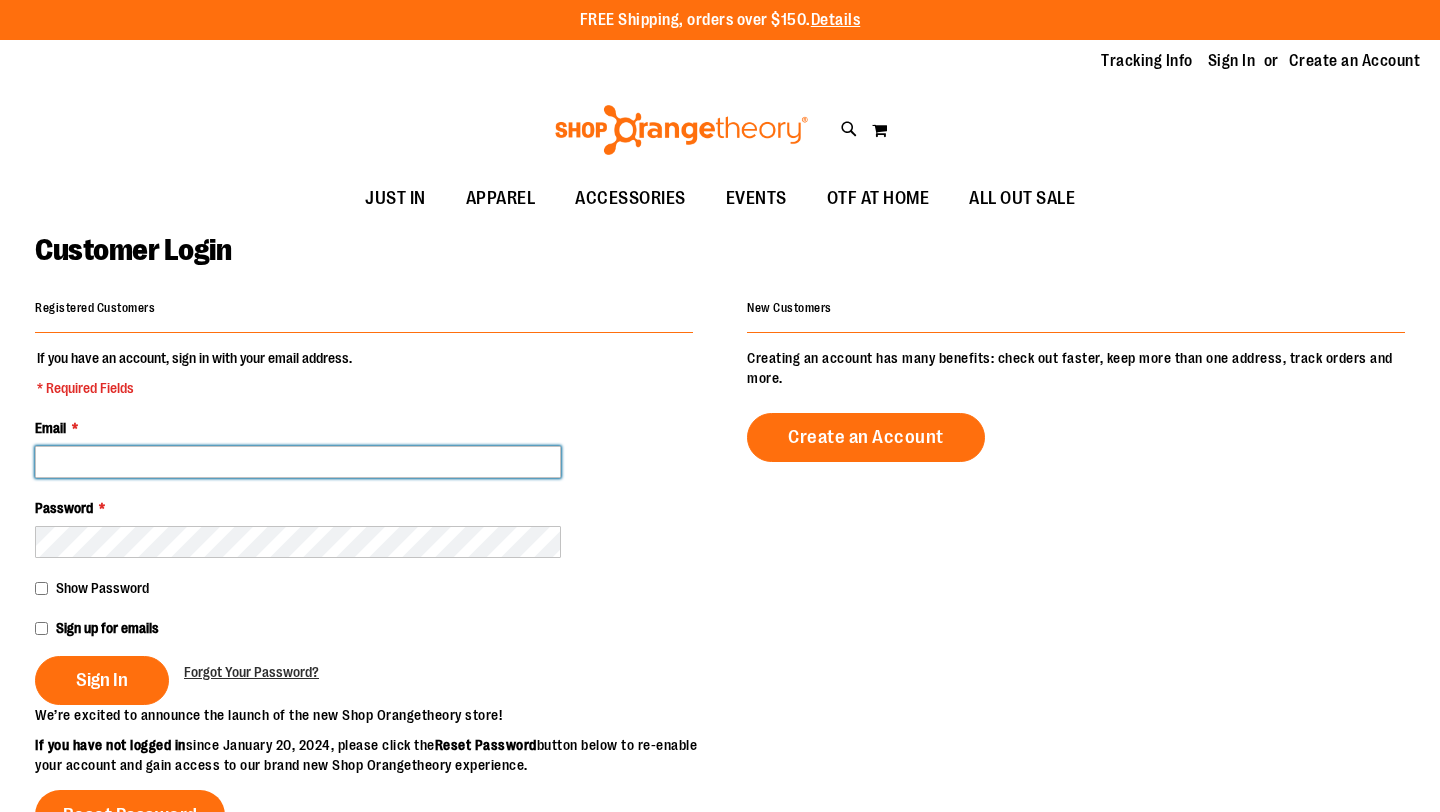 type on "**********" 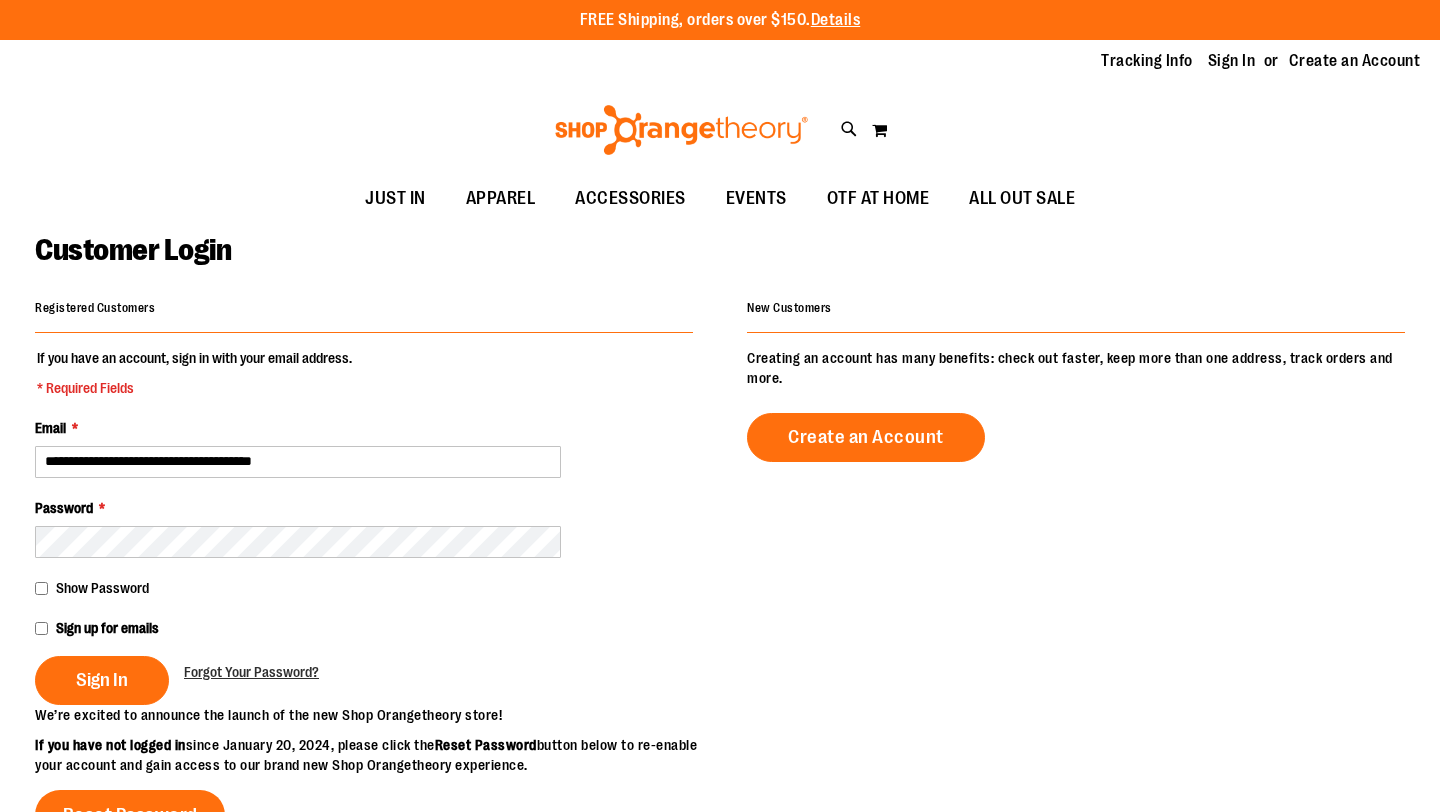 type on "**********" 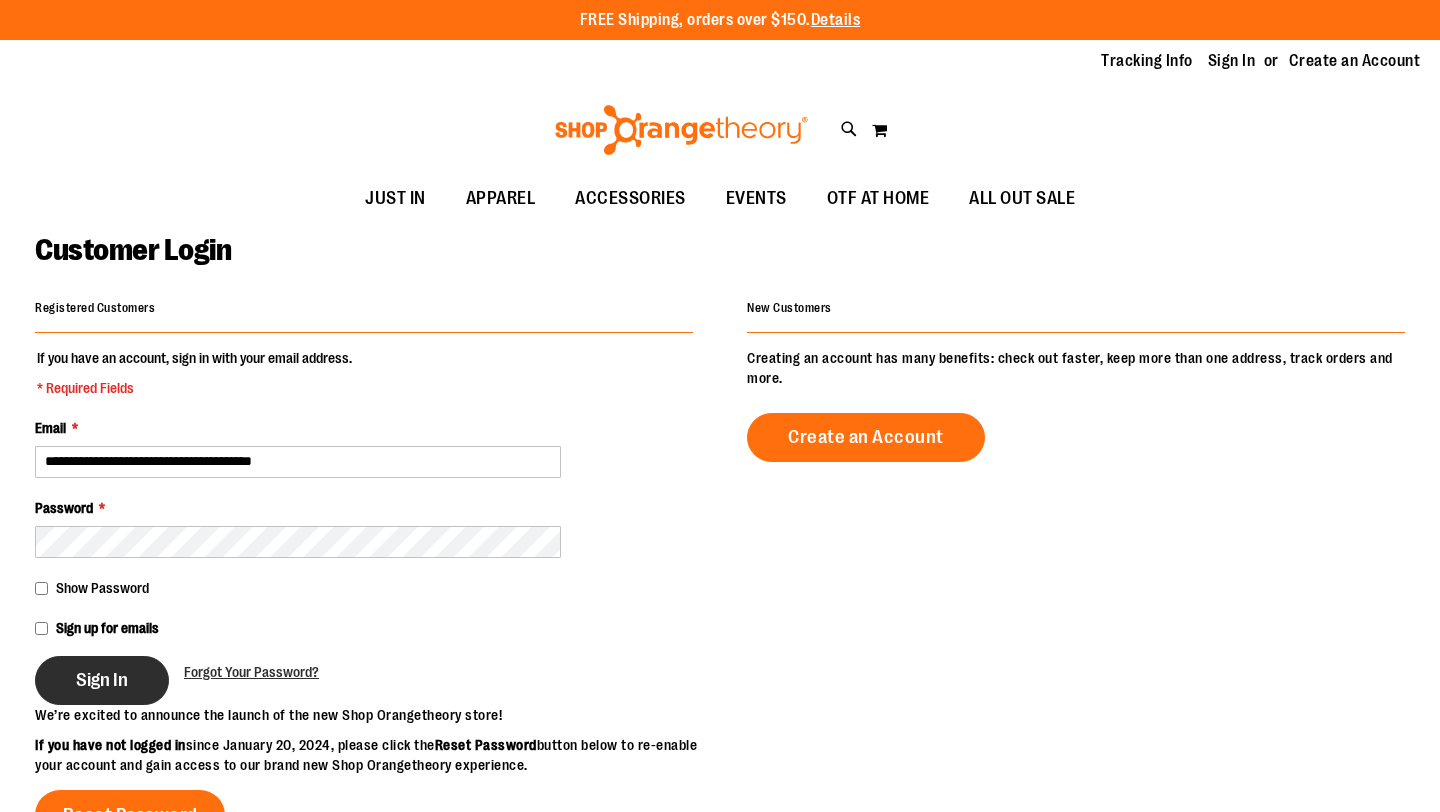 click on "Sign In" at bounding box center (102, 680) 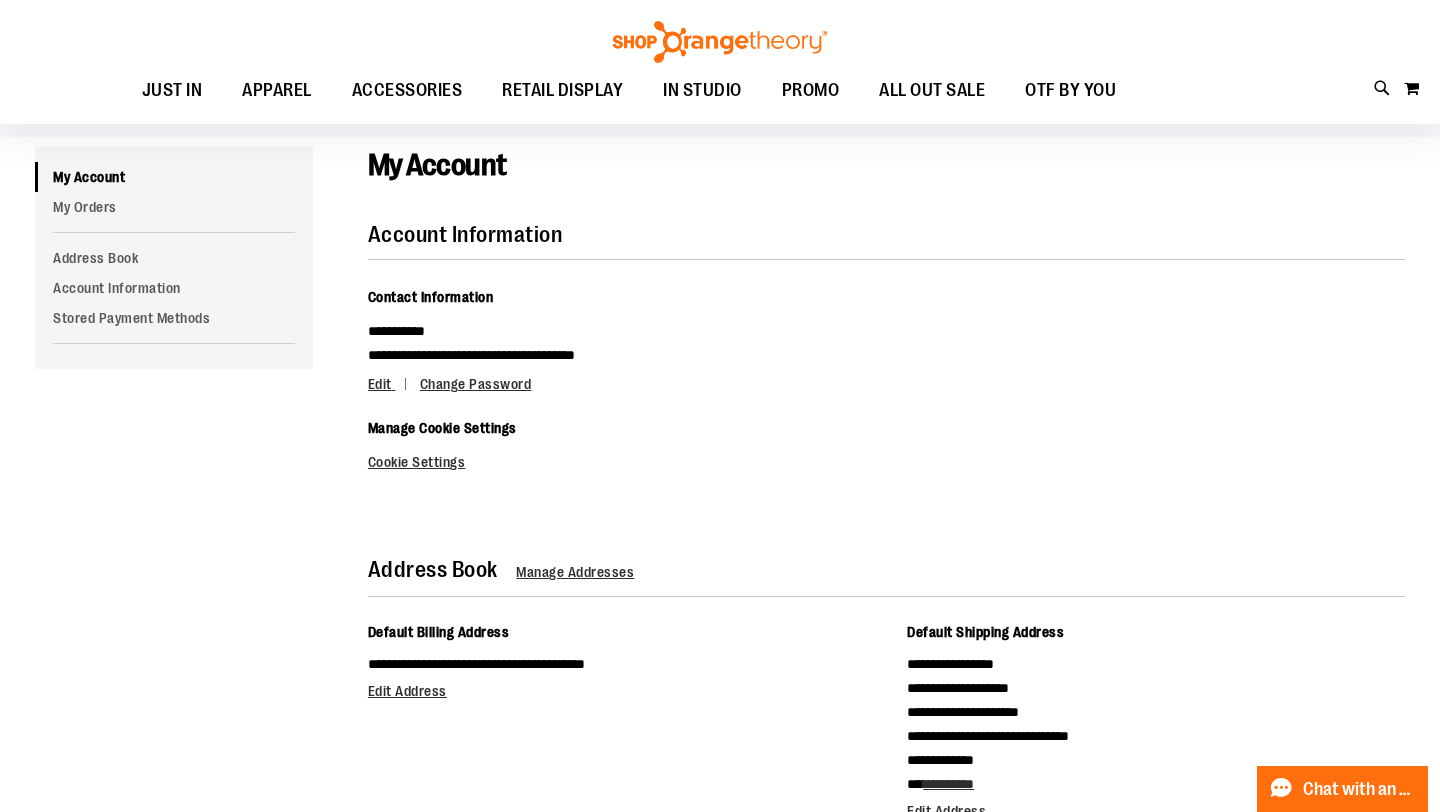 scroll, scrollTop: 123, scrollLeft: 0, axis: vertical 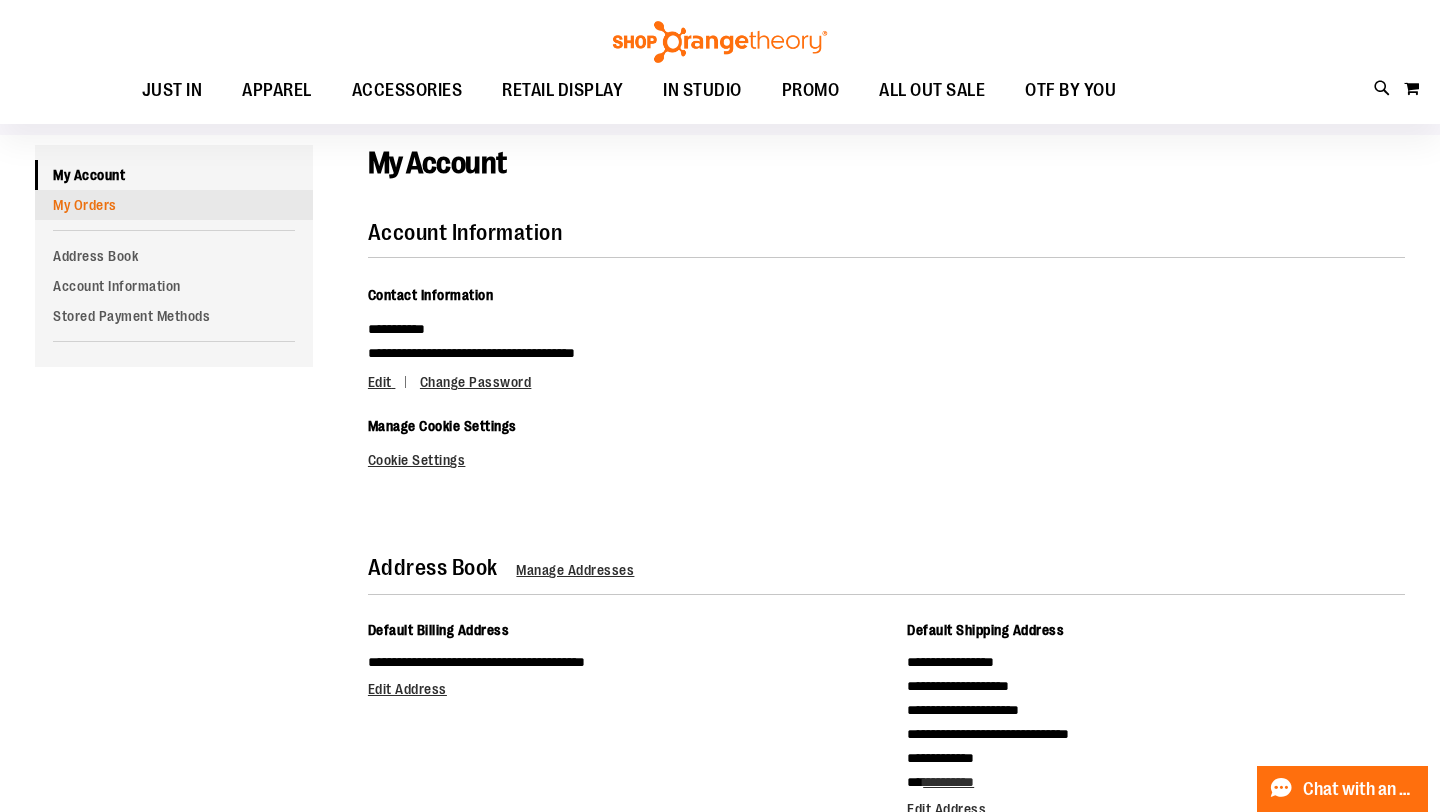 type on "**********" 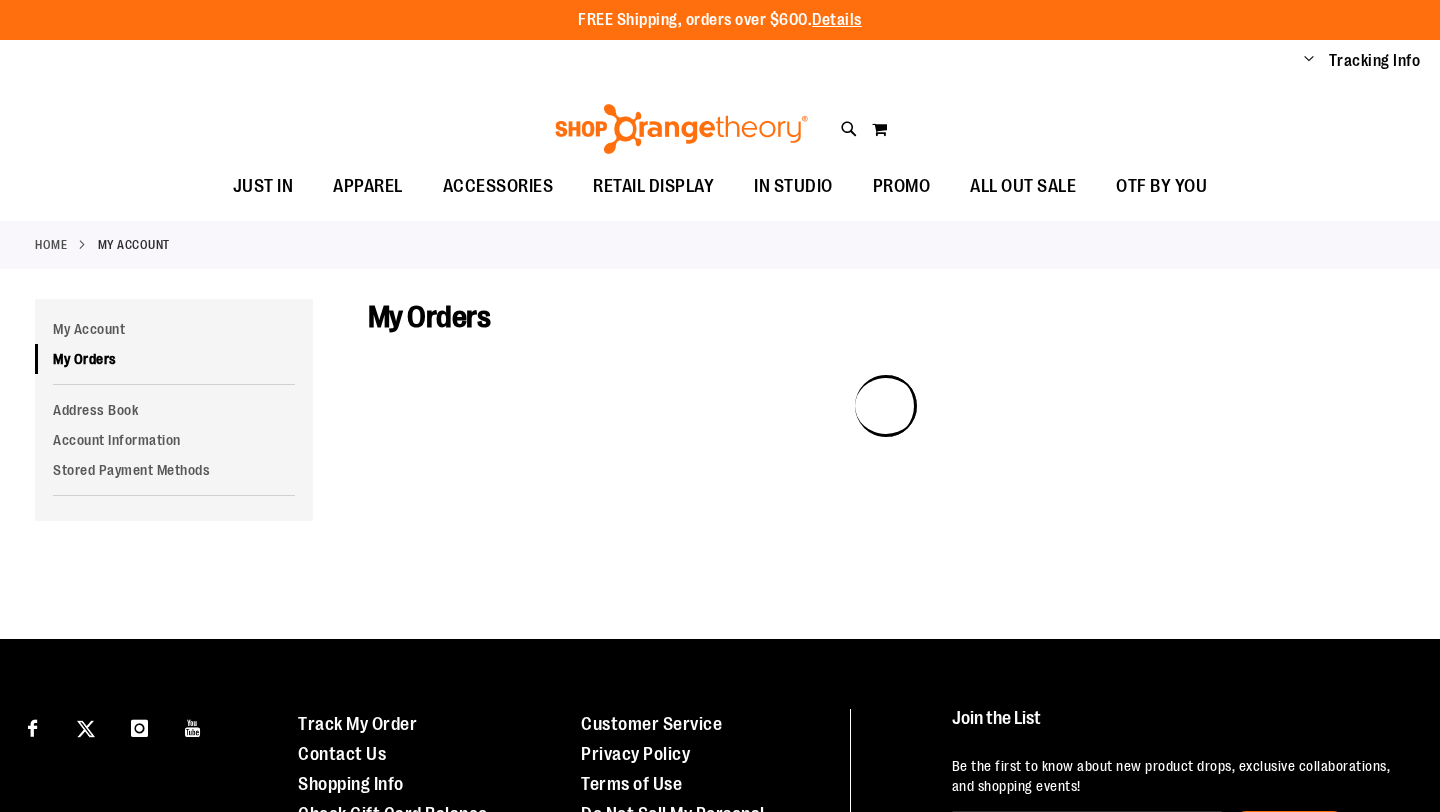 scroll, scrollTop: 0, scrollLeft: 0, axis: both 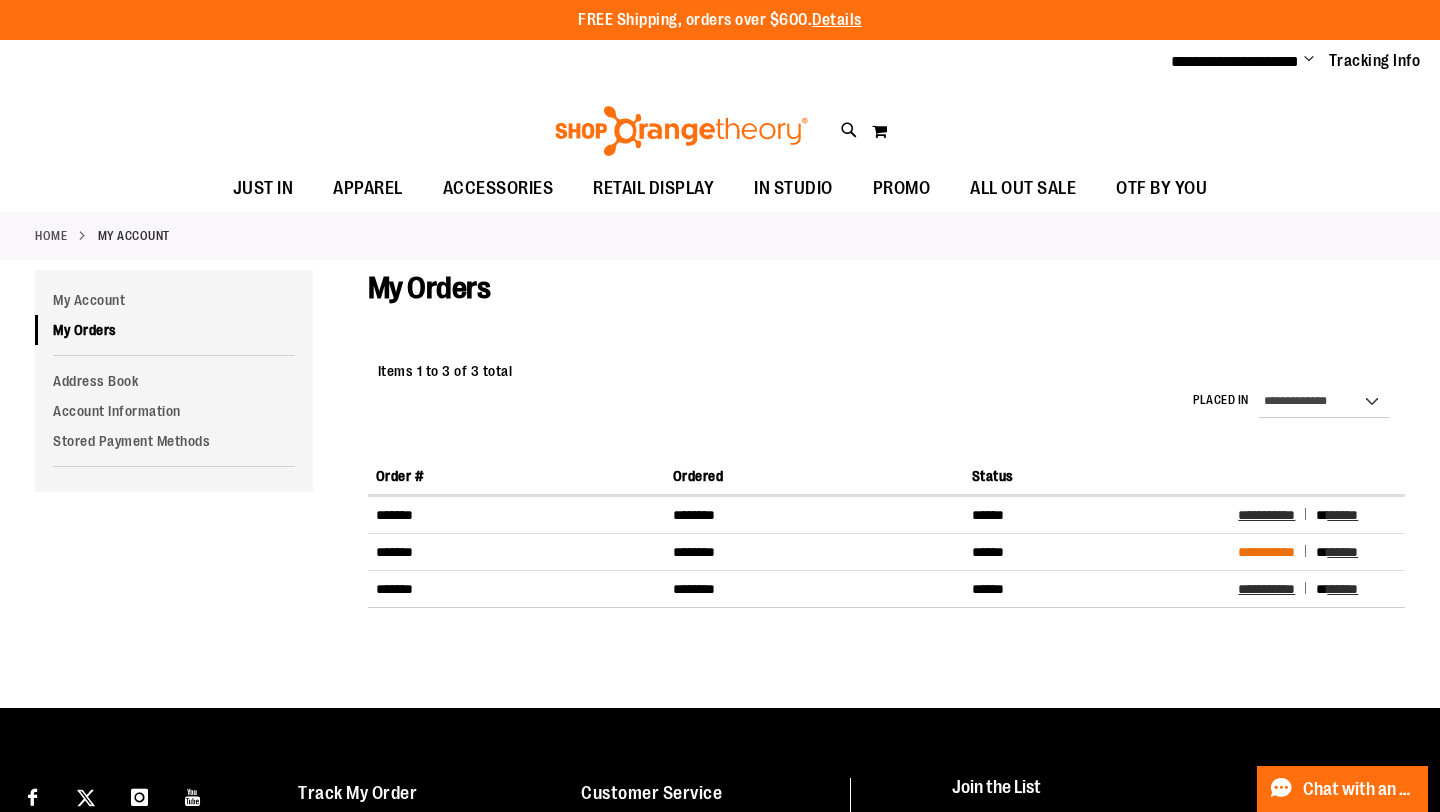 type on "**********" 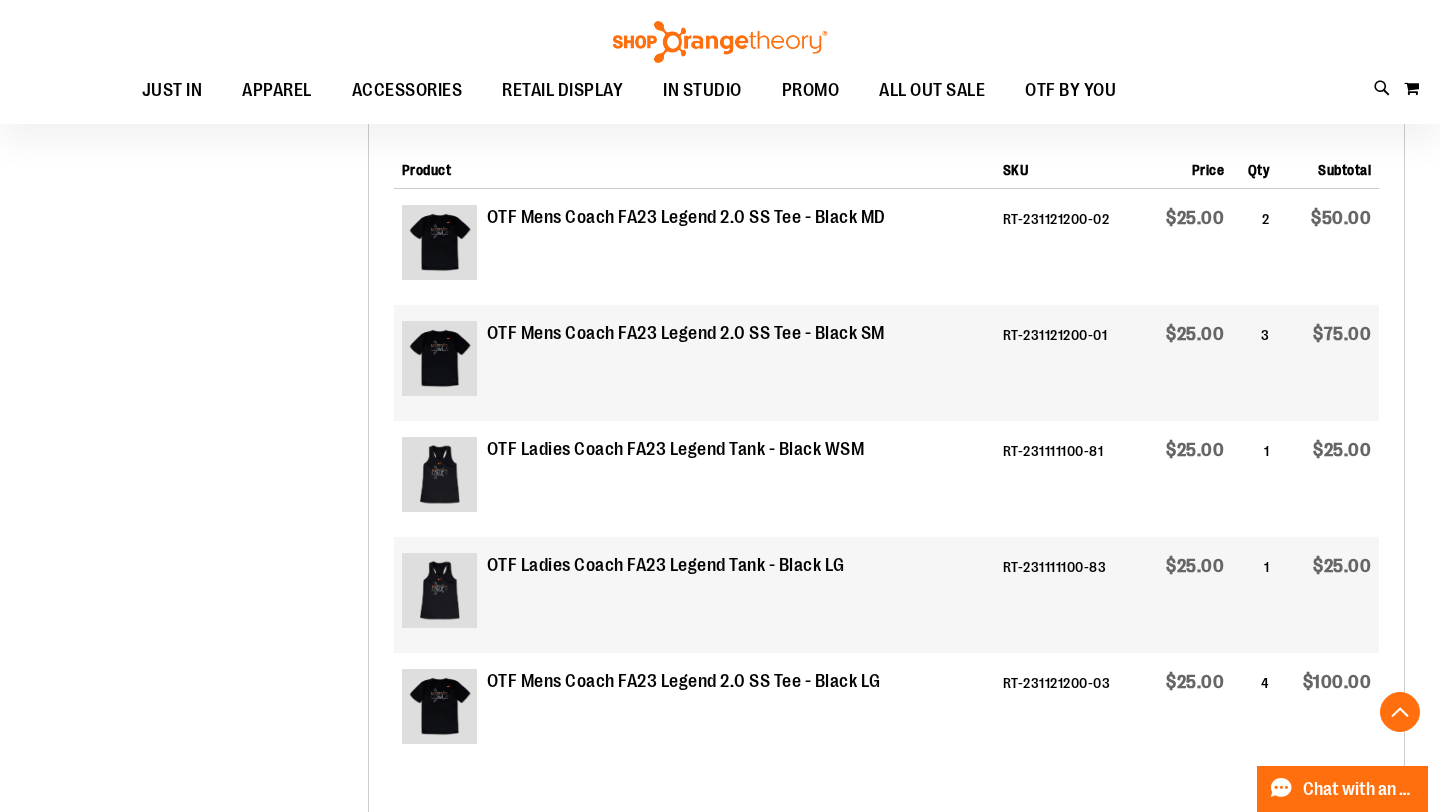 scroll, scrollTop: 838, scrollLeft: 0, axis: vertical 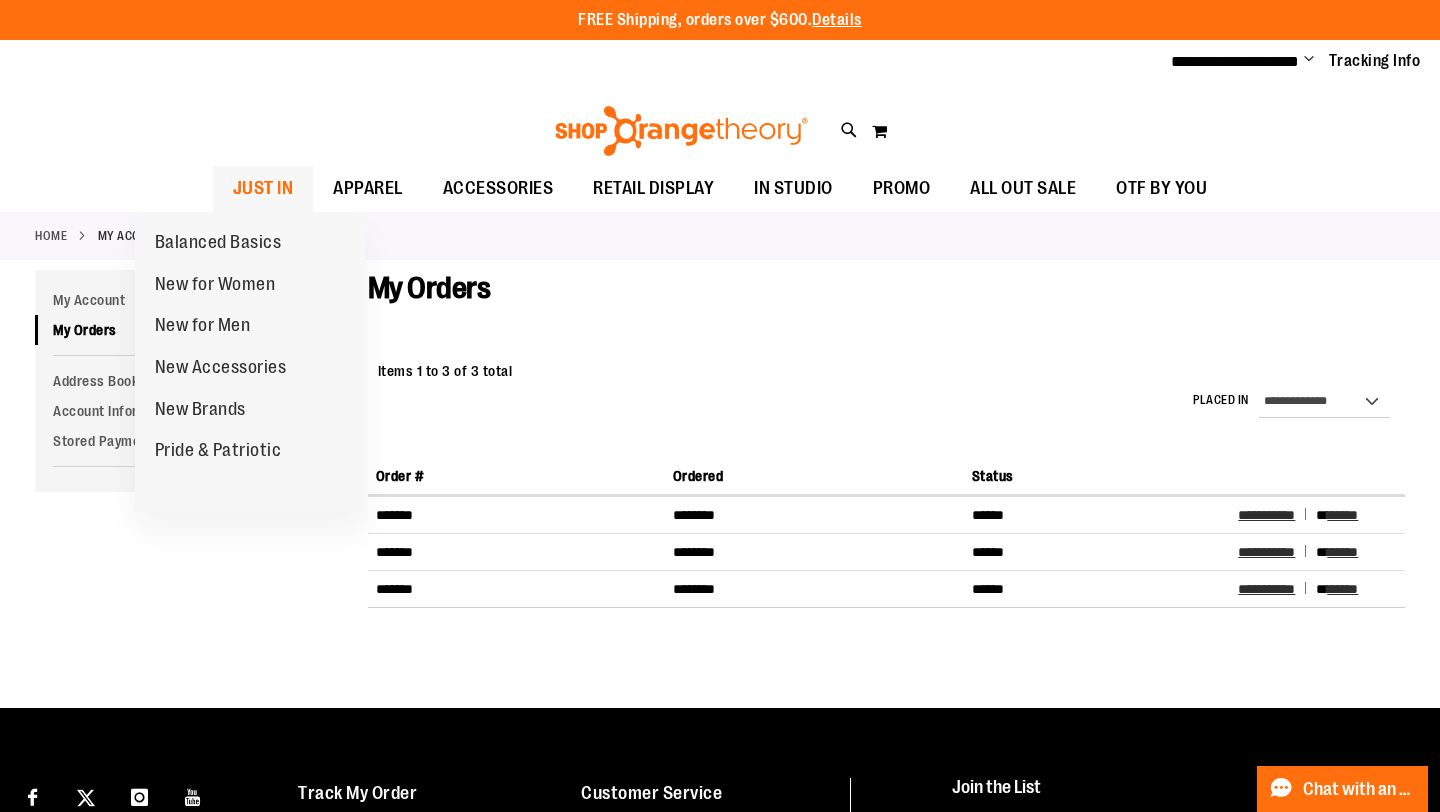 type on "**********" 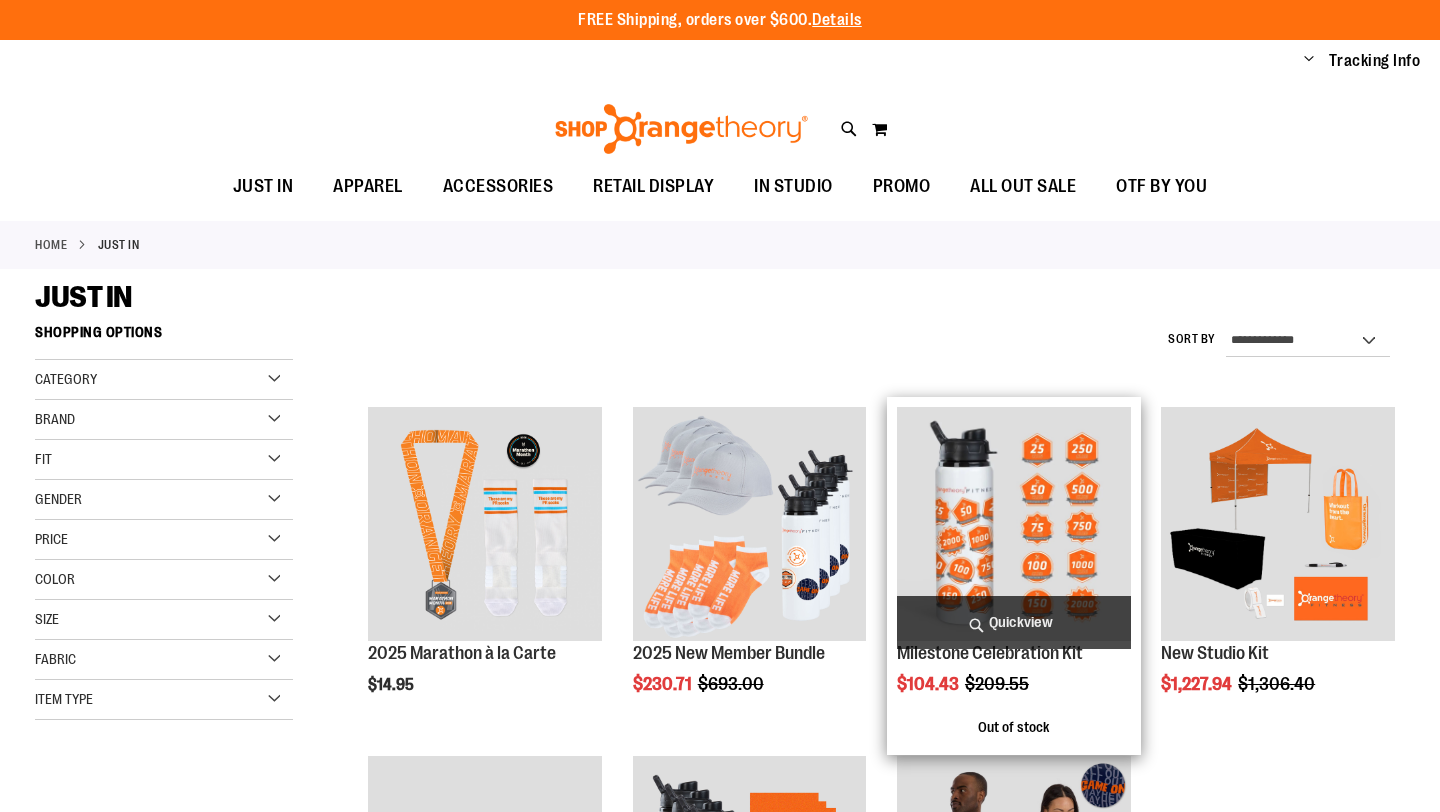 scroll, scrollTop: 0, scrollLeft: 0, axis: both 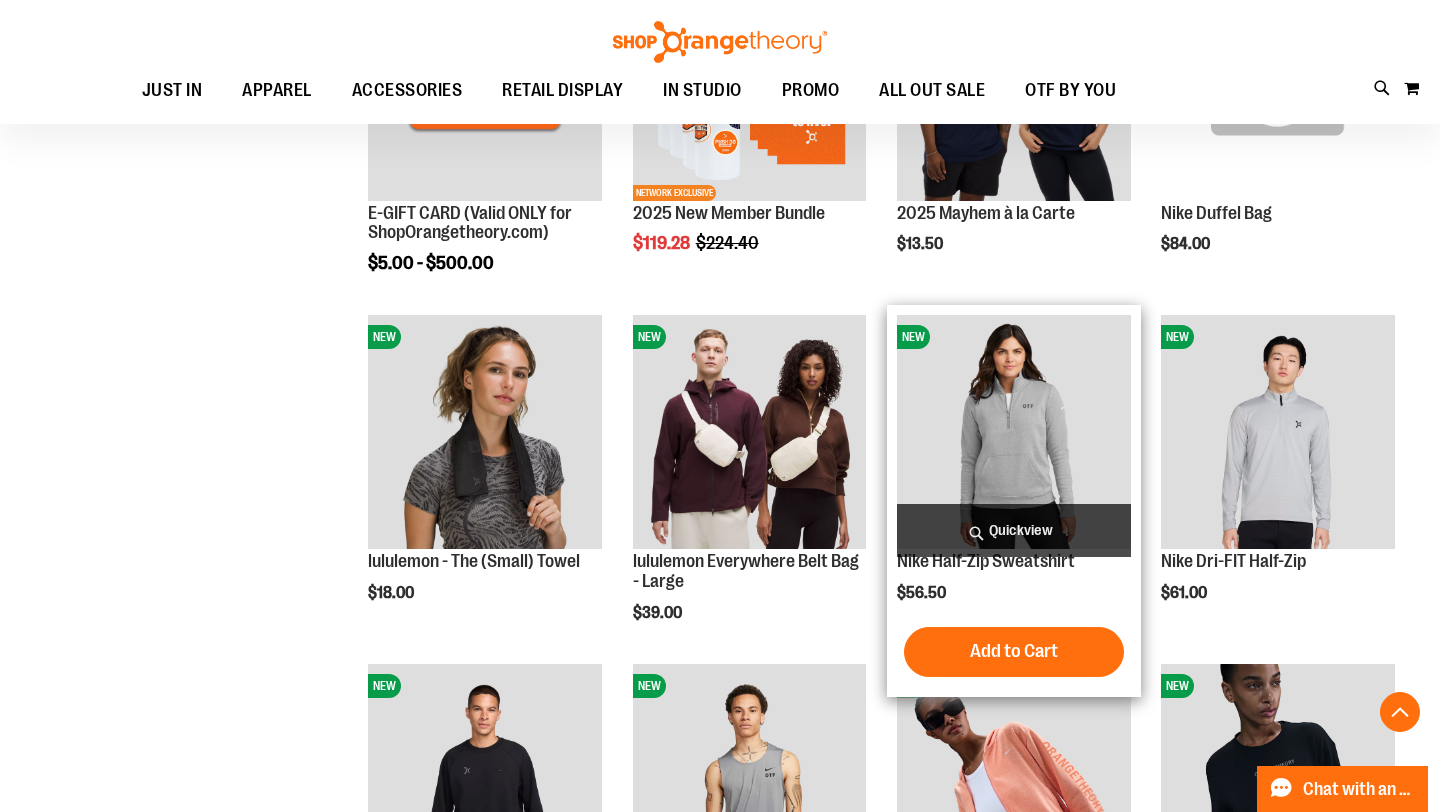 type on "**********" 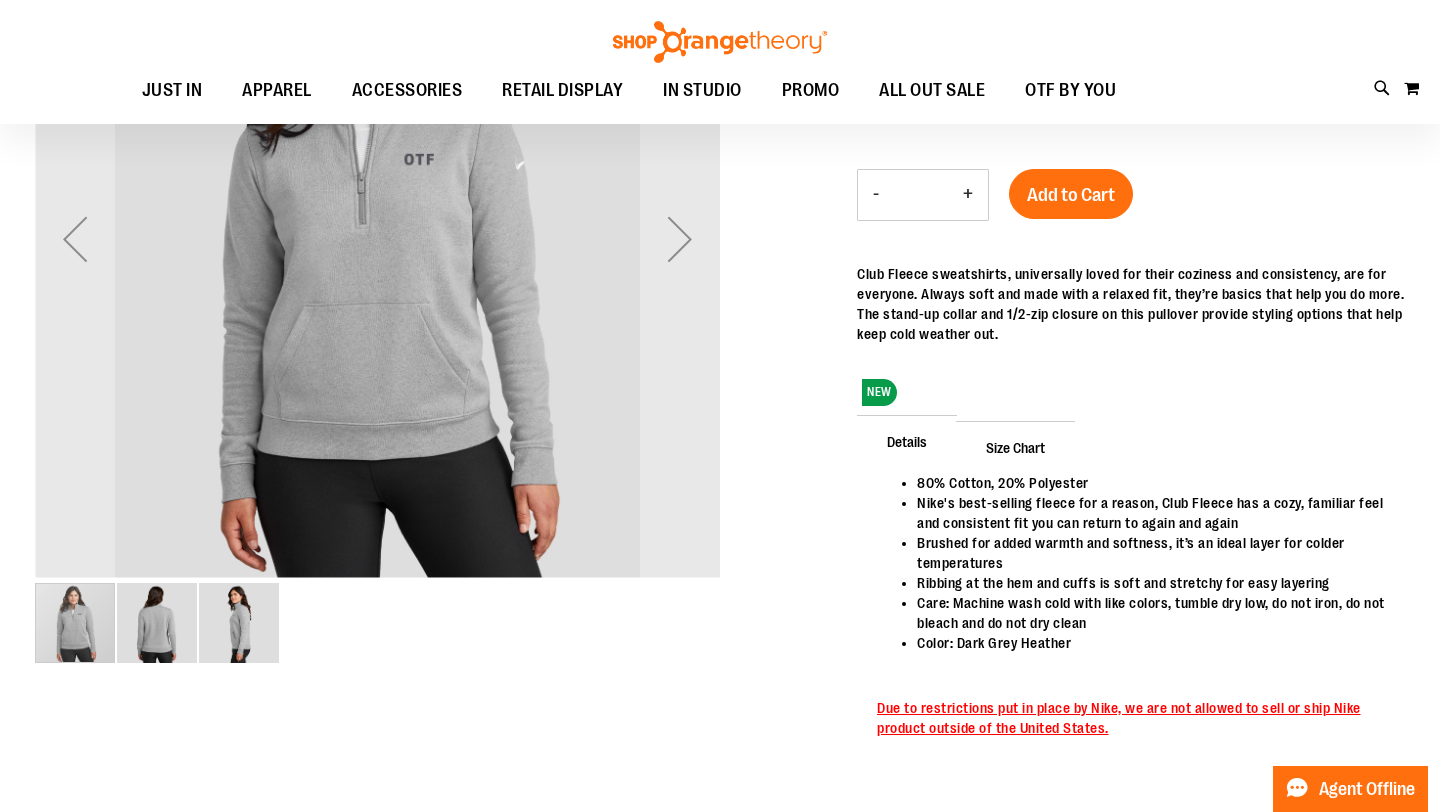 scroll, scrollTop: 173, scrollLeft: 0, axis: vertical 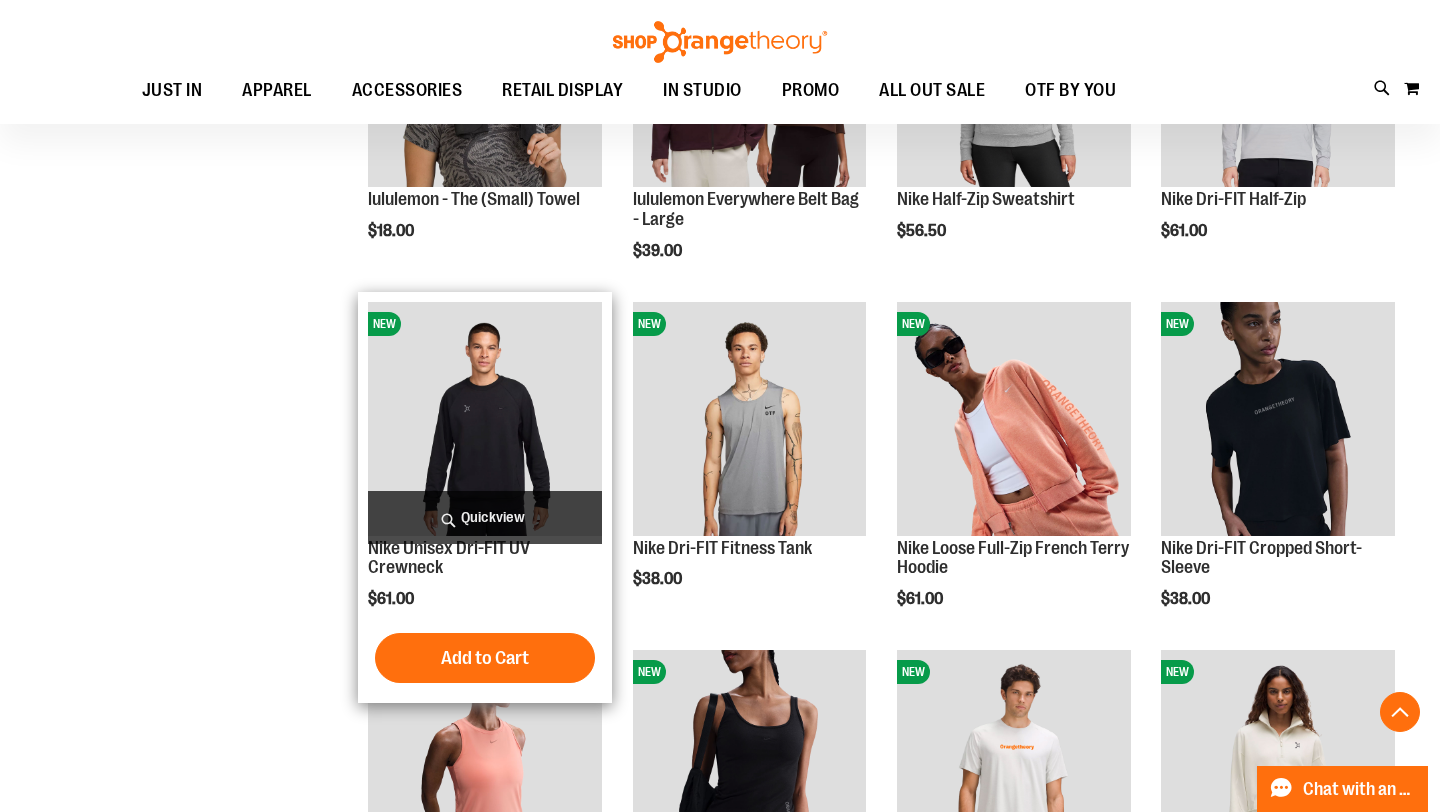 type on "**********" 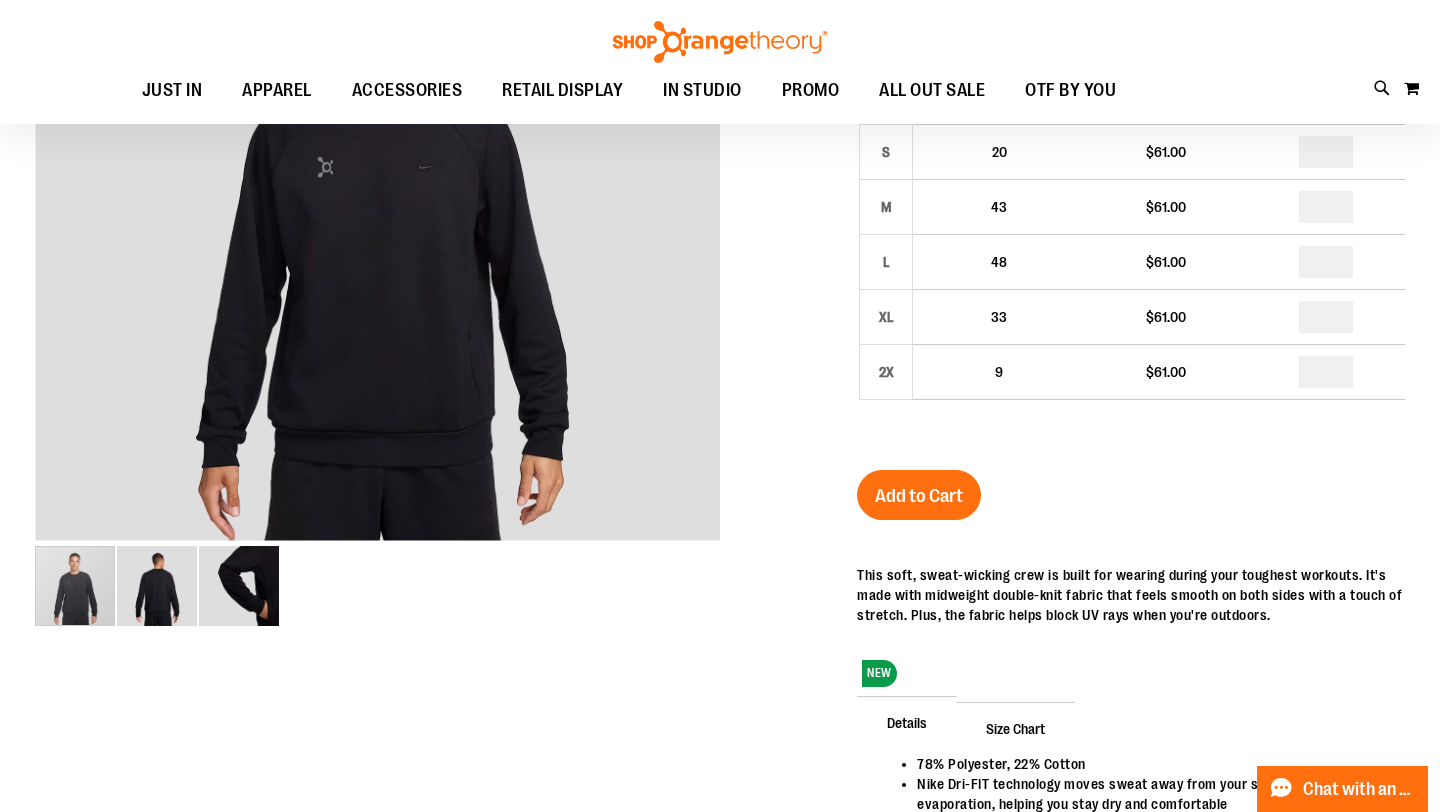 scroll, scrollTop: 210, scrollLeft: 0, axis: vertical 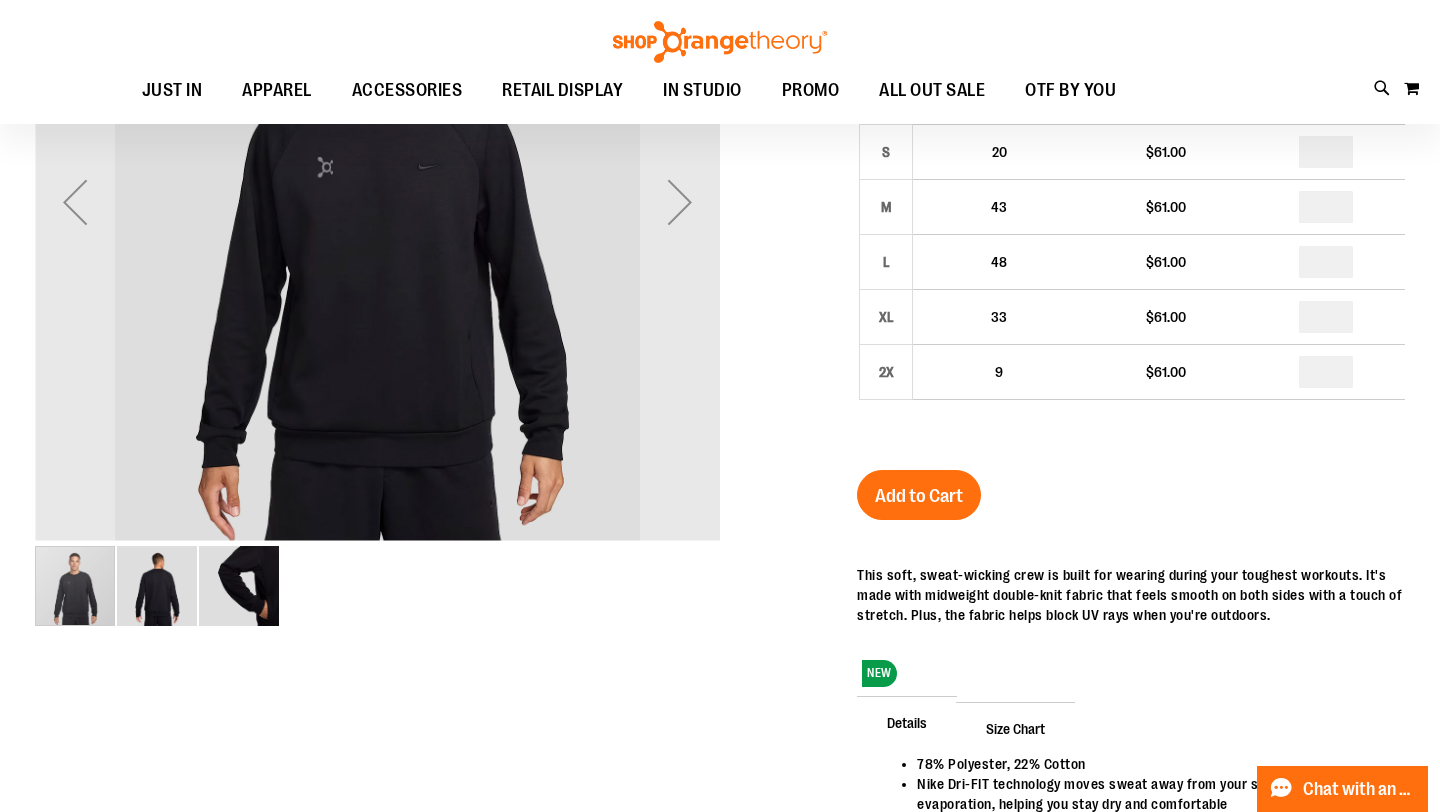 type on "**********" 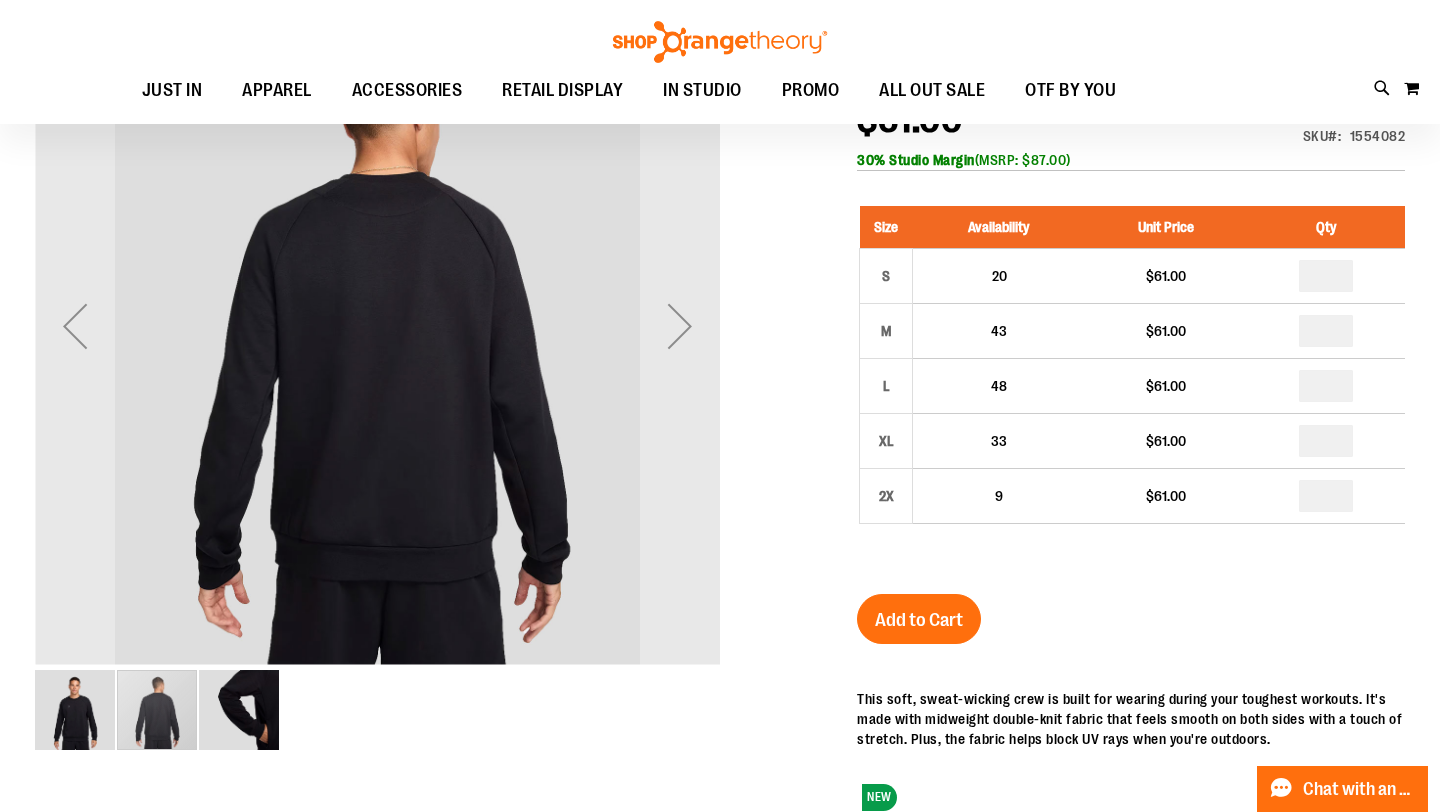 scroll, scrollTop: 85, scrollLeft: 0, axis: vertical 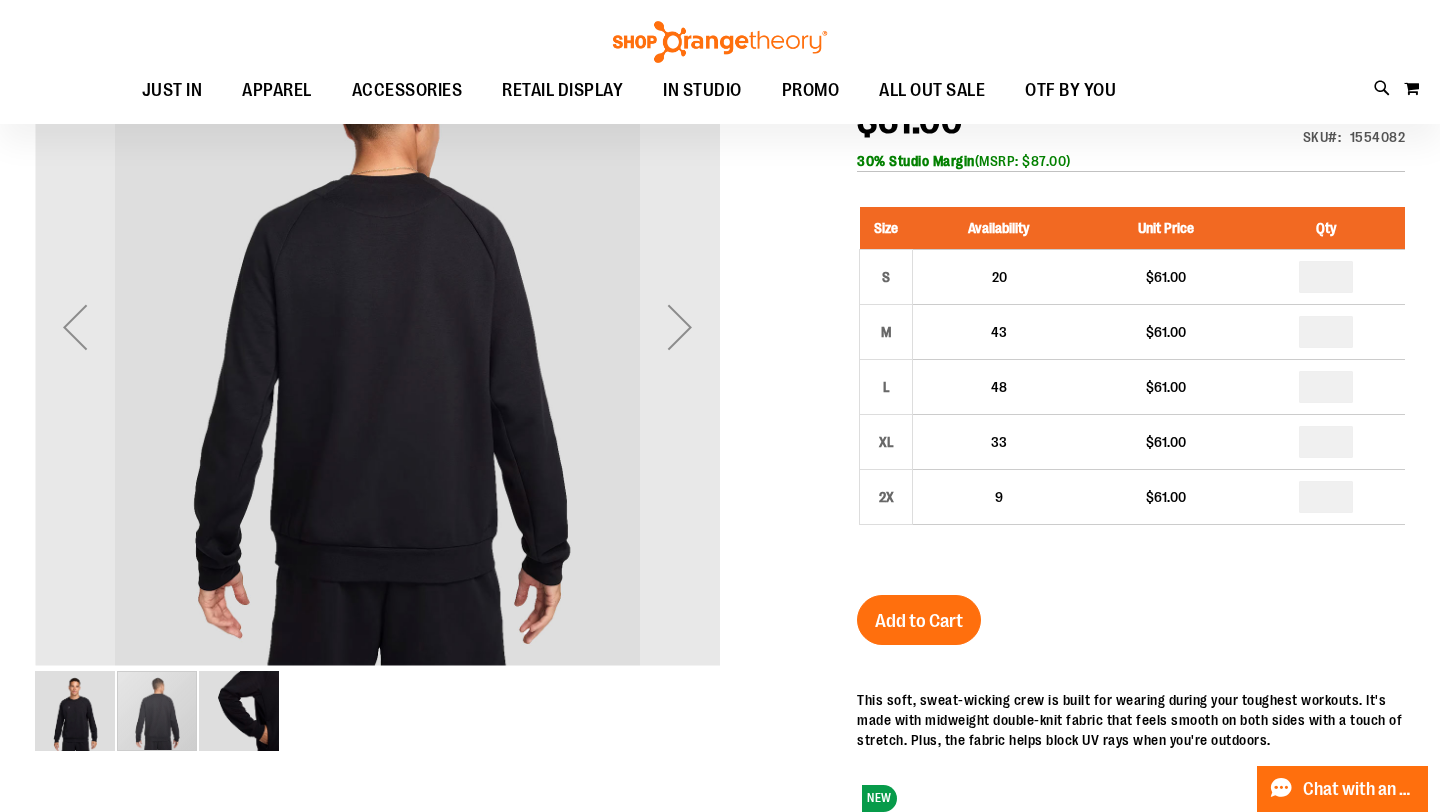 click at bounding box center (239, 711) 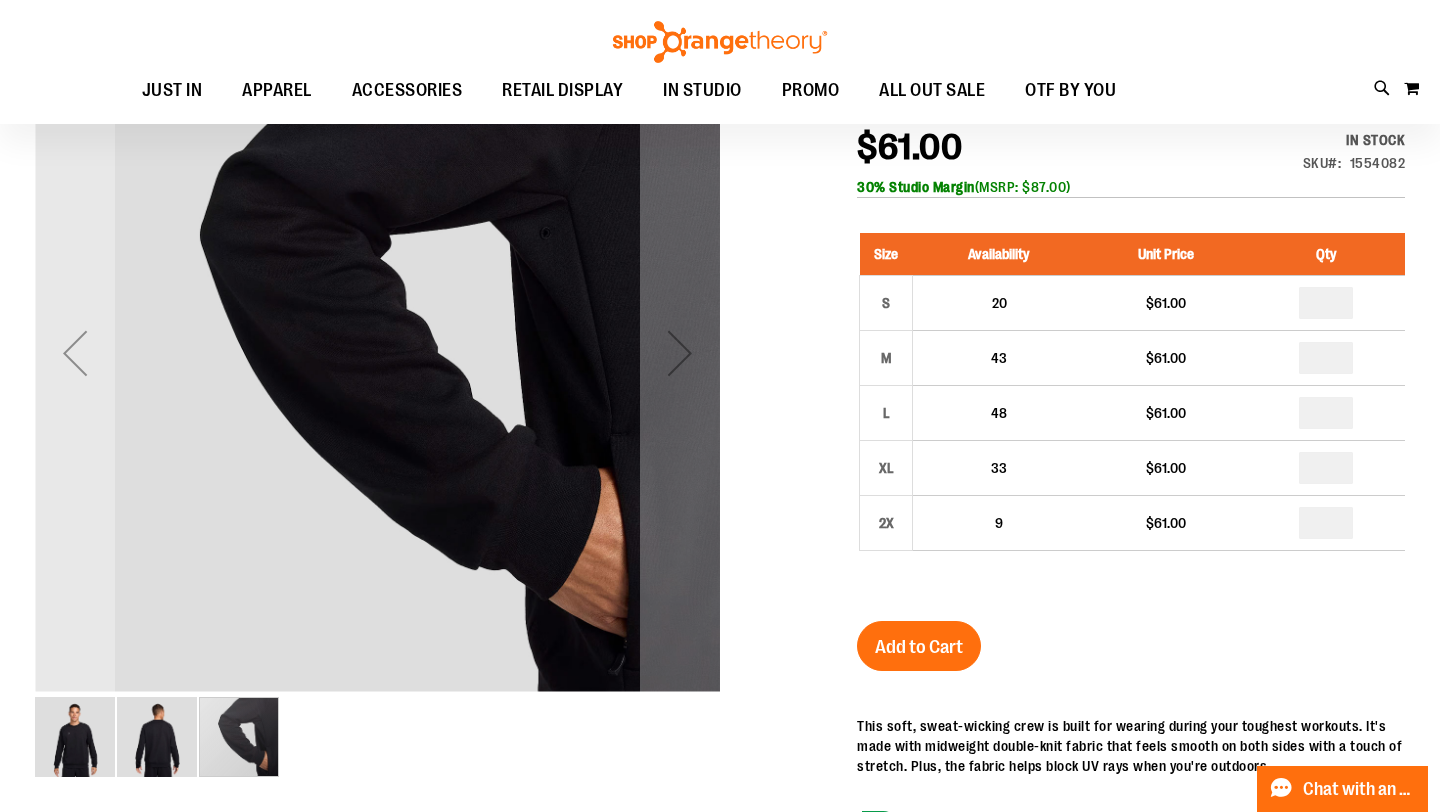scroll, scrollTop: 60, scrollLeft: 0, axis: vertical 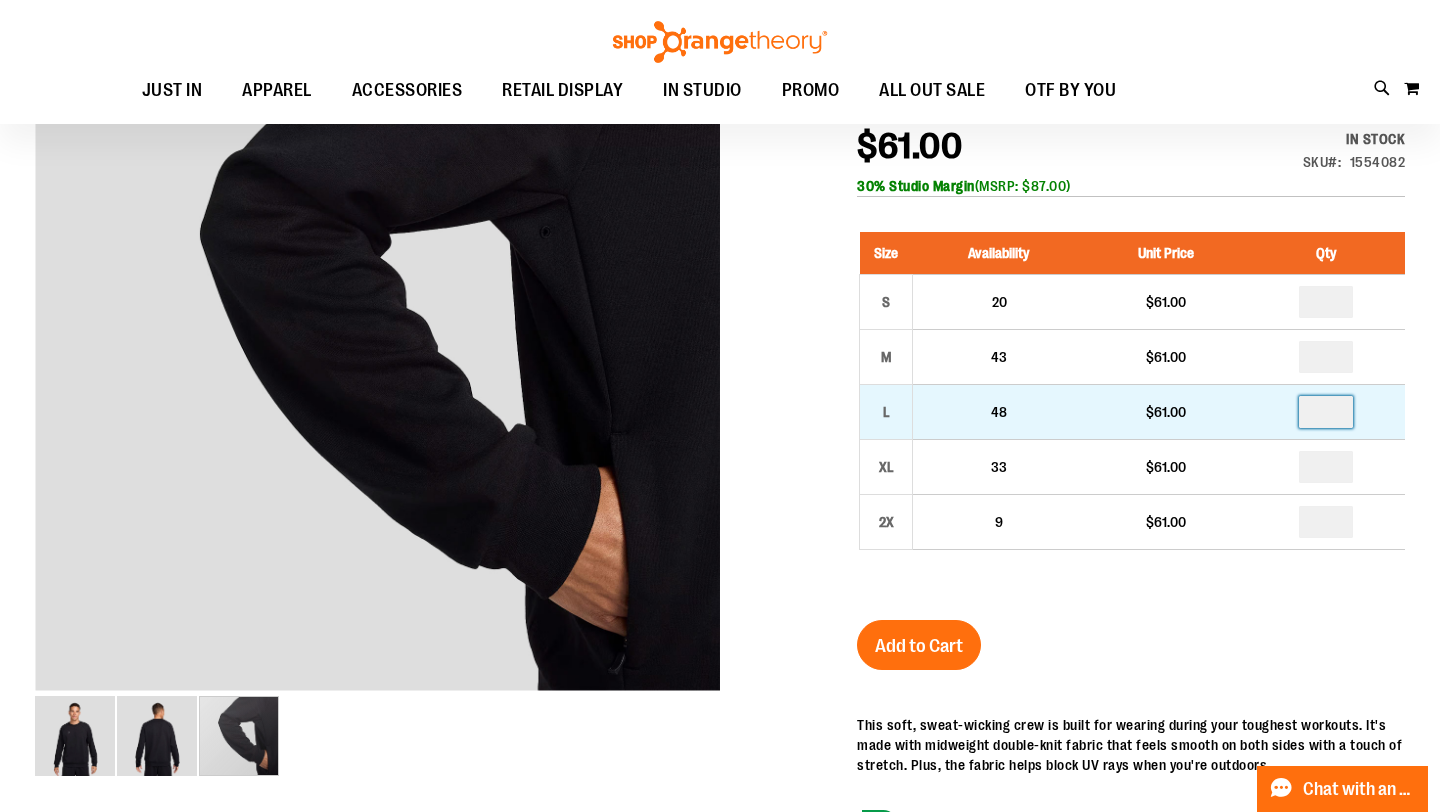 click at bounding box center [1326, 412] 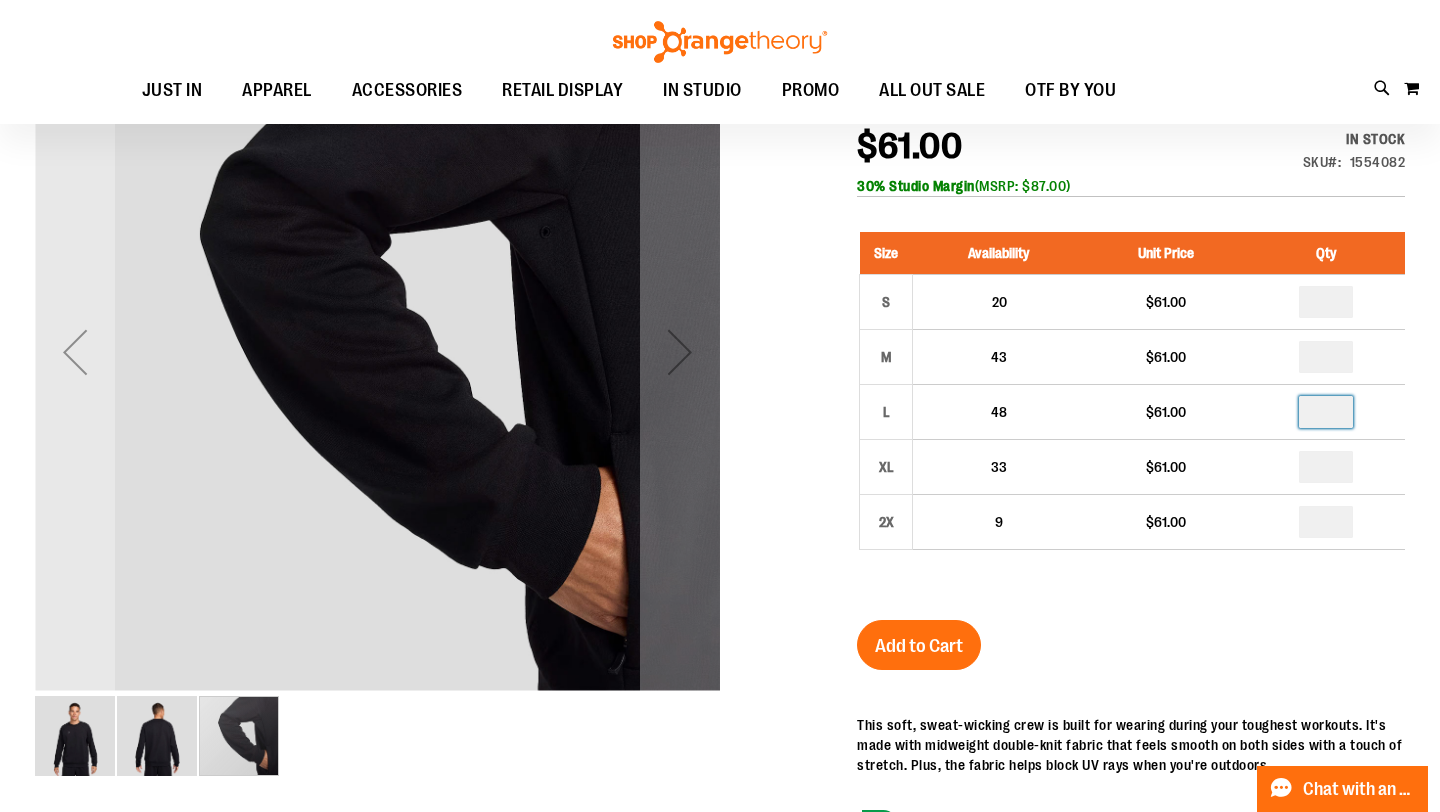 click at bounding box center [157, 736] 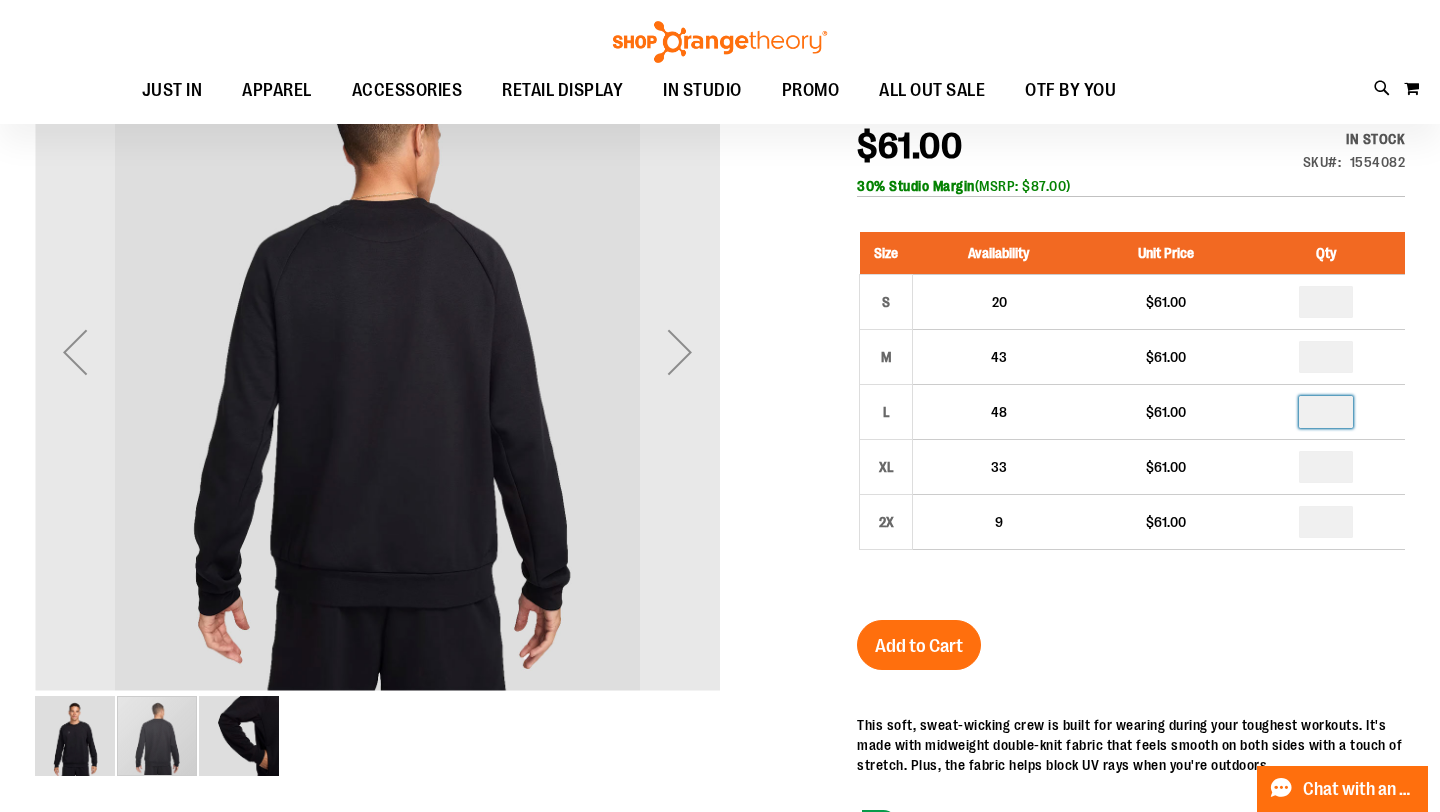 click at bounding box center [239, 736] 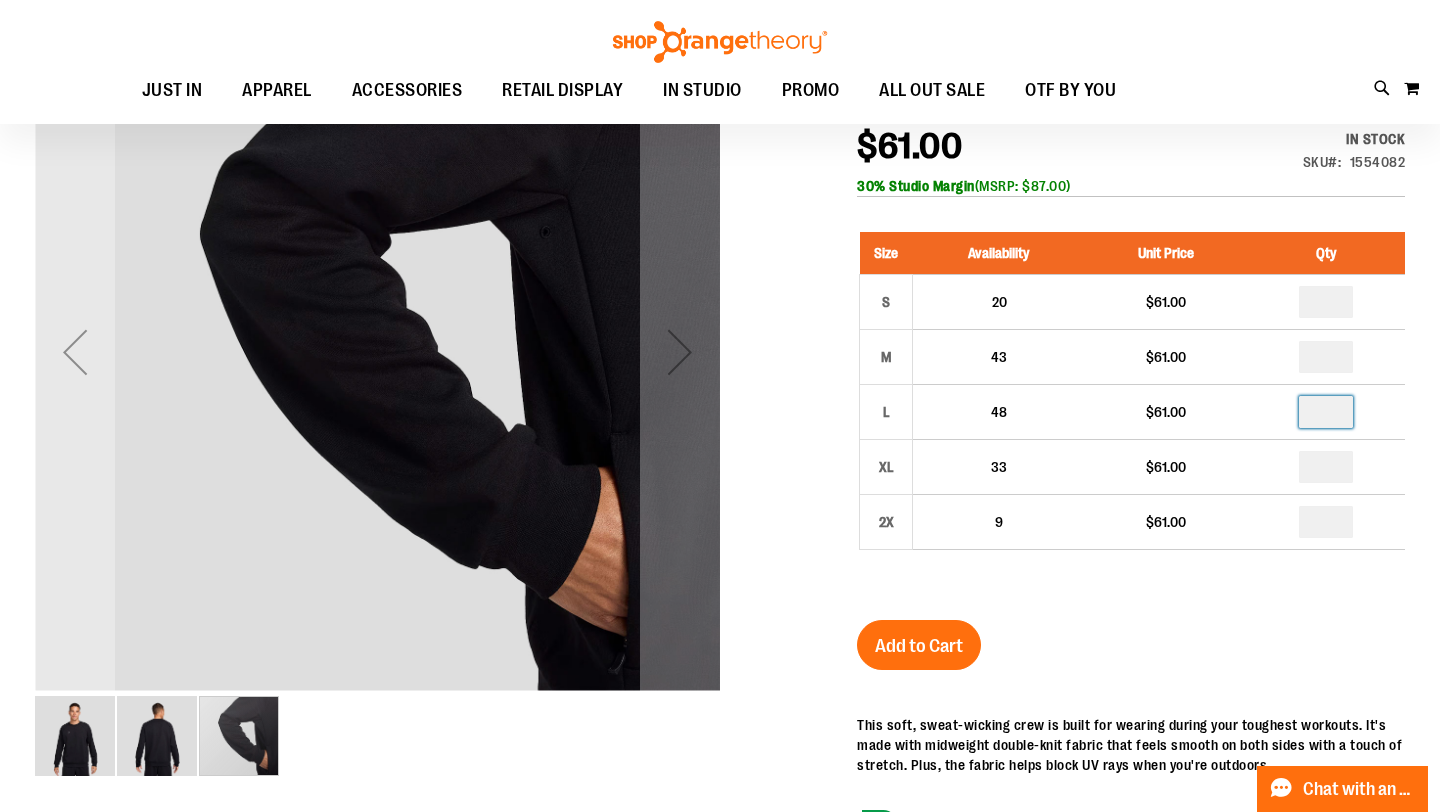 click at bounding box center (75, 736) 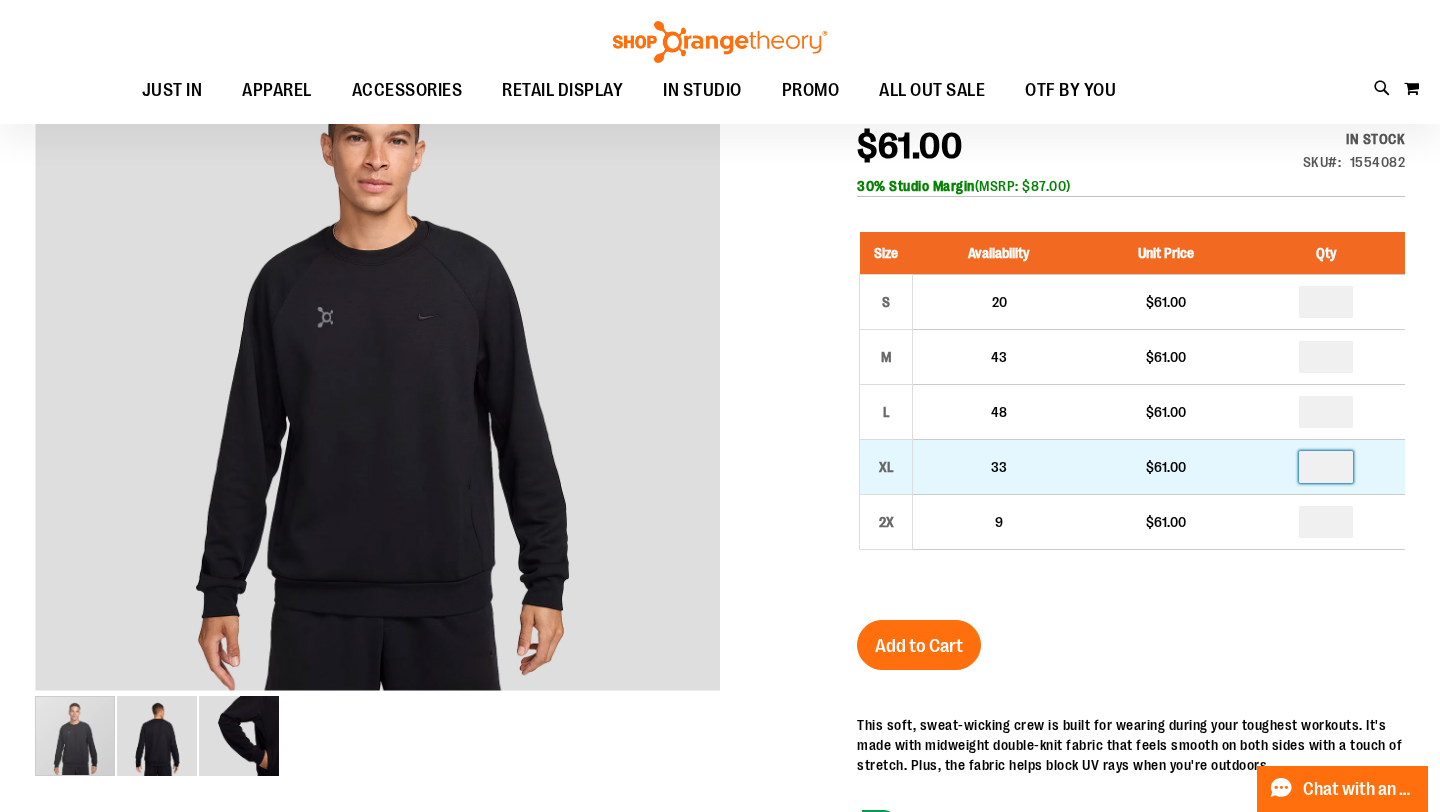 type on "*" 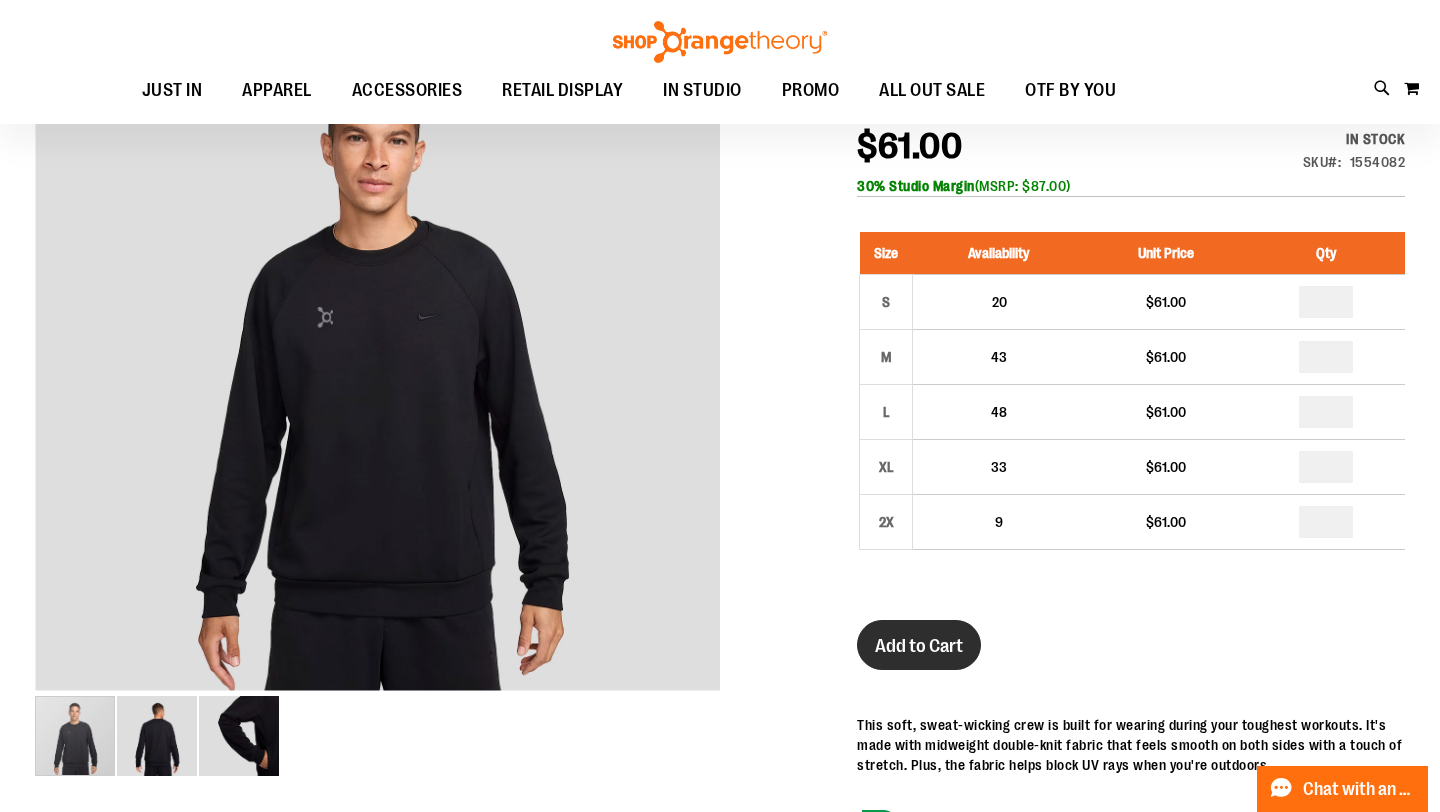 click on "Add to Cart" at bounding box center (919, 646) 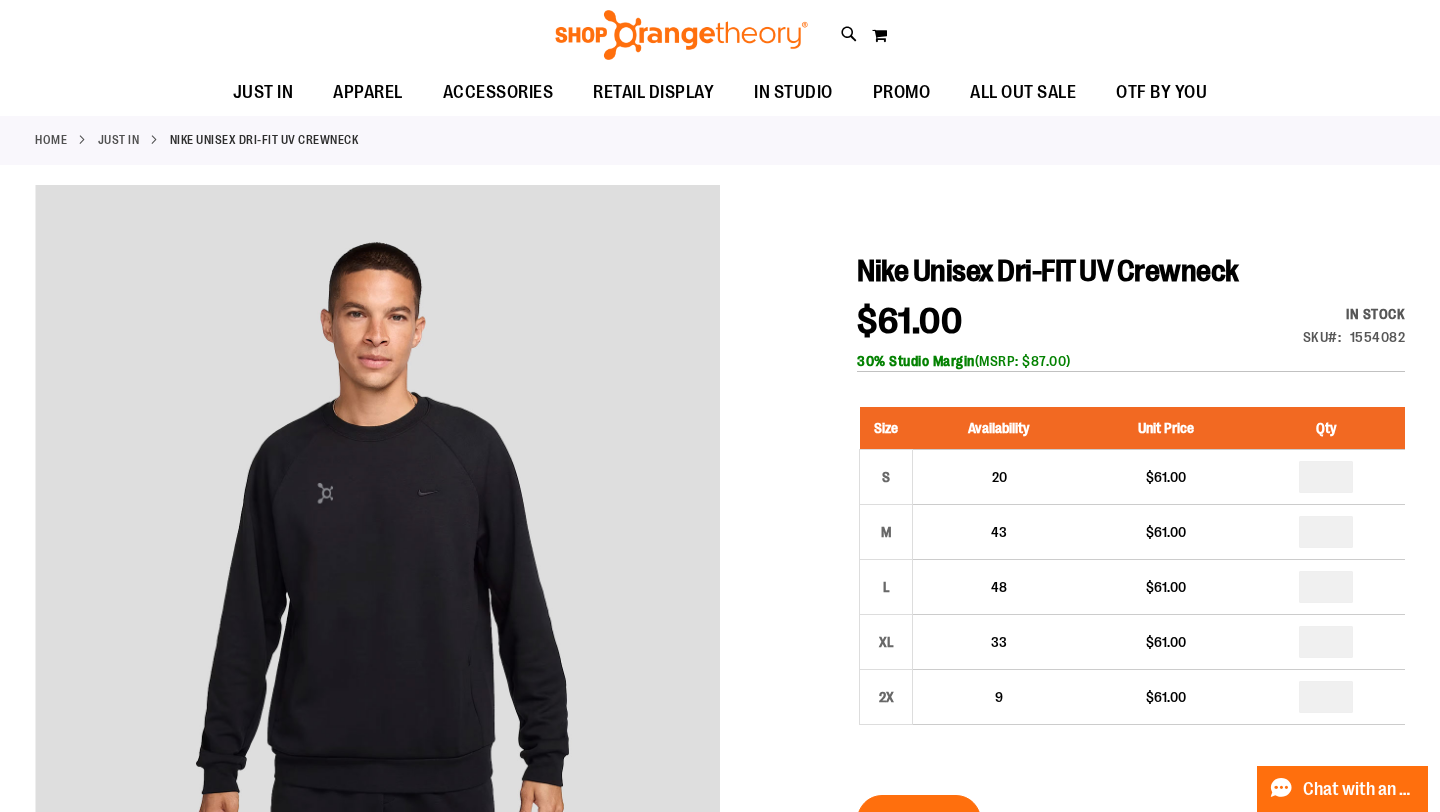 scroll, scrollTop: 0, scrollLeft: 0, axis: both 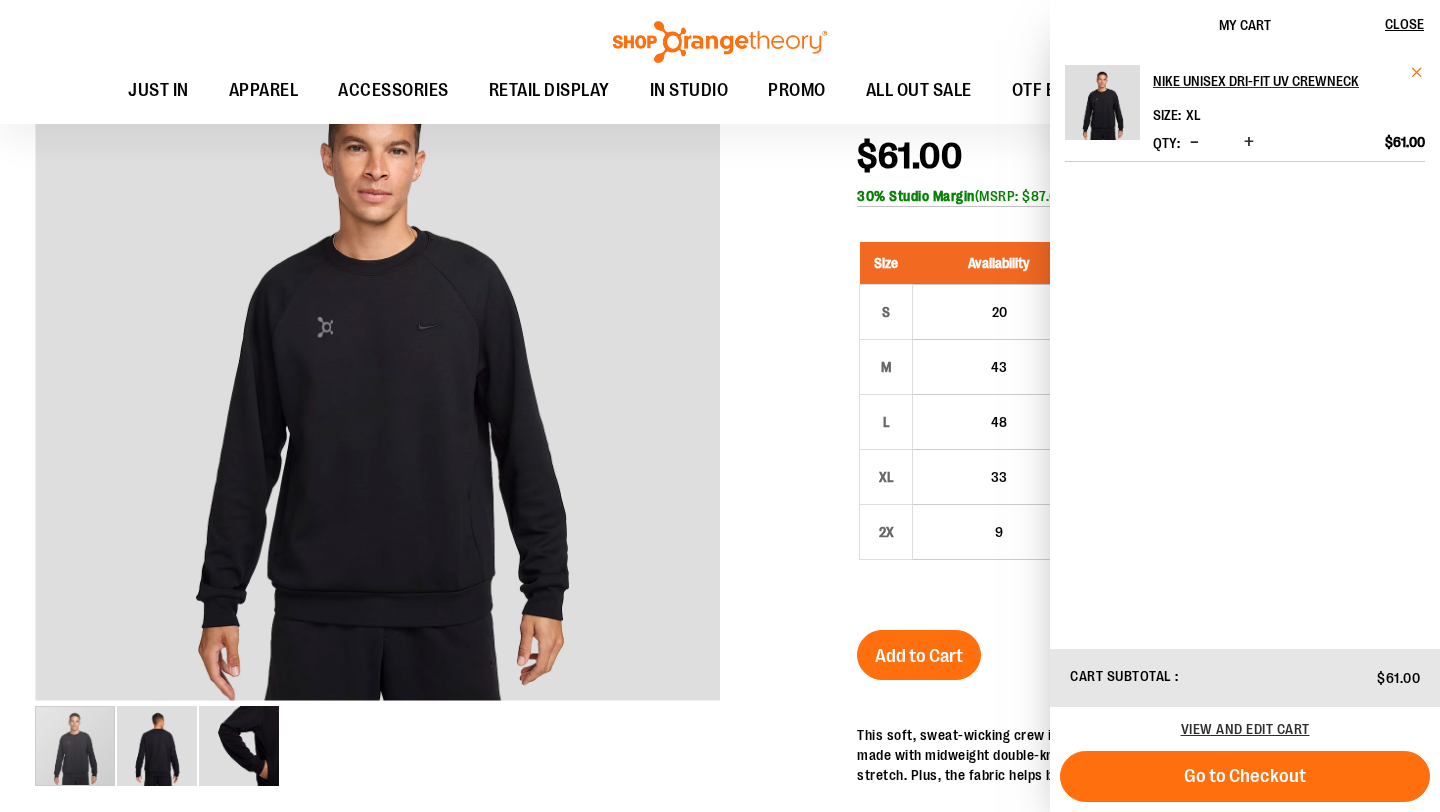 click at bounding box center [1417, 72] 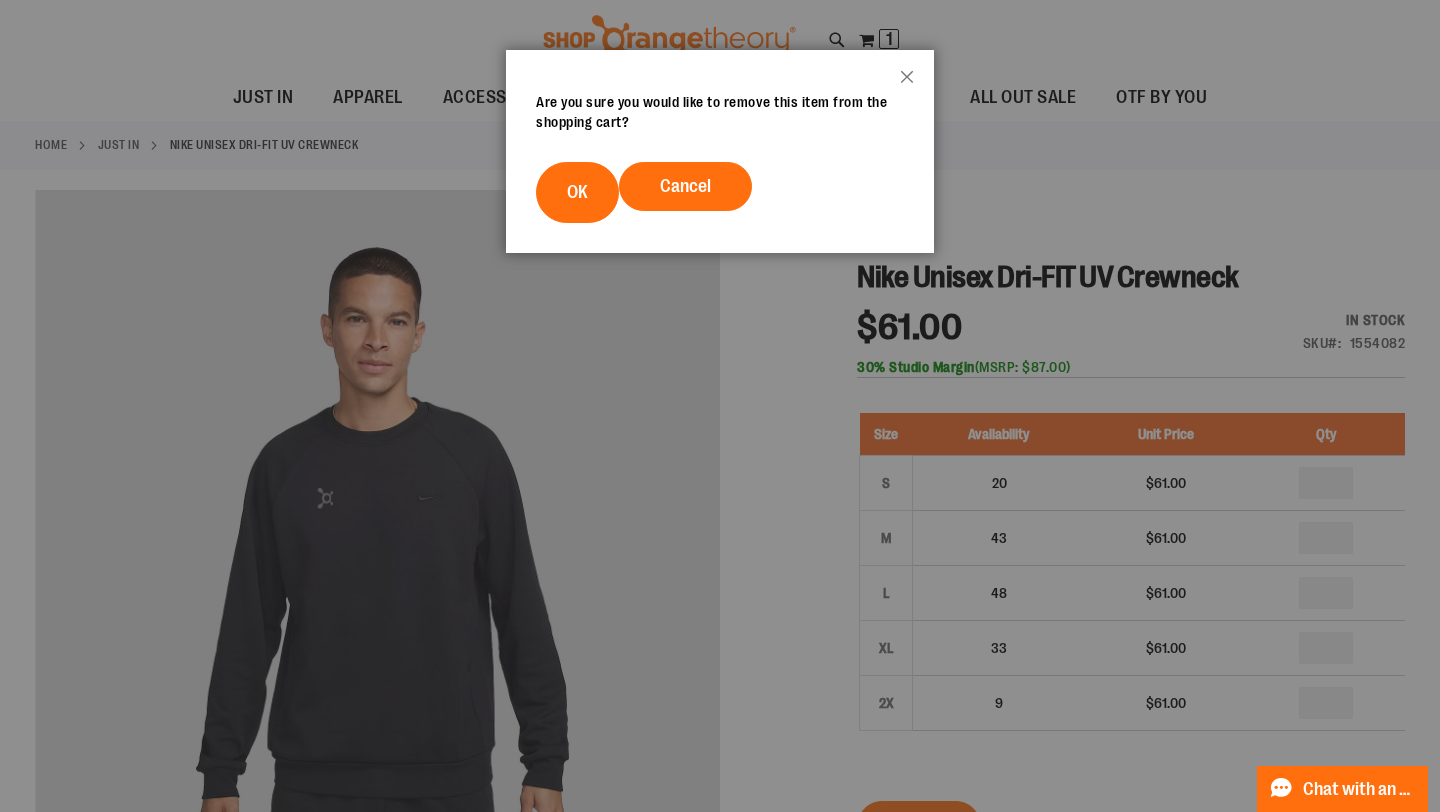 scroll, scrollTop: 0, scrollLeft: 0, axis: both 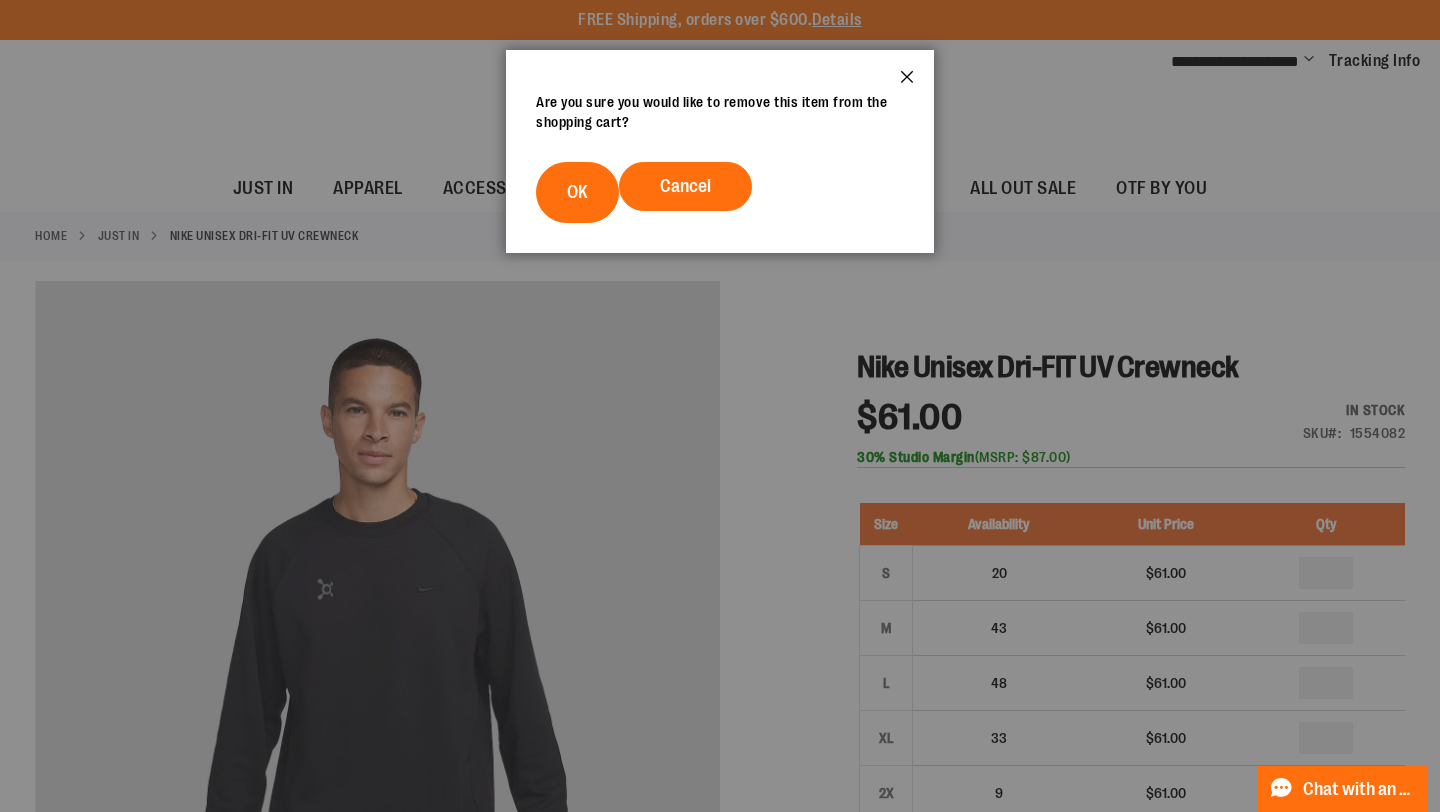 click on "Close" at bounding box center (907, 83) 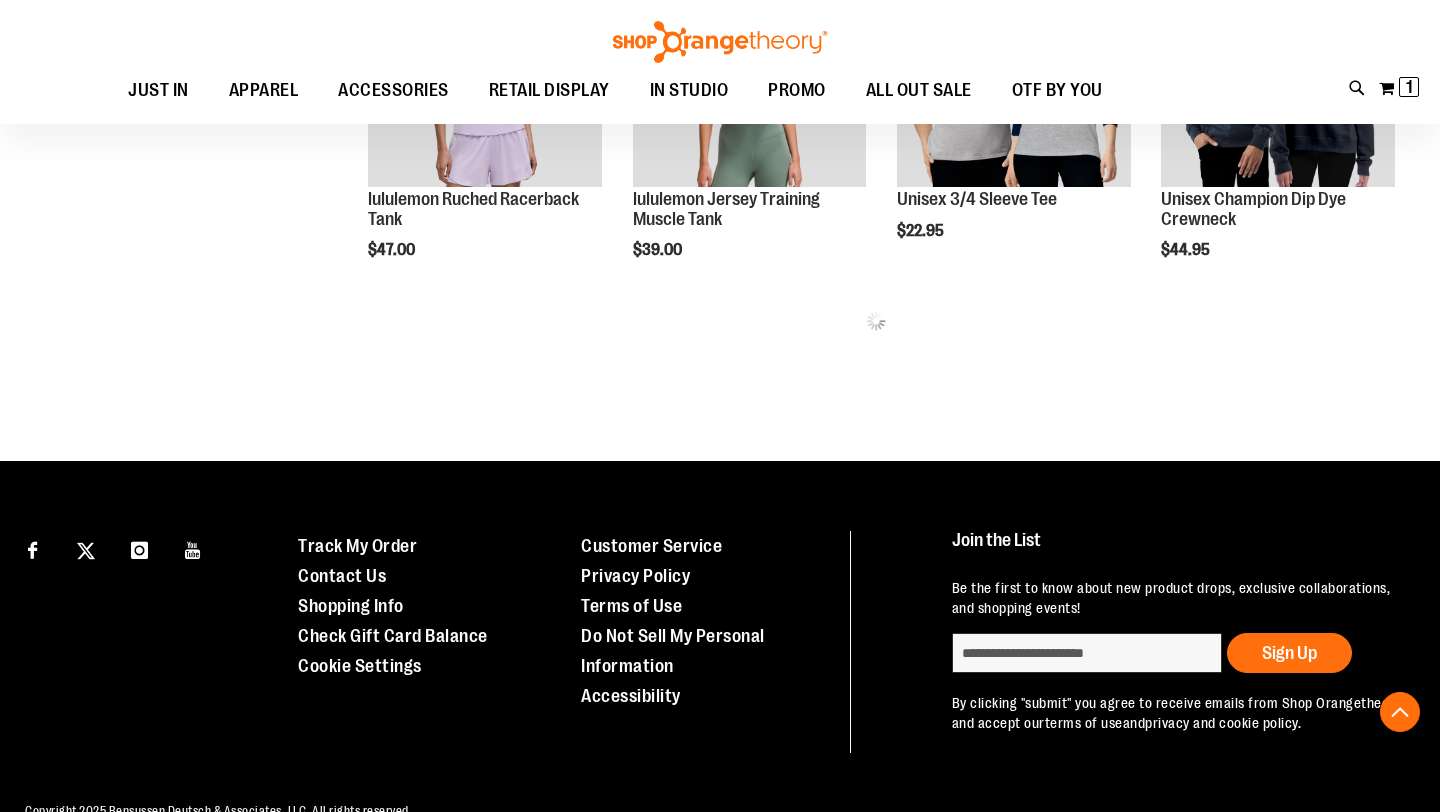 scroll, scrollTop: 1180, scrollLeft: 0, axis: vertical 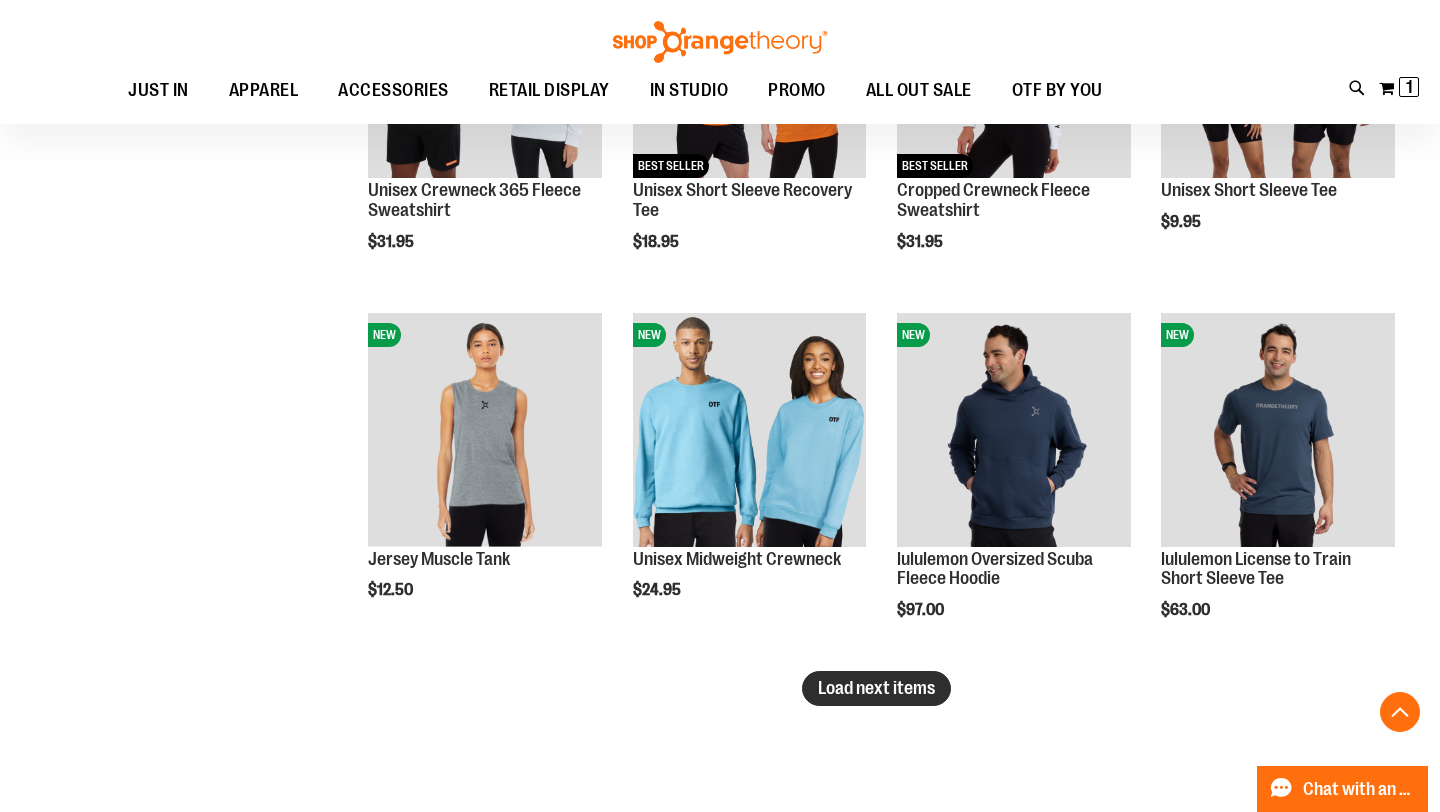 type on "**********" 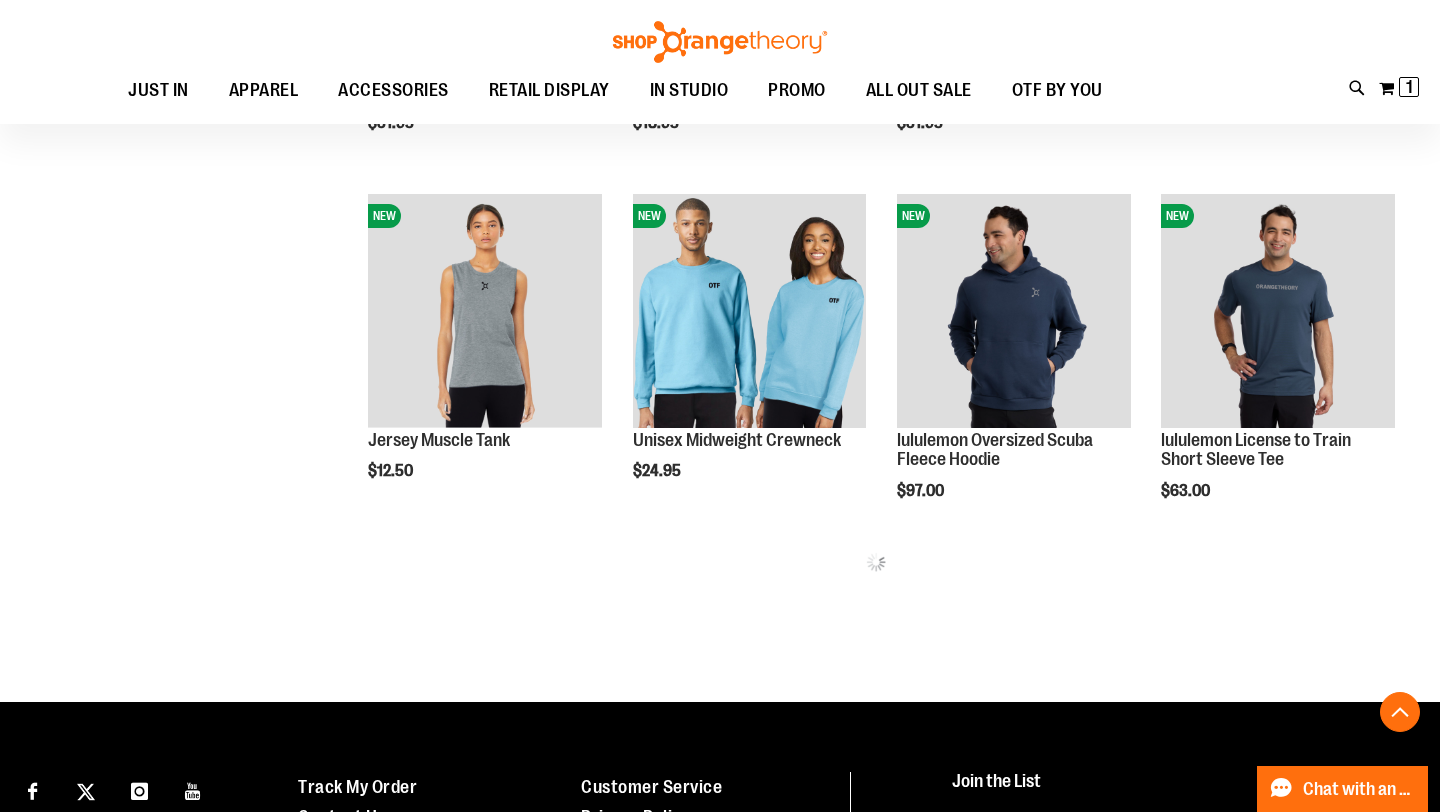scroll, scrollTop: 3243, scrollLeft: 0, axis: vertical 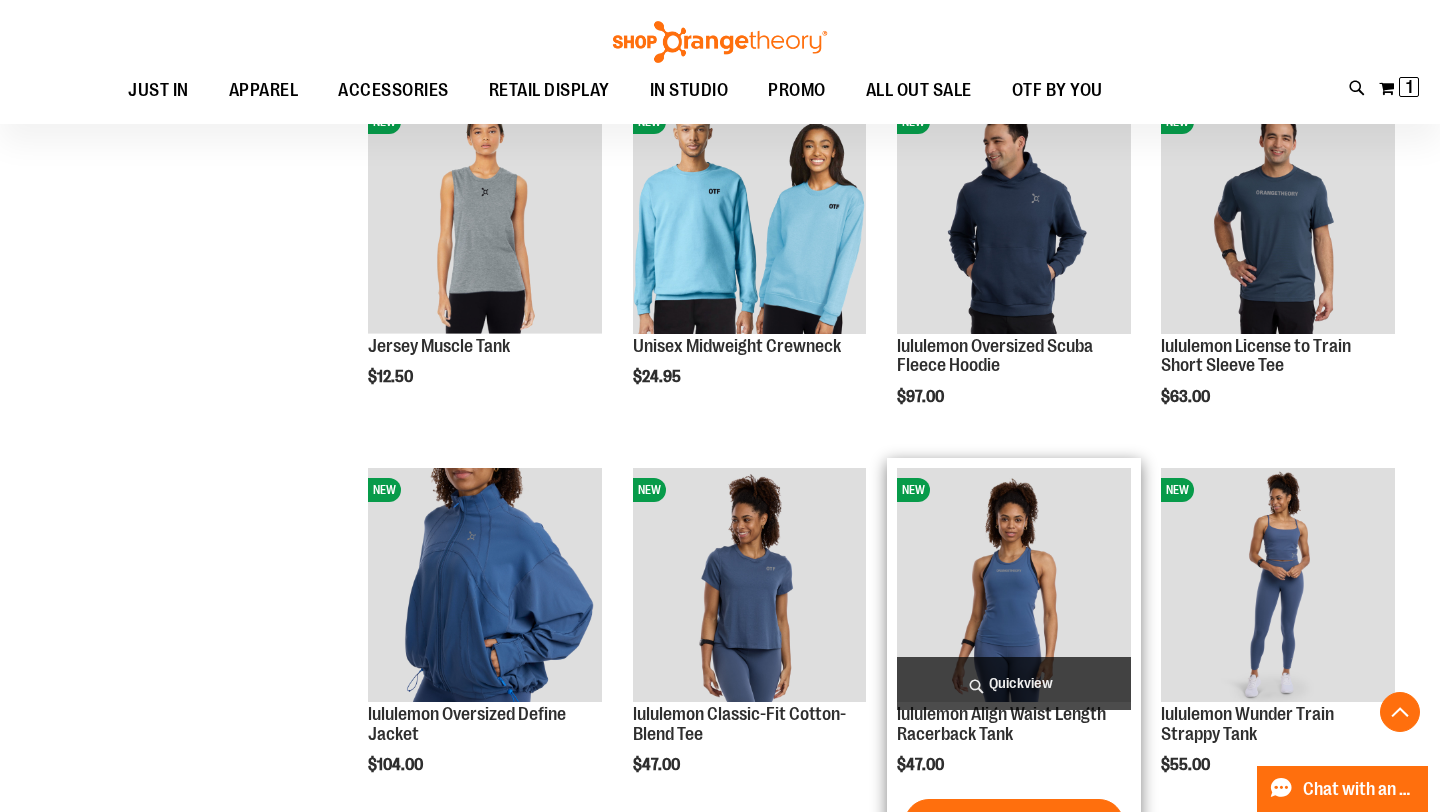 click at bounding box center [1014, 585] 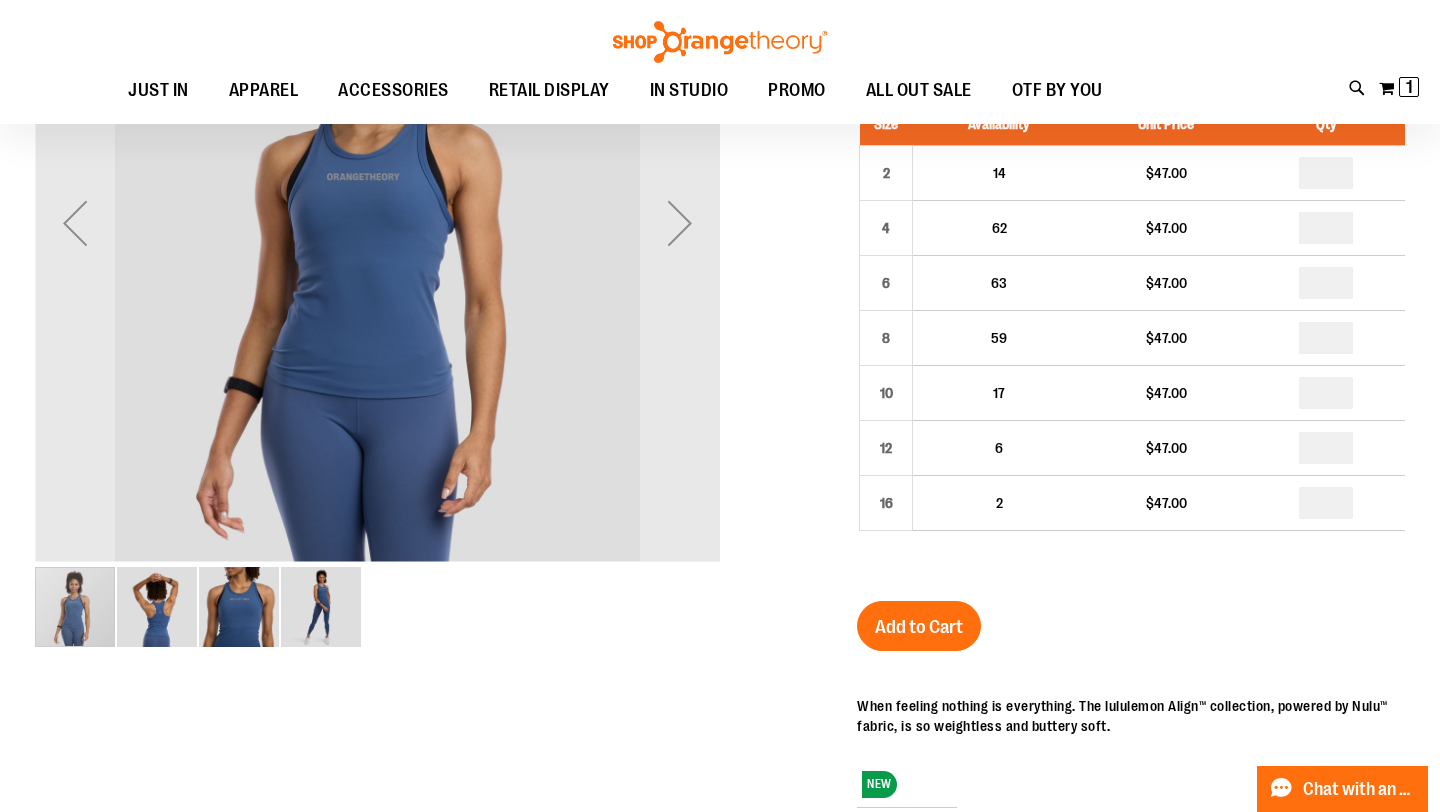 scroll, scrollTop: 189, scrollLeft: 0, axis: vertical 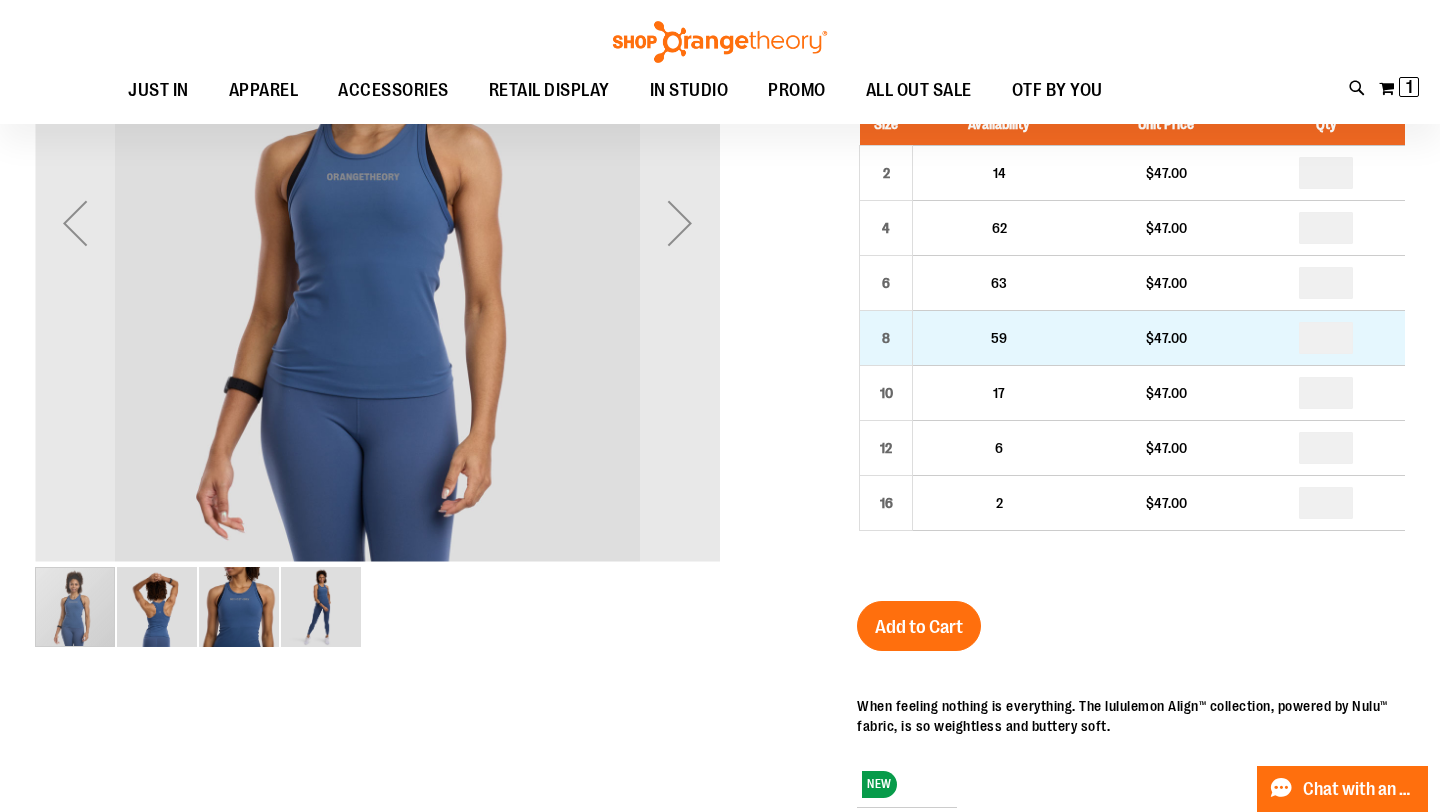 type on "**********" 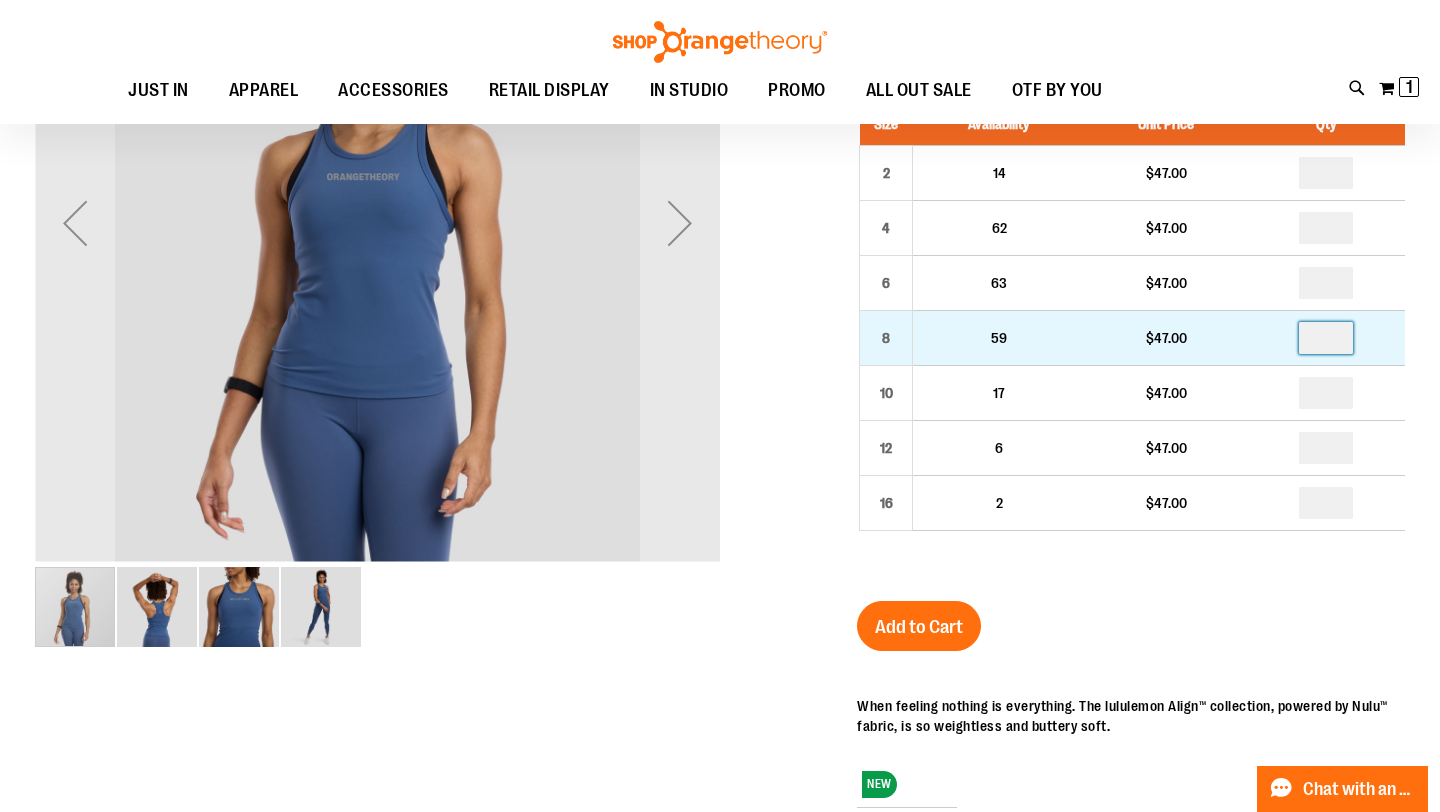 click at bounding box center (1326, 338) 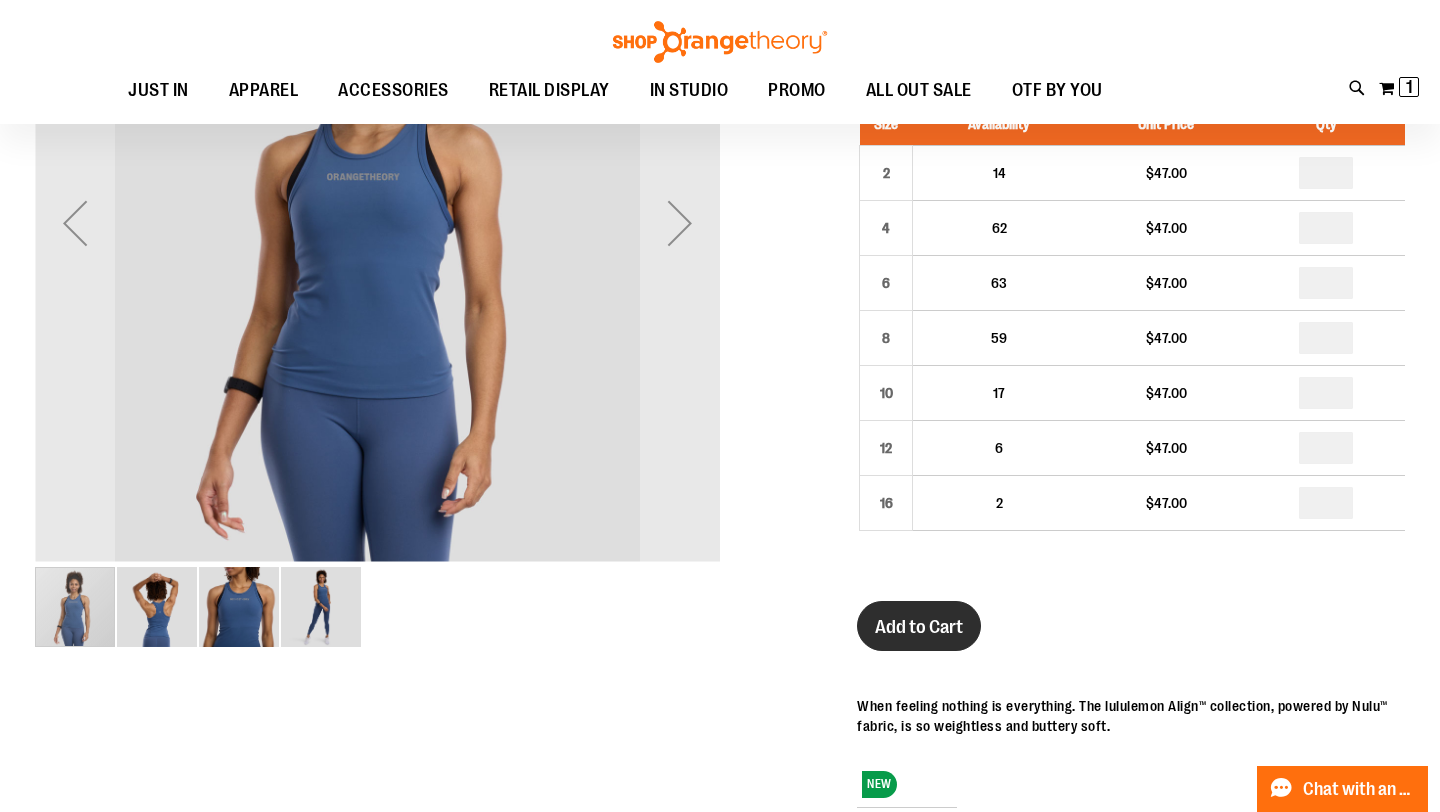 click on "Add to Cart" at bounding box center [919, 627] 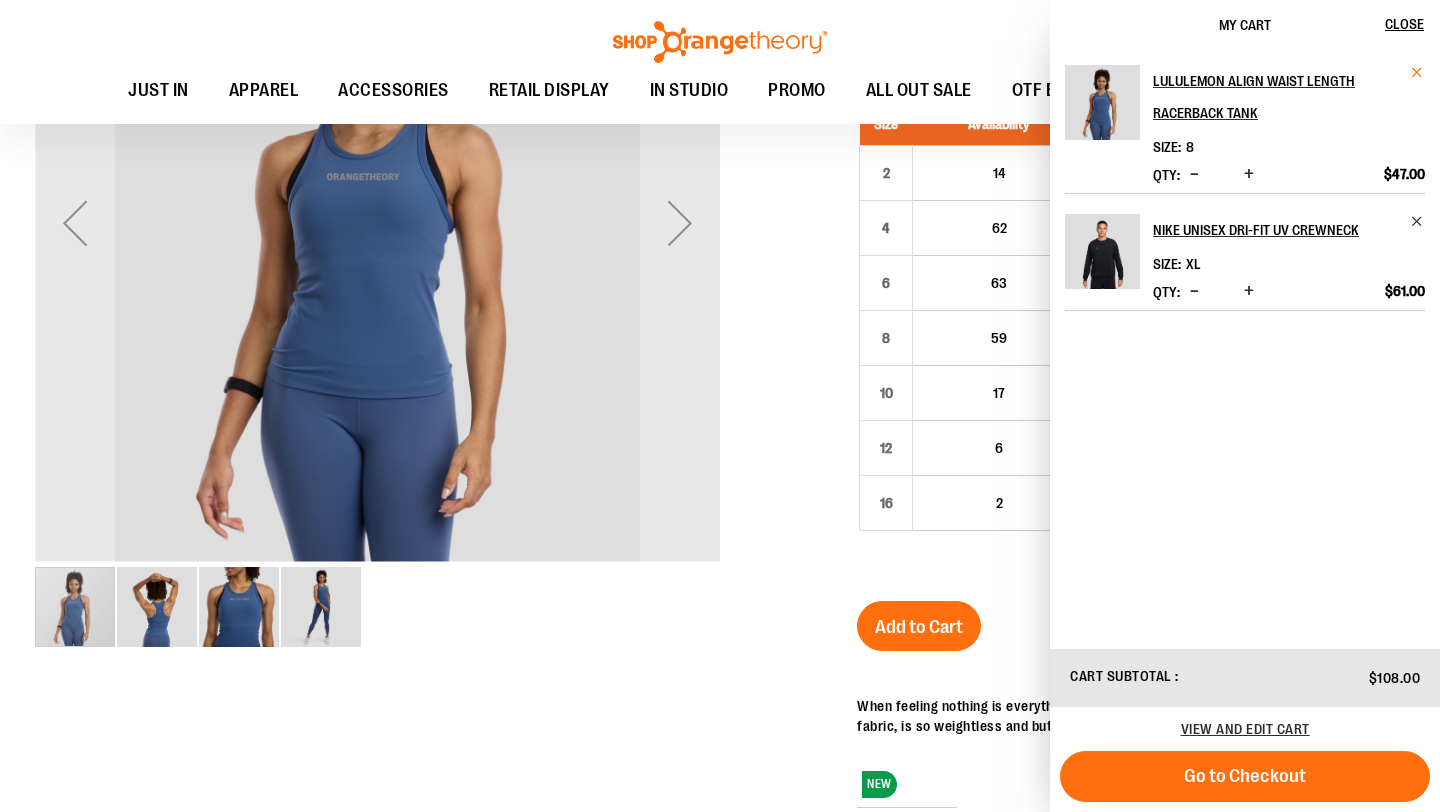 click at bounding box center (1417, 72) 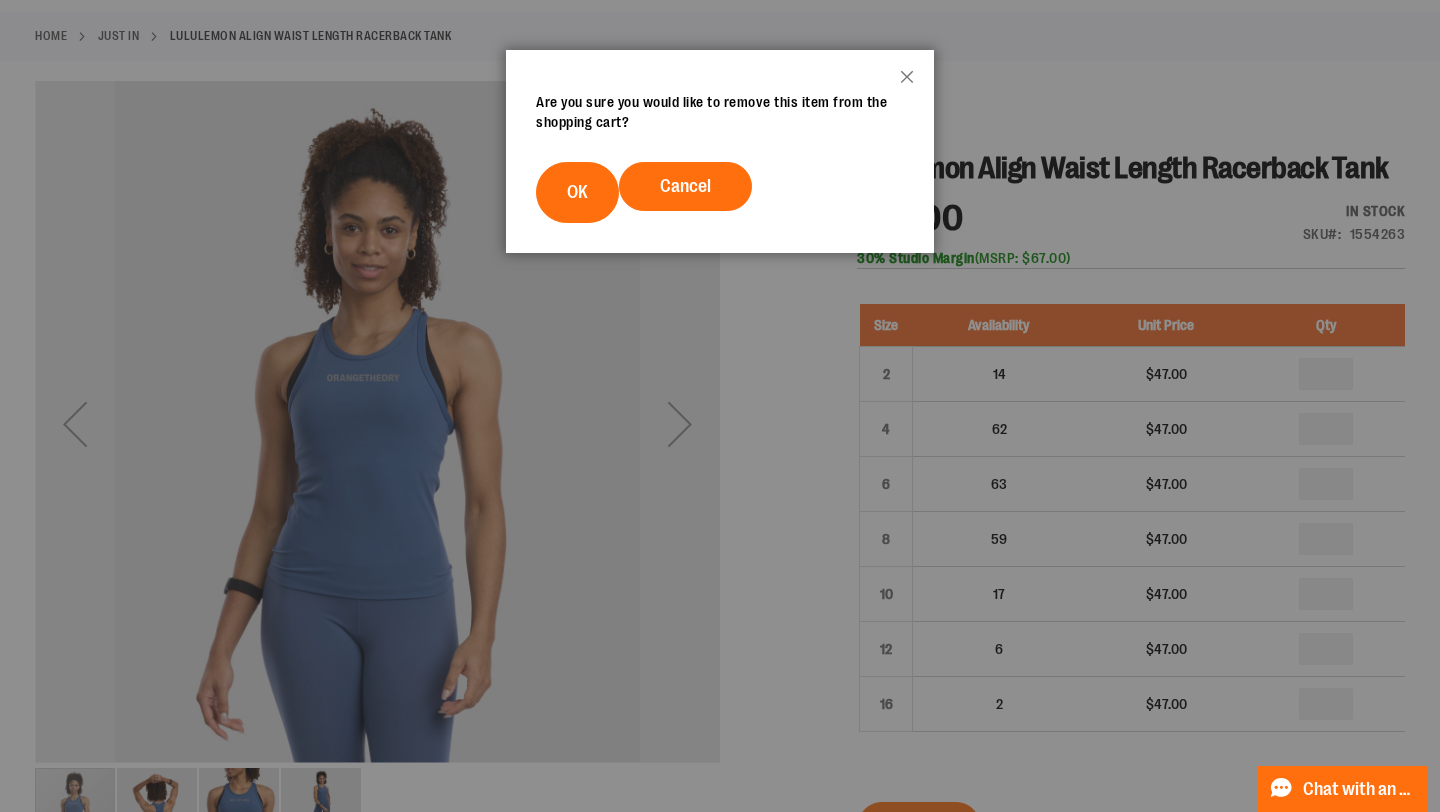 scroll, scrollTop: 0, scrollLeft: 0, axis: both 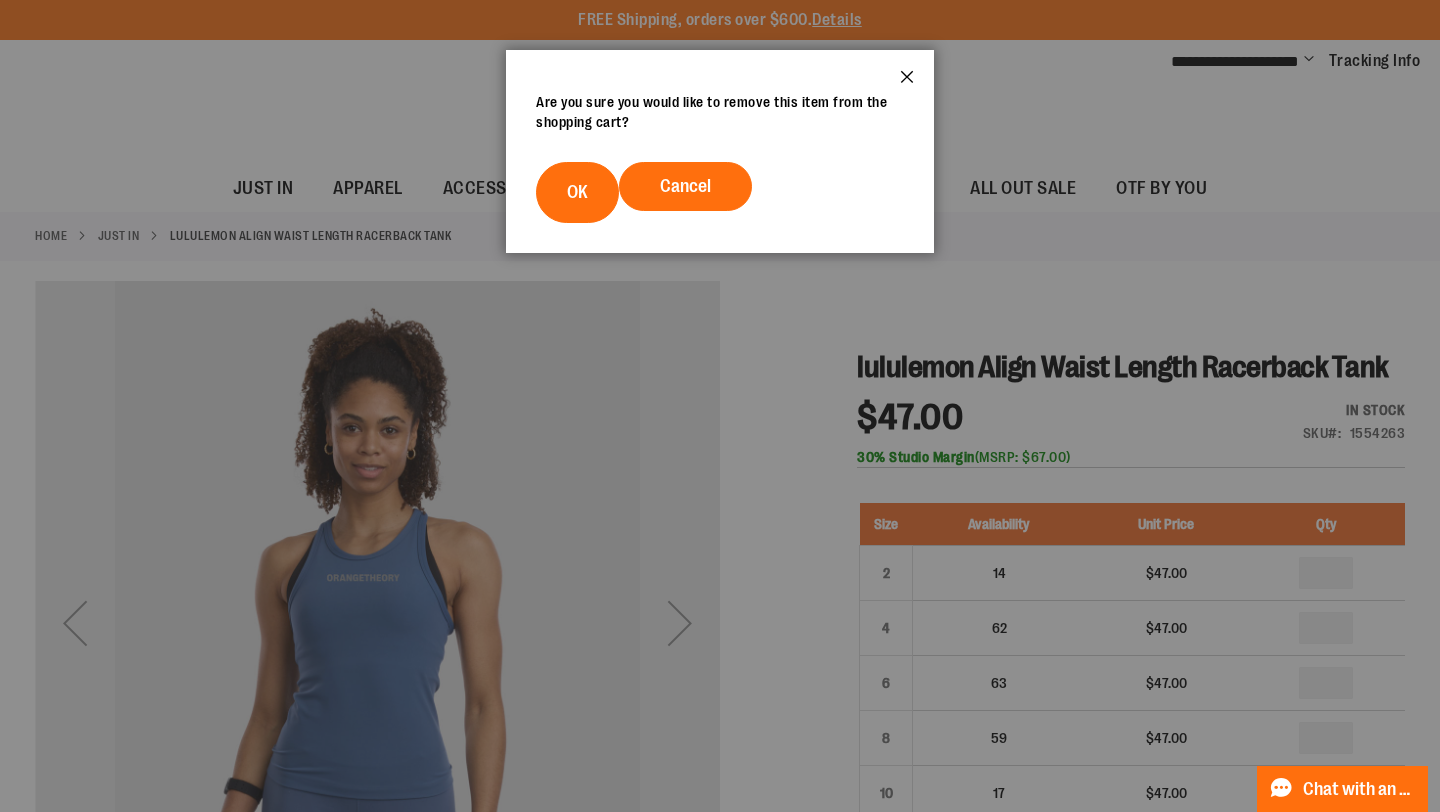 click on "Close" at bounding box center (907, 83) 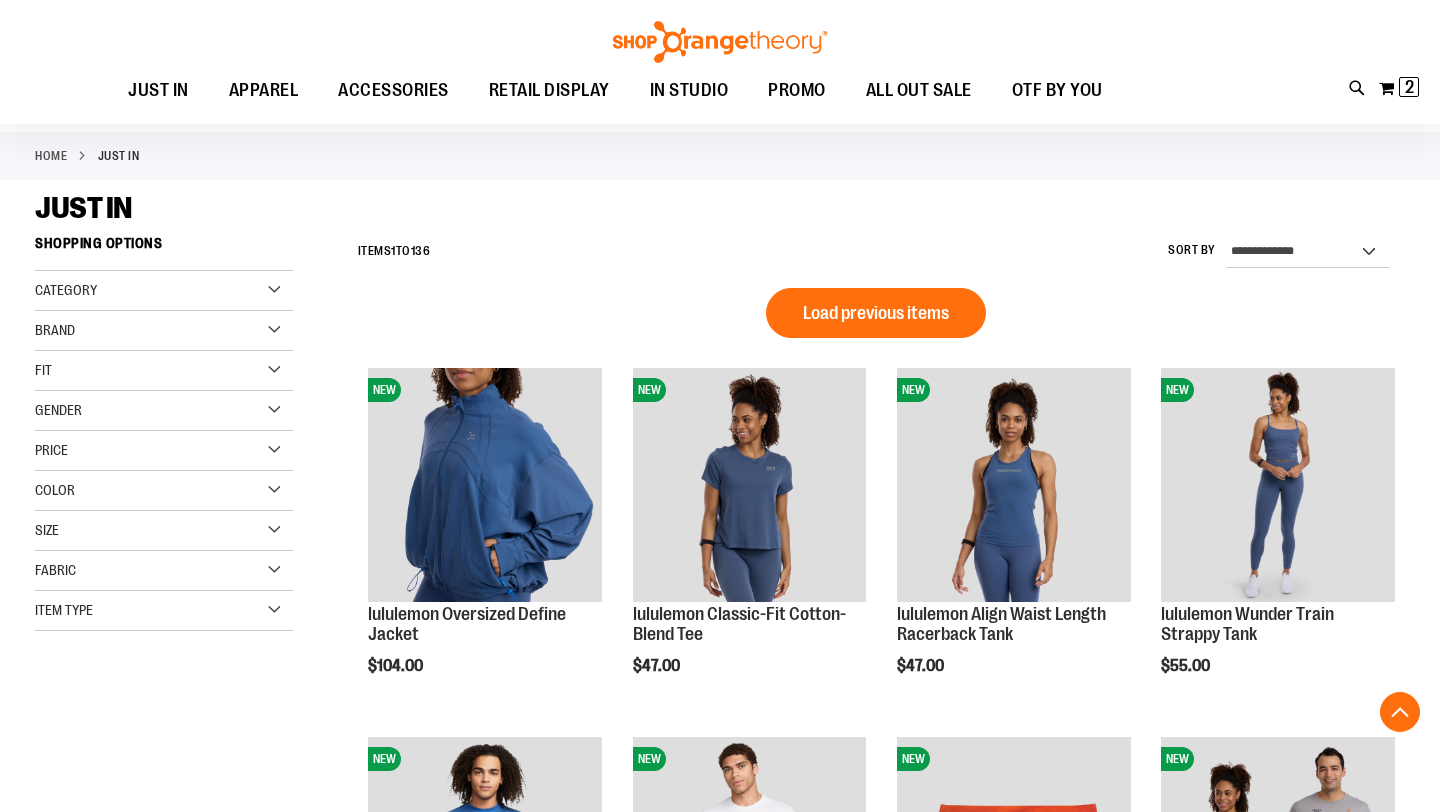 scroll, scrollTop: 549, scrollLeft: 0, axis: vertical 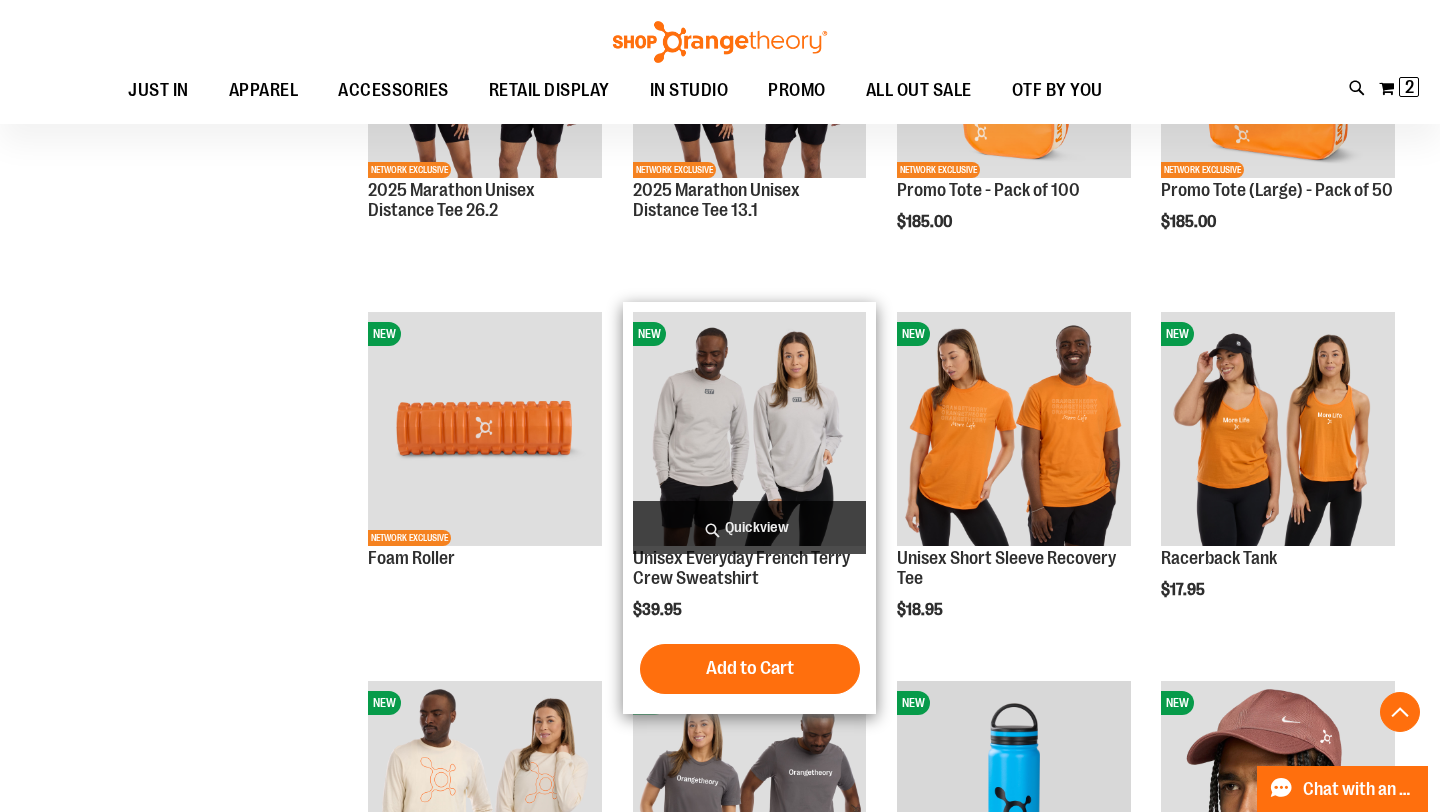 type on "**********" 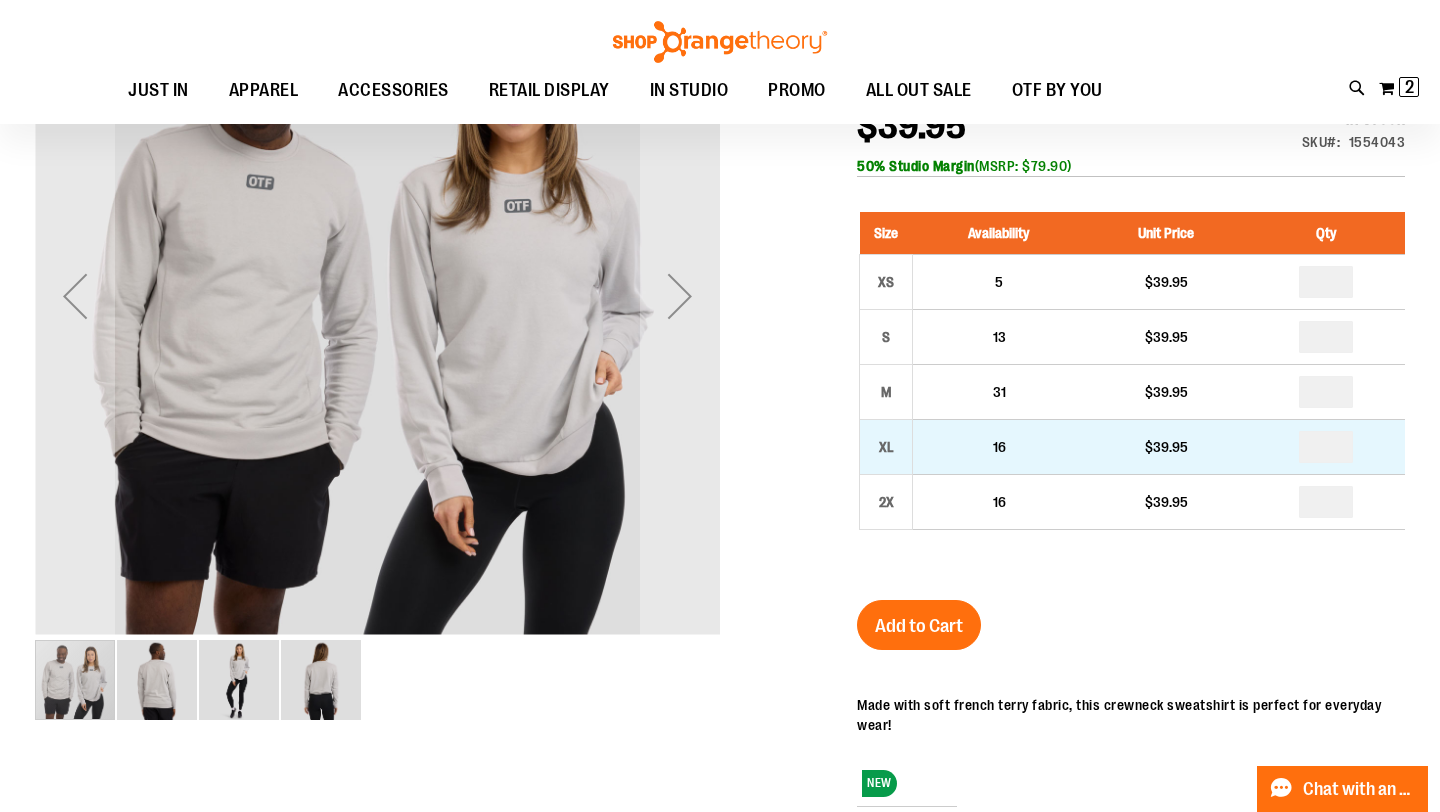 scroll, scrollTop: 131, scrollLeft: 0, axis: vertical 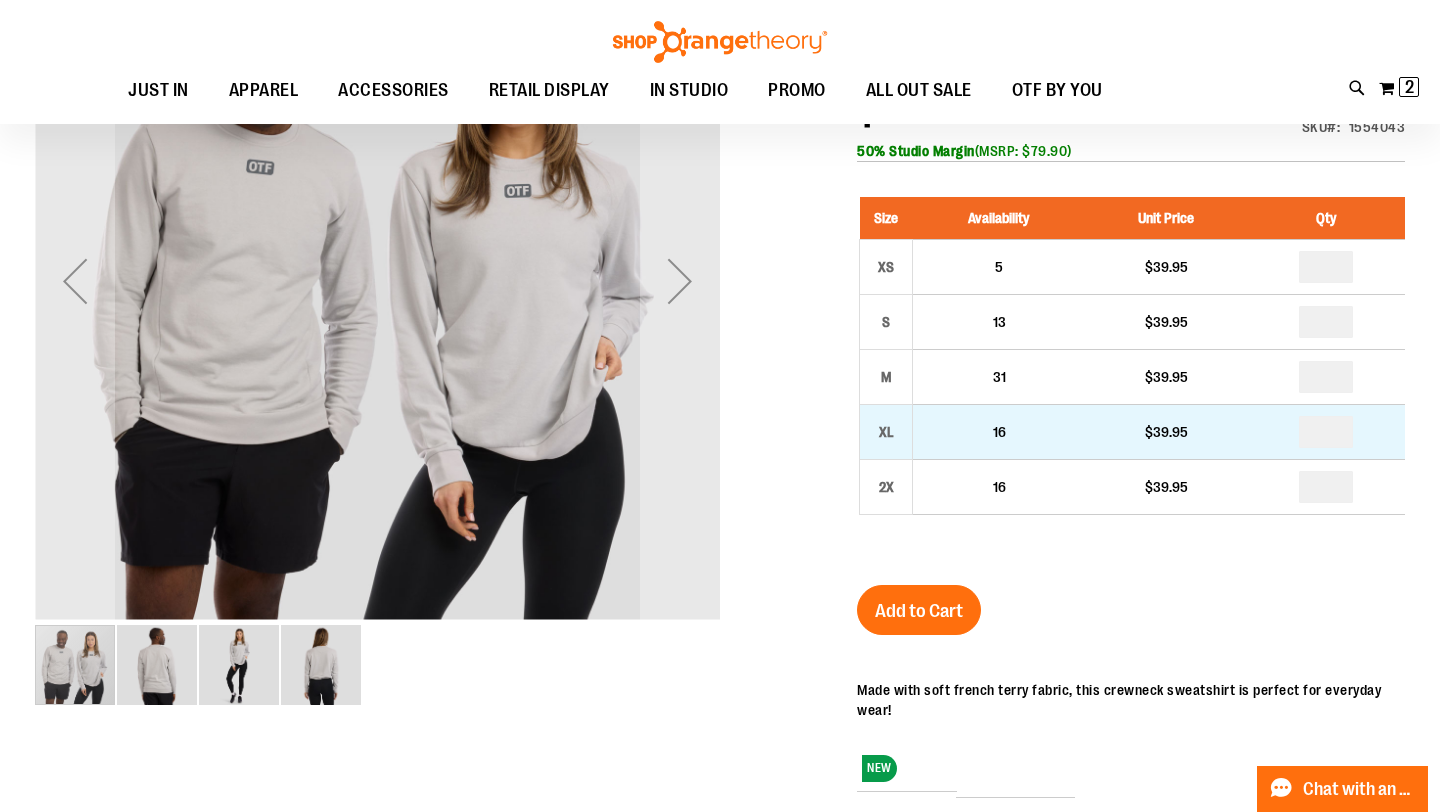 type on "**********" 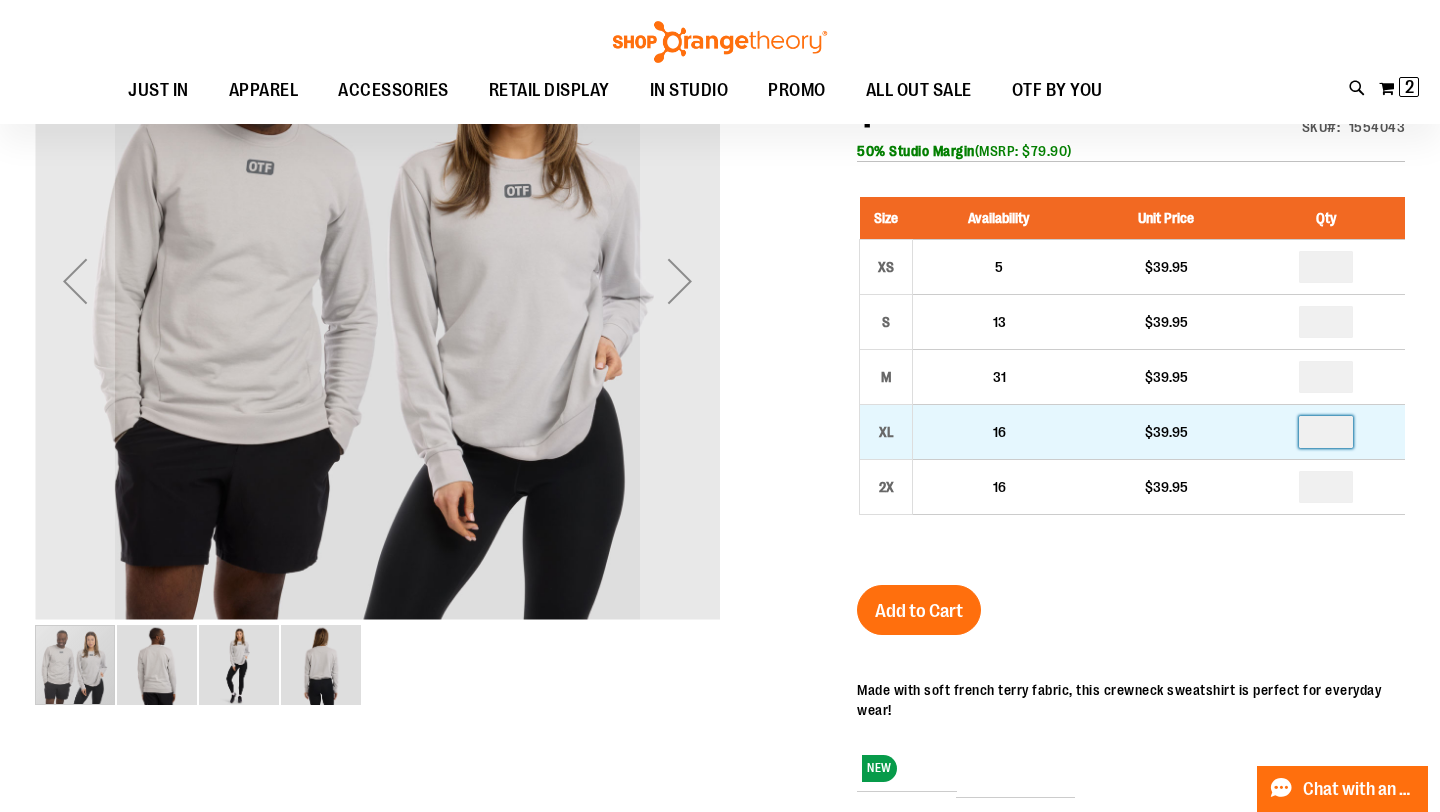 click at bounding box center [1326, 432] 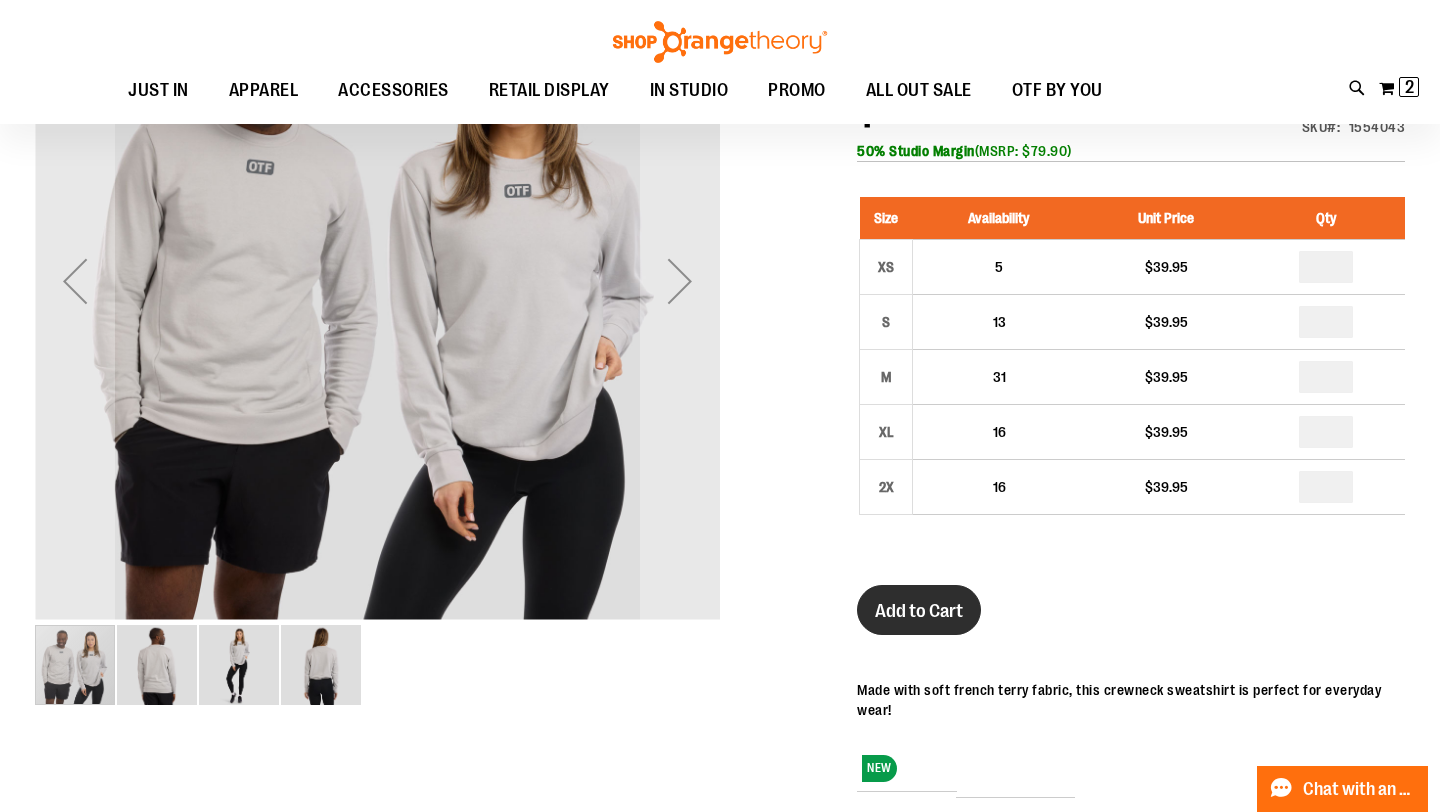 click on "Add to Cart" at bounding box center [919, 611] 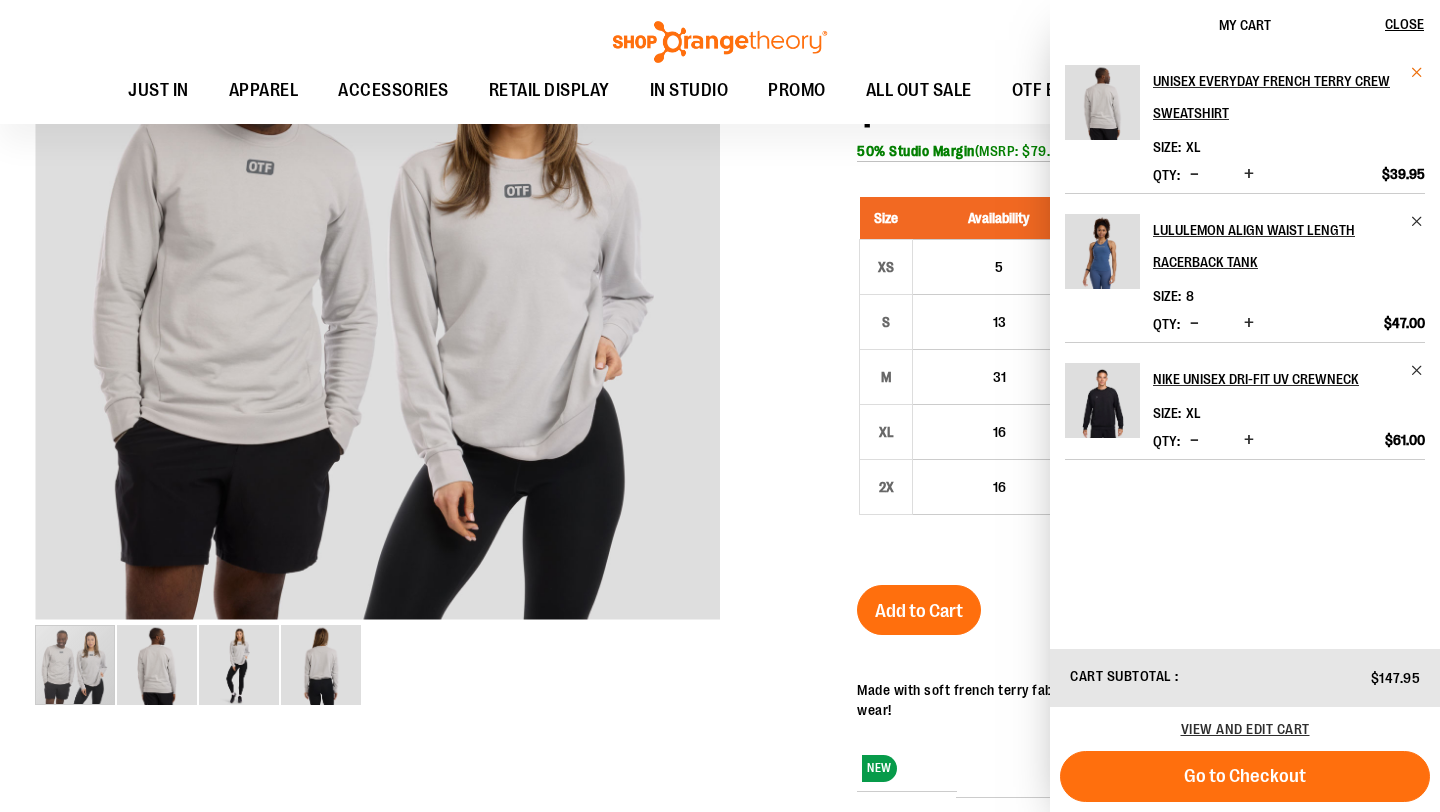 click at bounding box center [1417, 72] 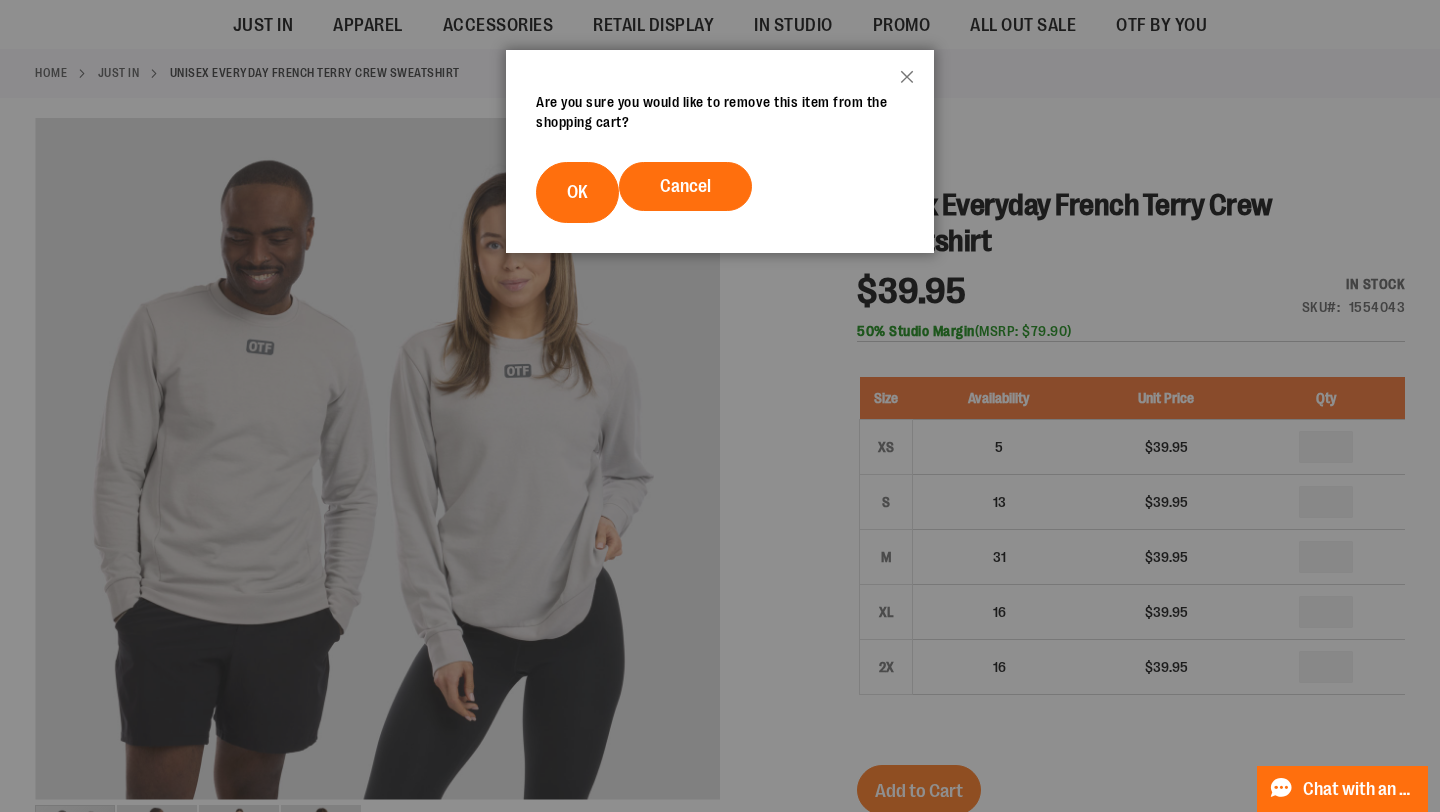 scroll, scrollTop: 0, scrollLeft: 0, axis: both 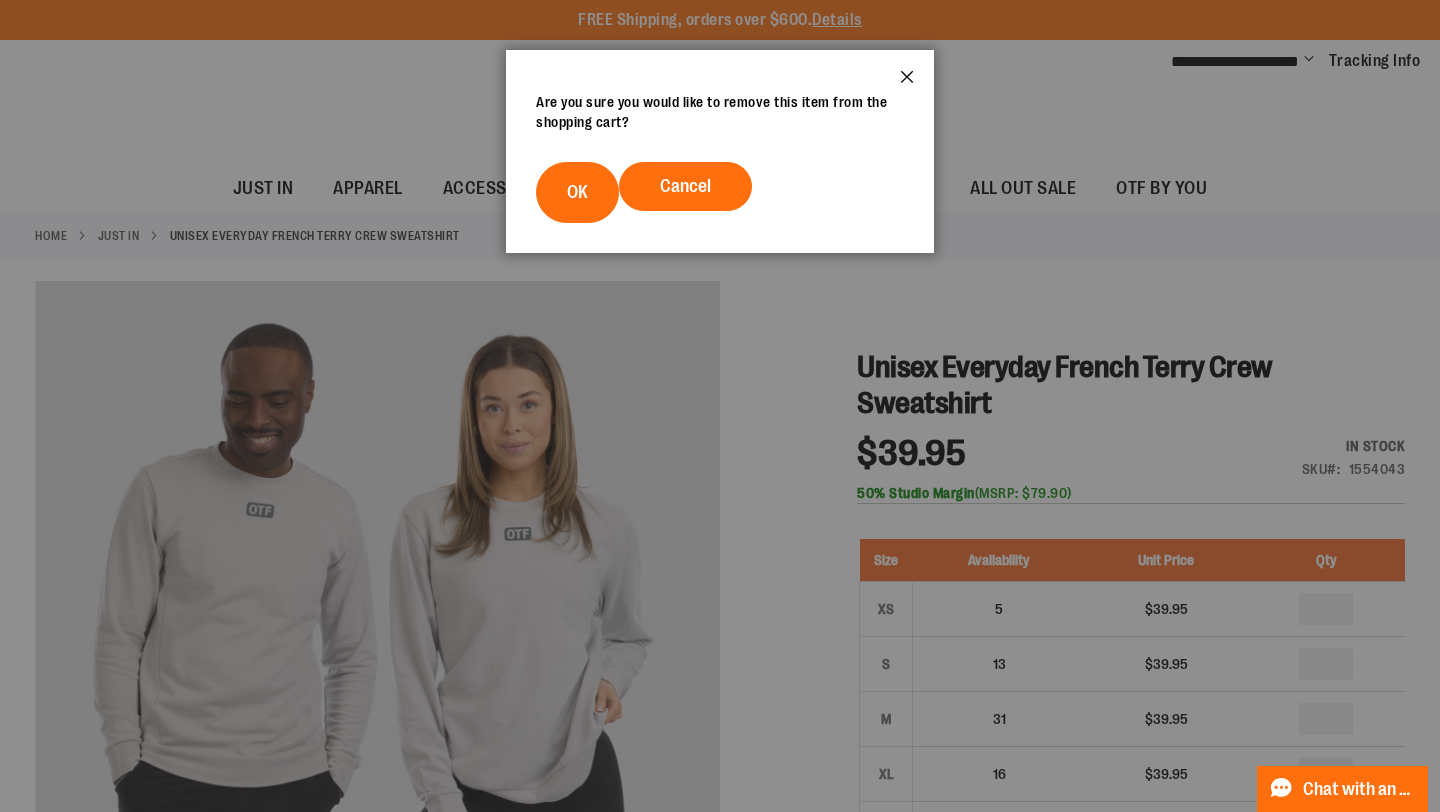 click on "Close" at bounding box center [907, 83] 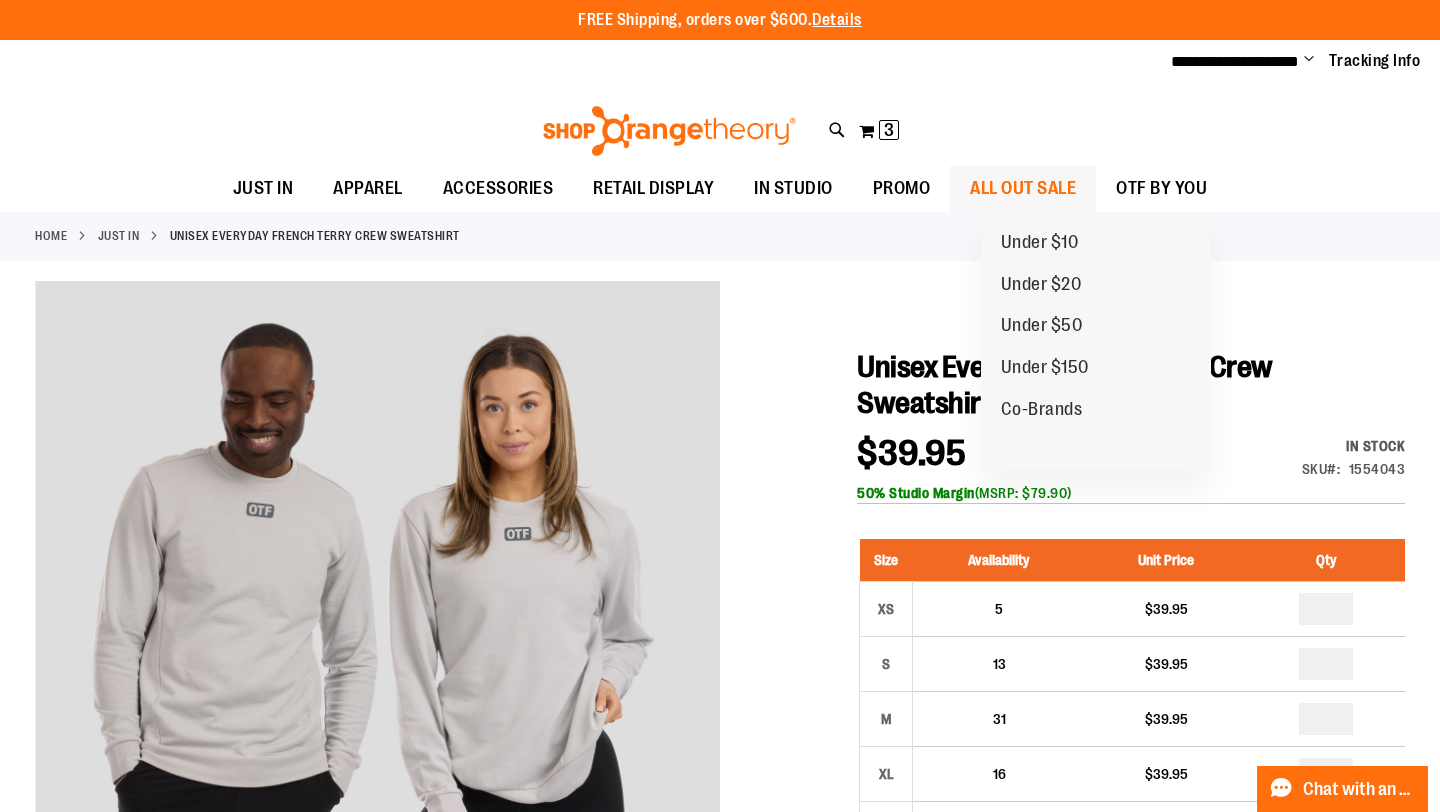click on "ALL OUT SALE" at bounding box center [1023, 188] 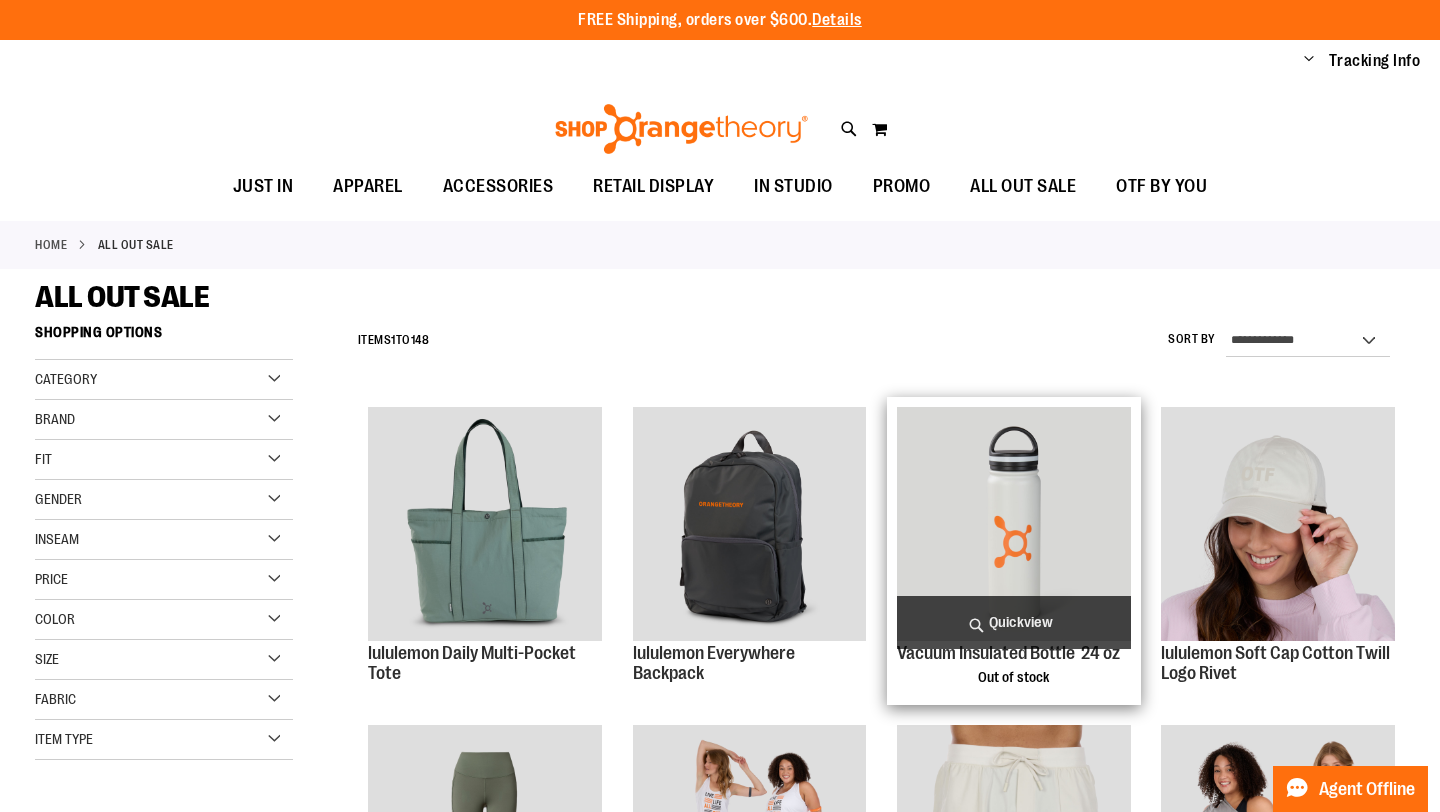 scroll, scrollTop: 0, scrollLeft: 0, axis: both 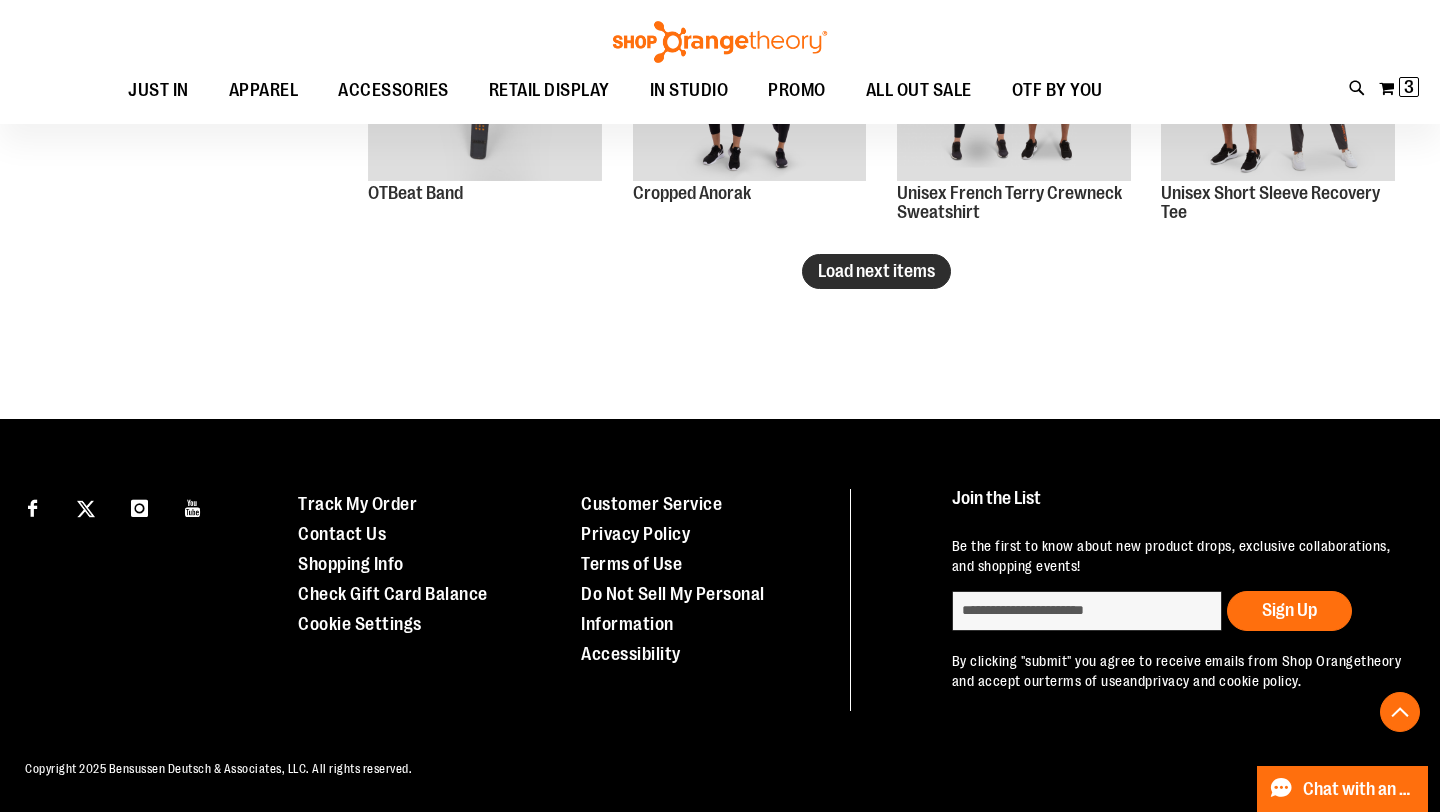 type on "**********" 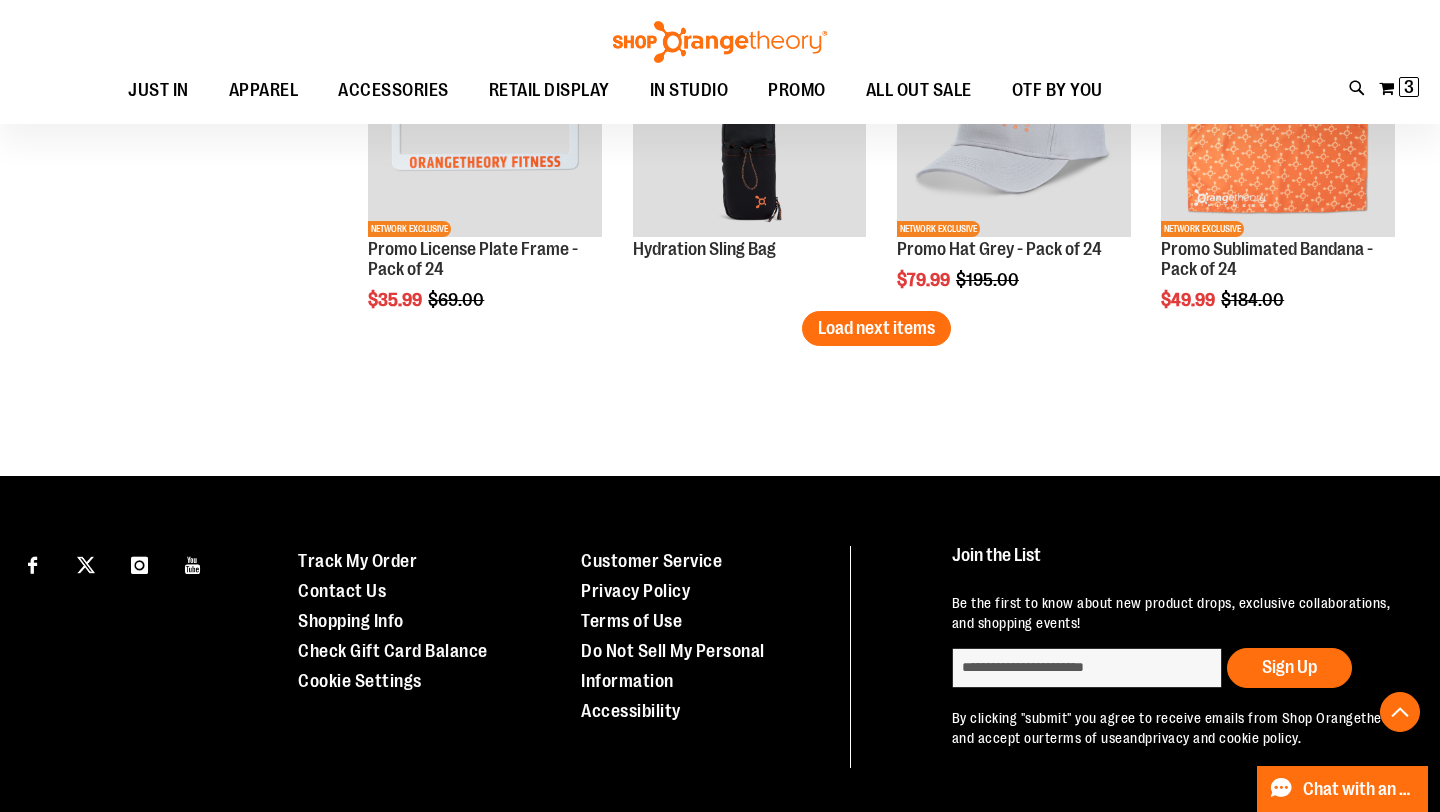 scroll, scrollTop: 3913, scrollLeft: 0, axis: vertical 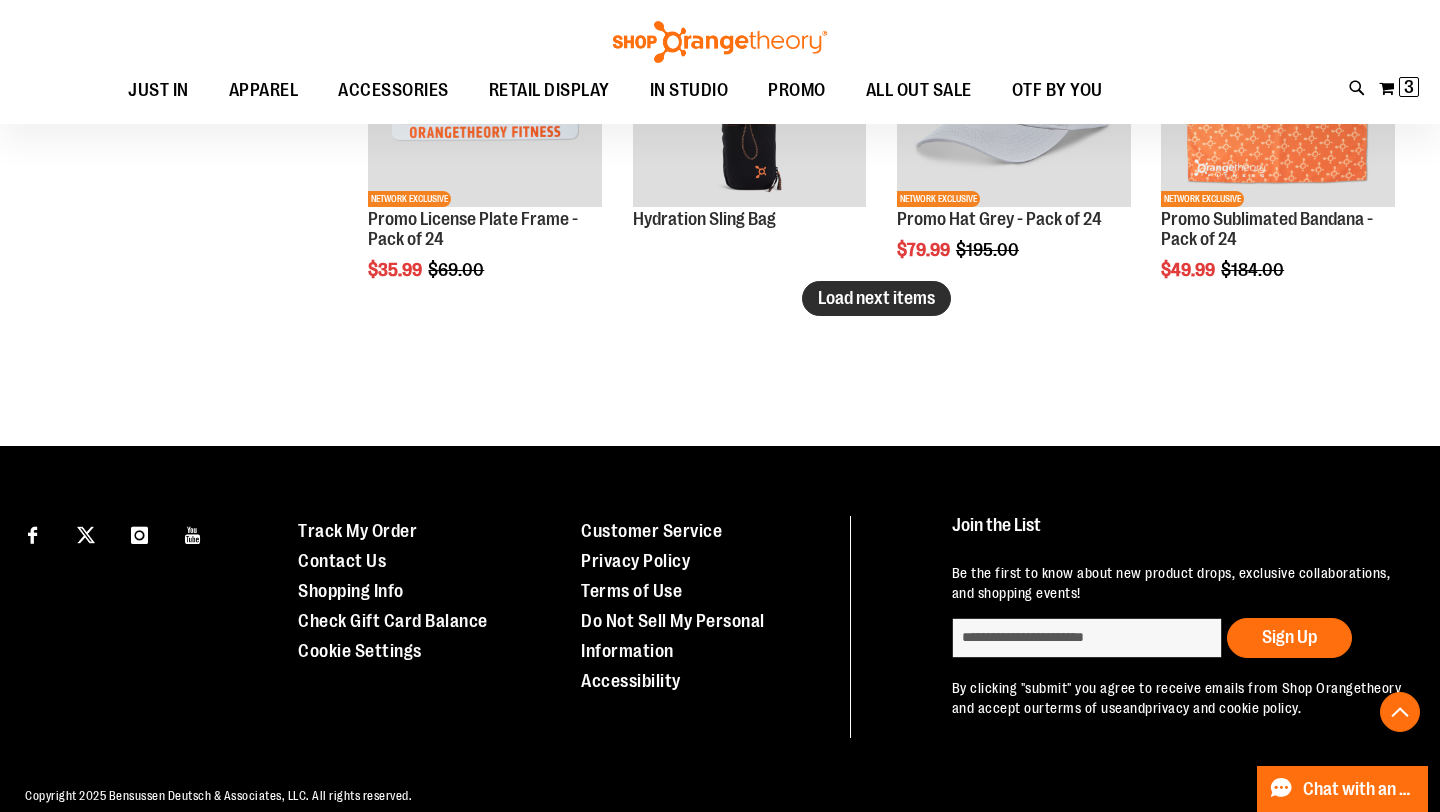 click on "Load next items" at bounding box center [876, 298] 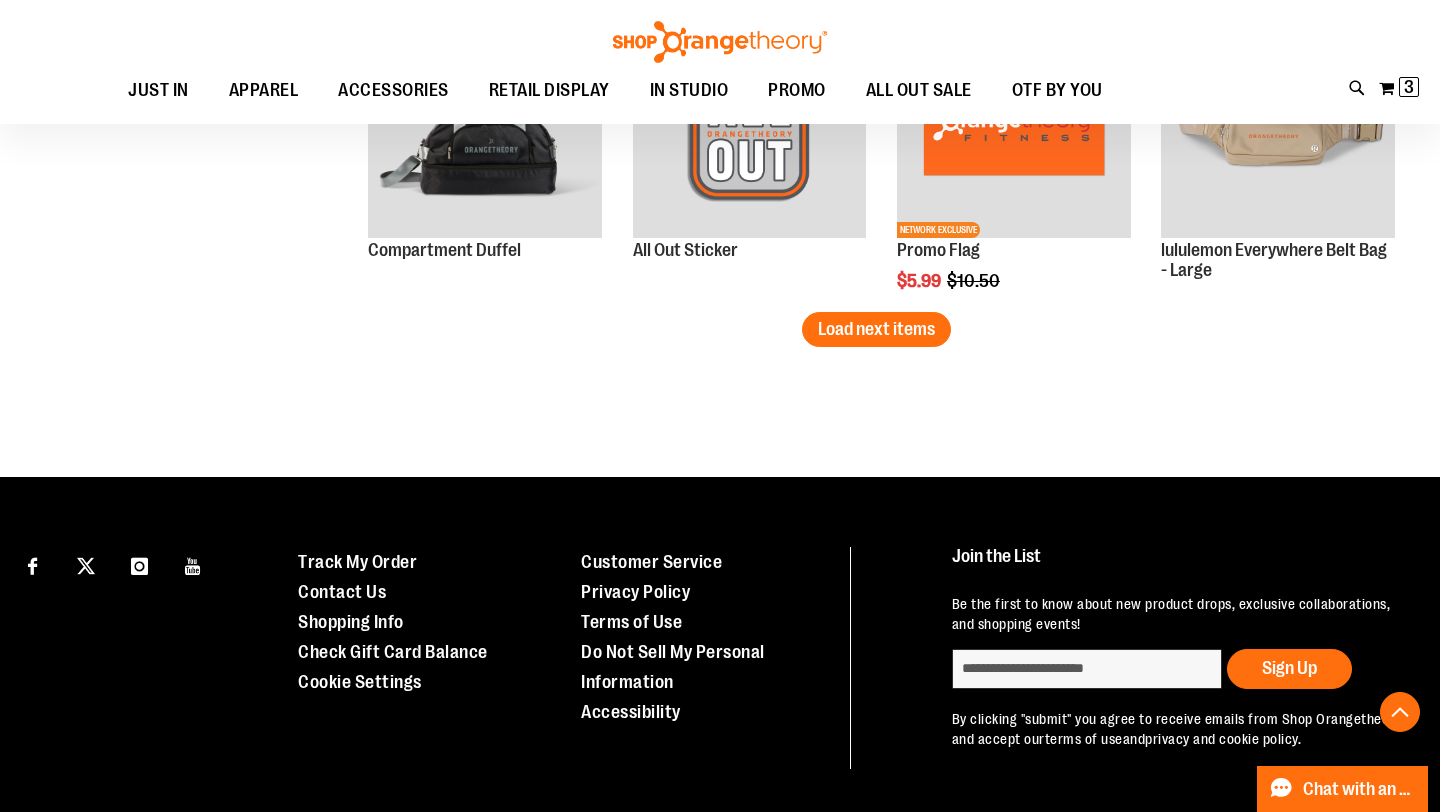scroll, scrollTop: 4841, scrollLeft: 0, axis: vertical 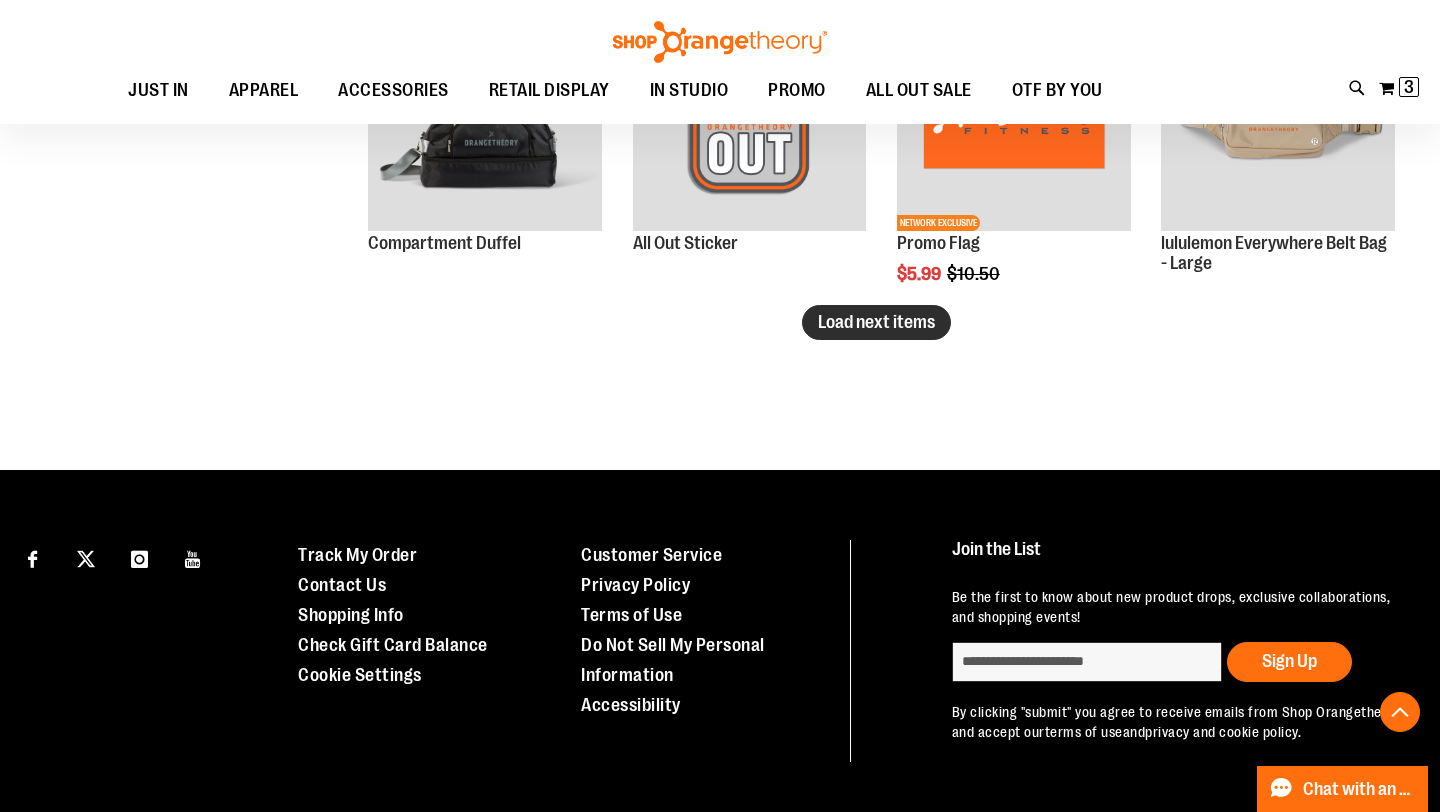 click on "Load next items" at bounding box center [876, 322] 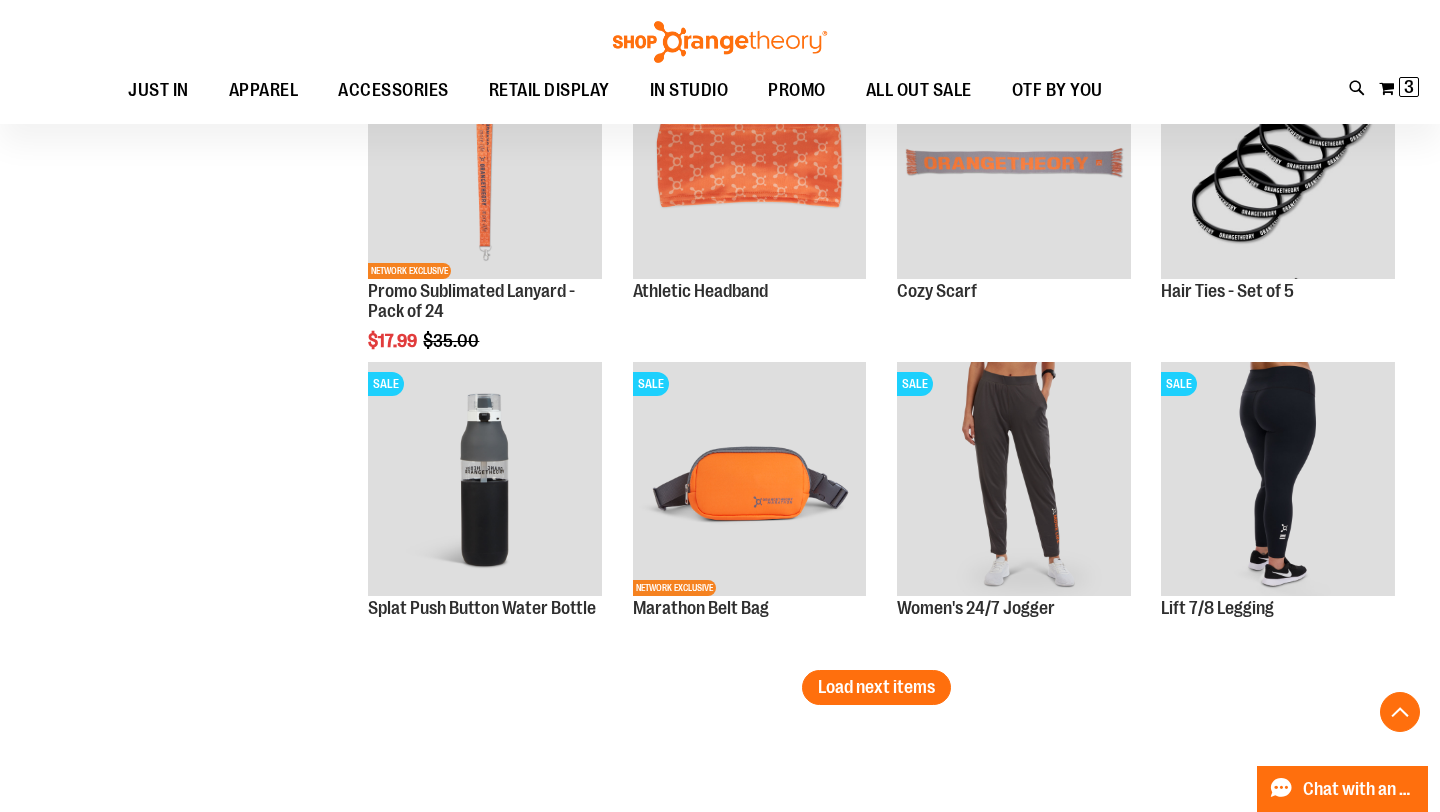 scroll, scrollTop: 5473, scrollLeft: 0, axis: vertical 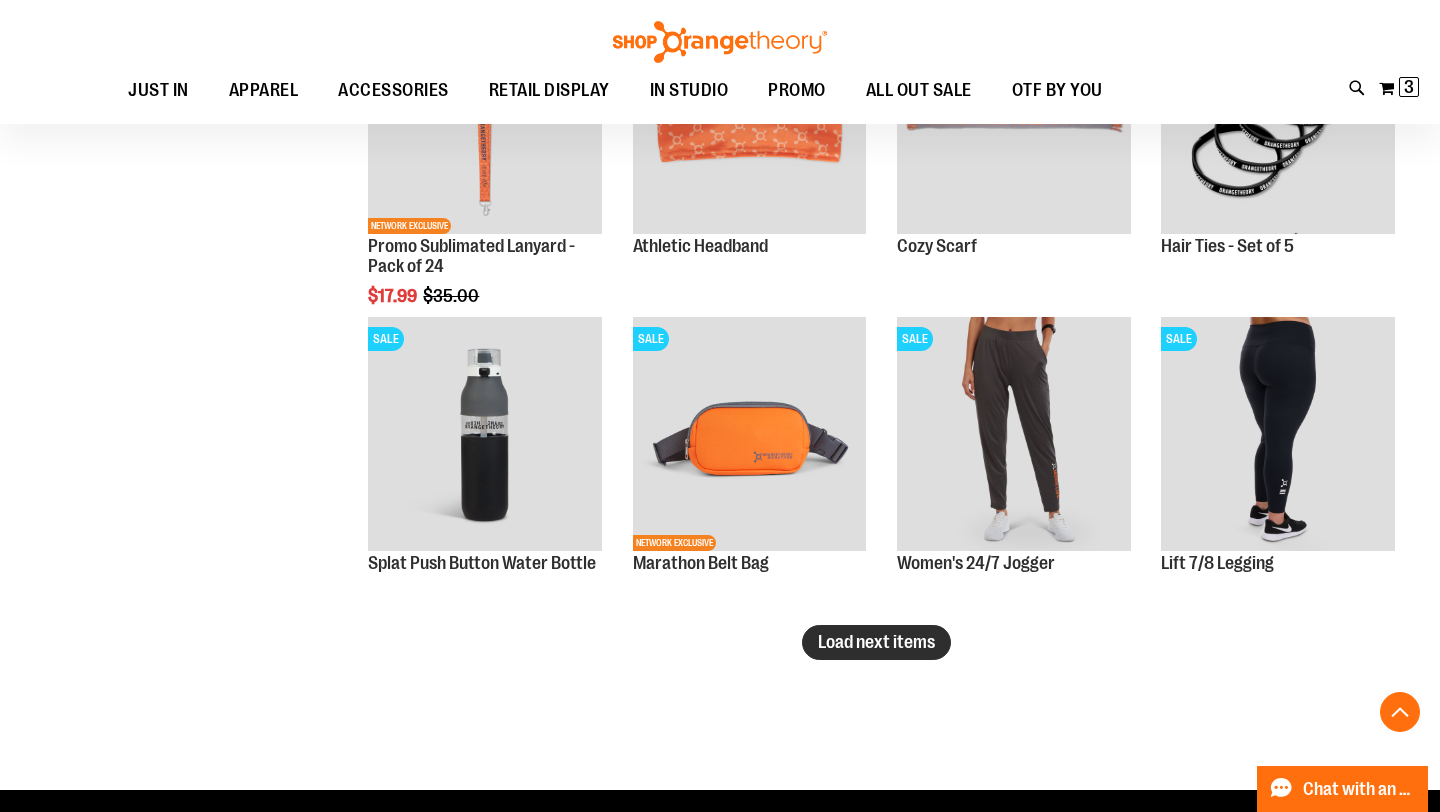 click on "Load next items" at bounding box center (876, 642) 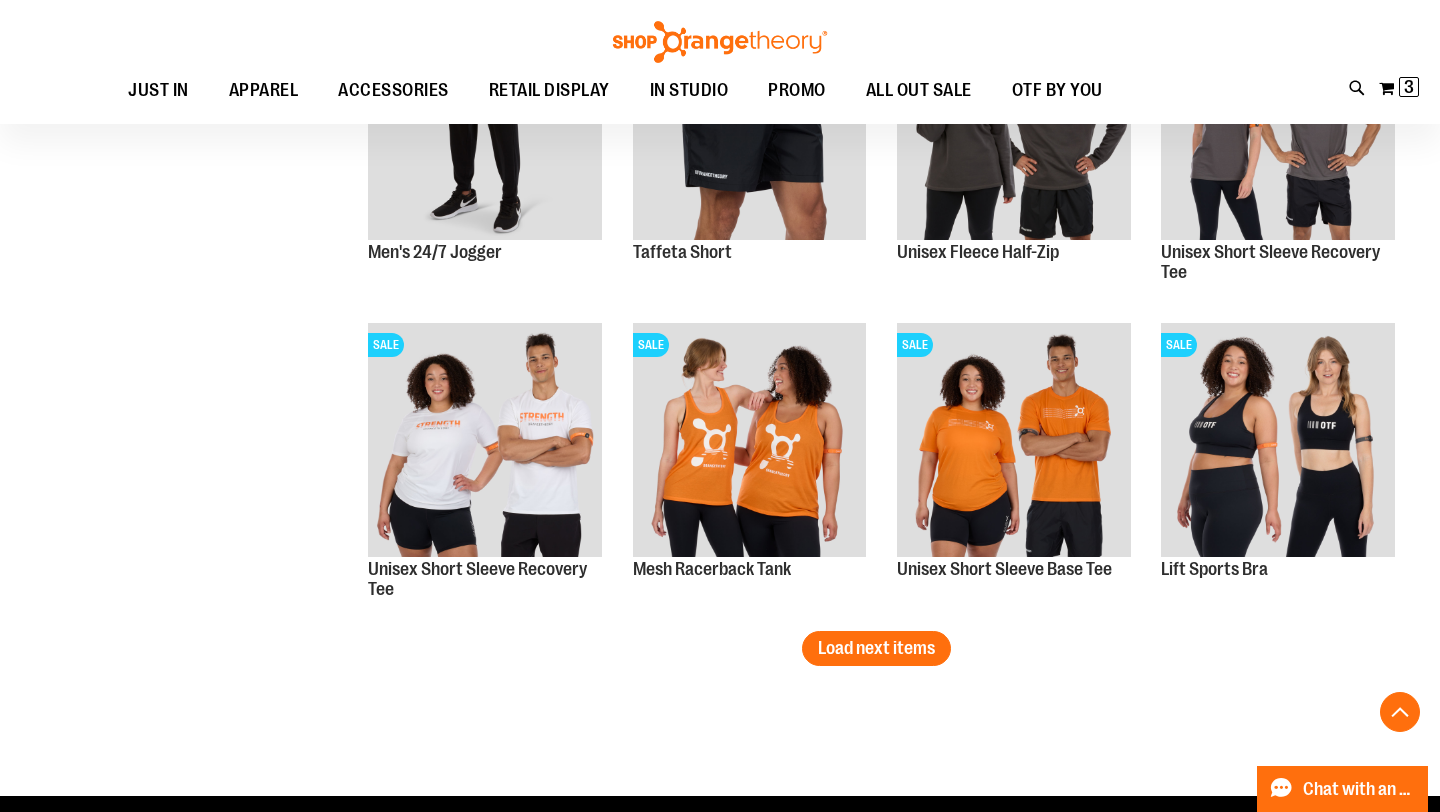 scroll, scrollTop: 6462, scrollLeft: 0, axis: vertical 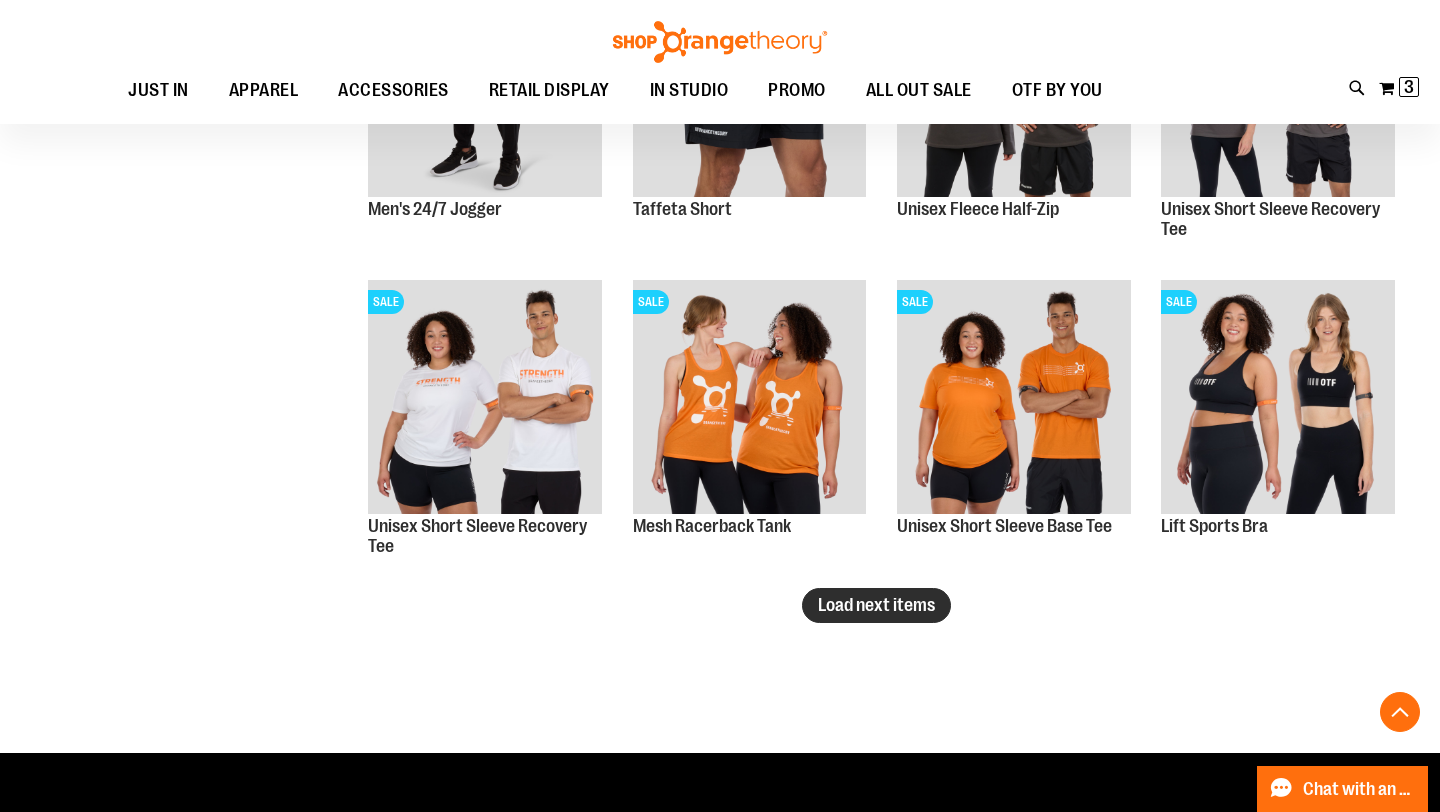 click on "Load next items" at bounding box center [876, 605] 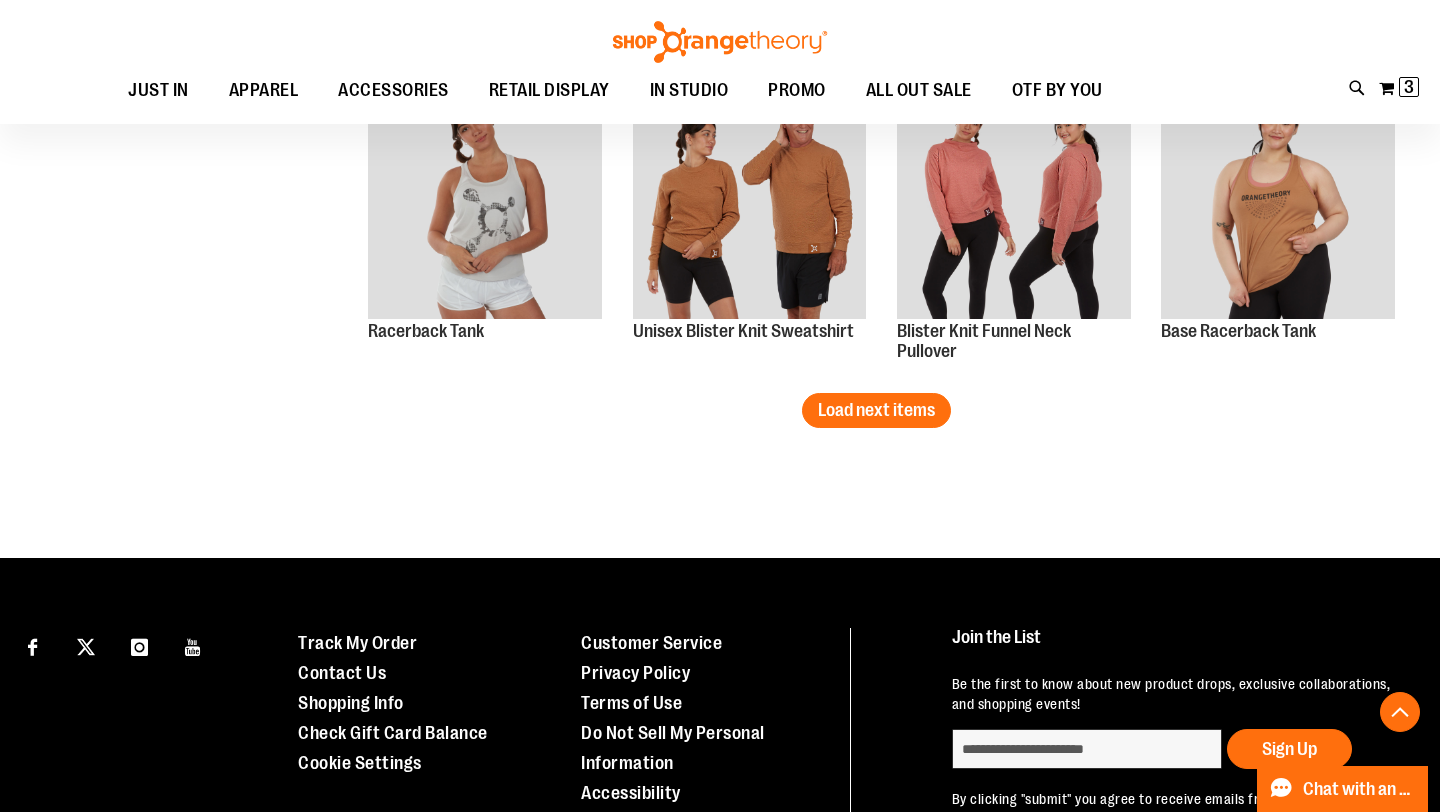 scroll, scrollTop: 7634, scrollLeft: 0, axis: vertical 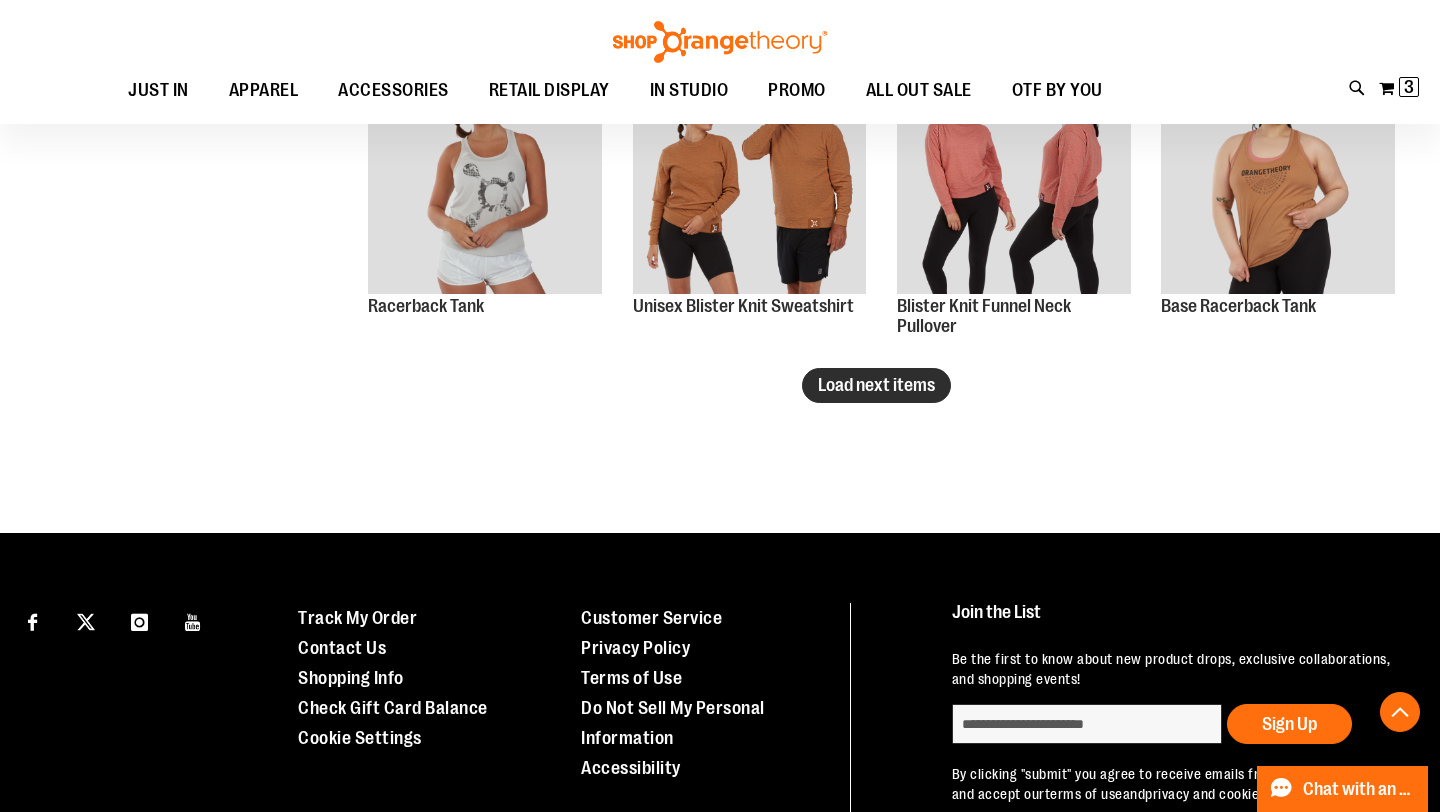 click on "Load next items" at bounding box center [876, 385] 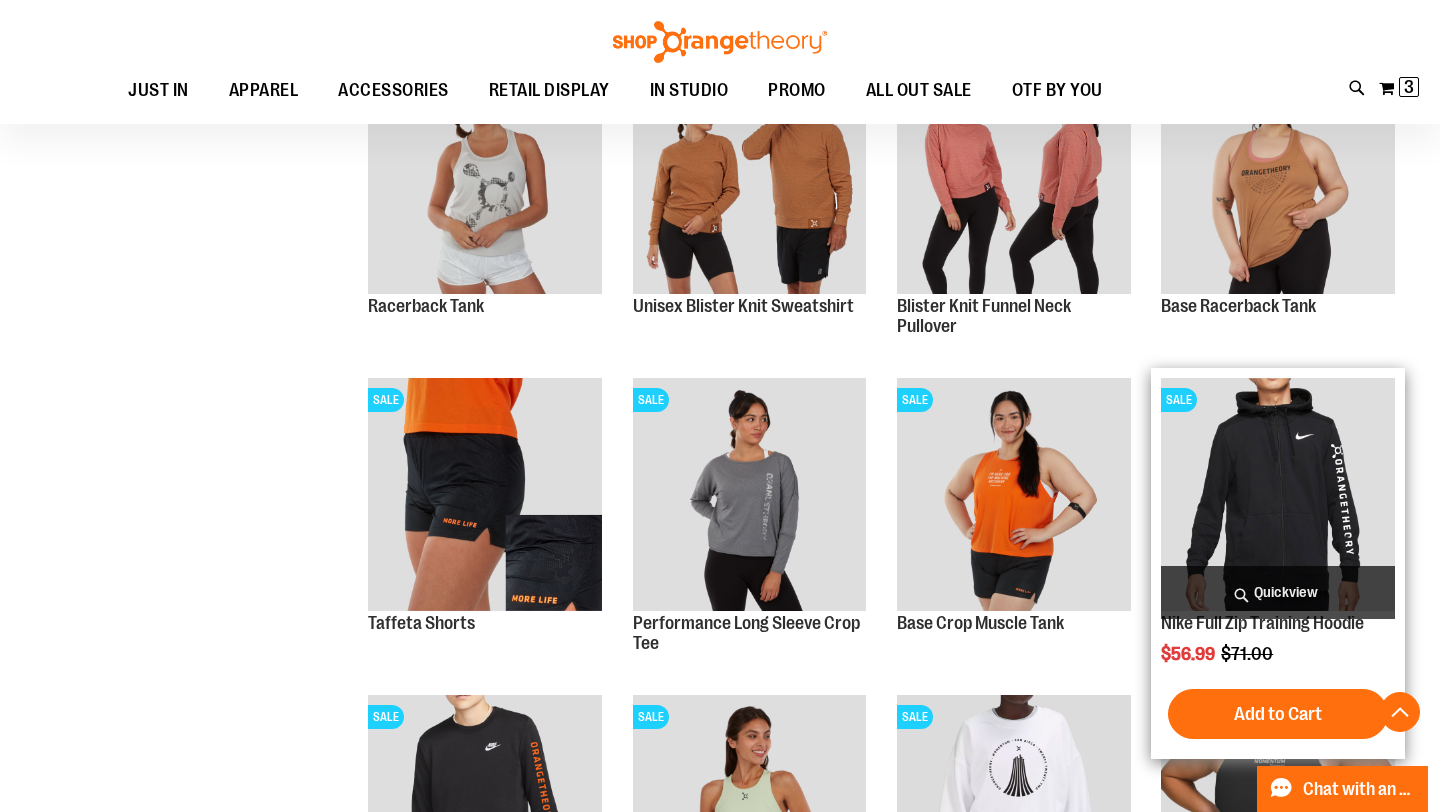 click at bounding box center (1278, 495) 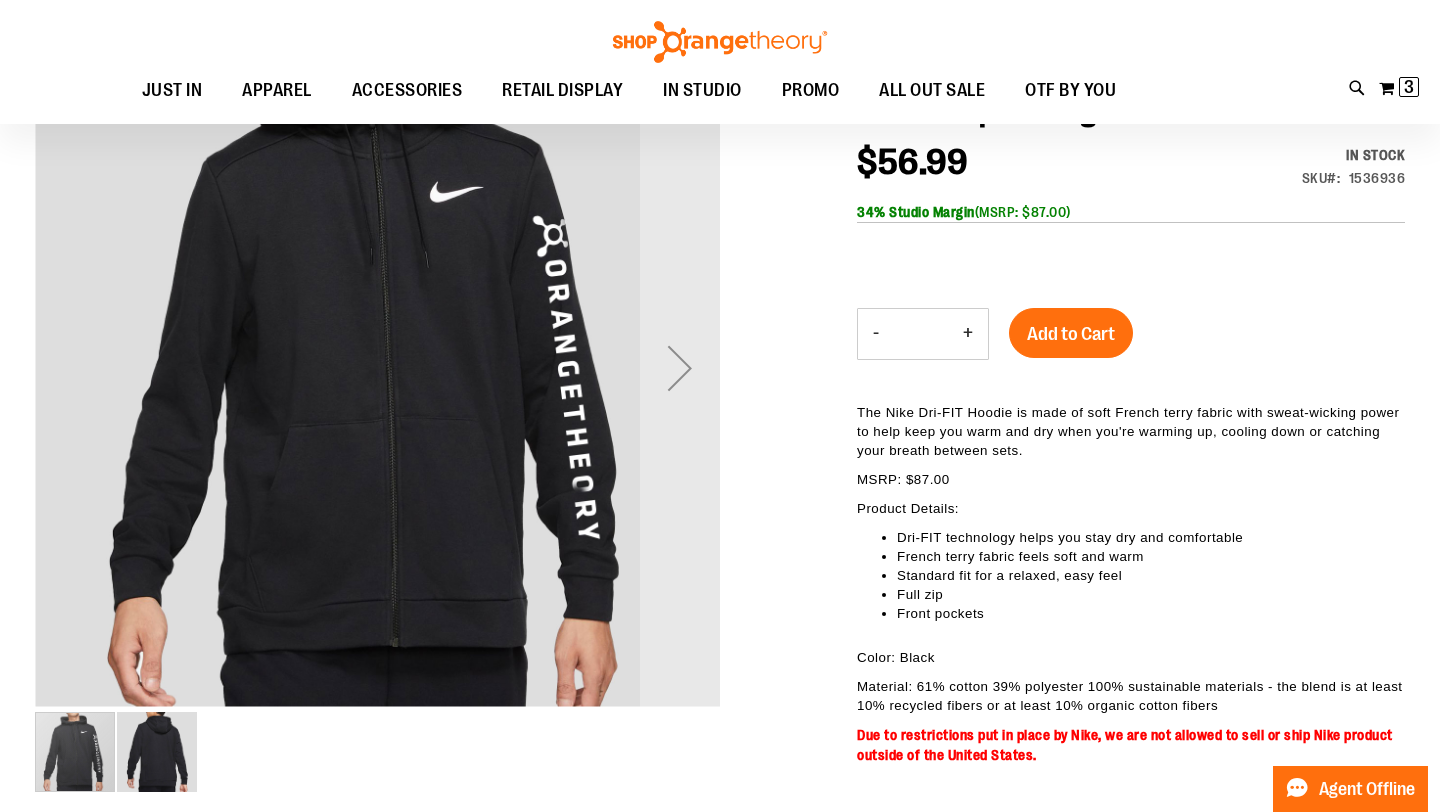 scroll, scrollTop: 44, scrollLeft: 0, axis: vertical 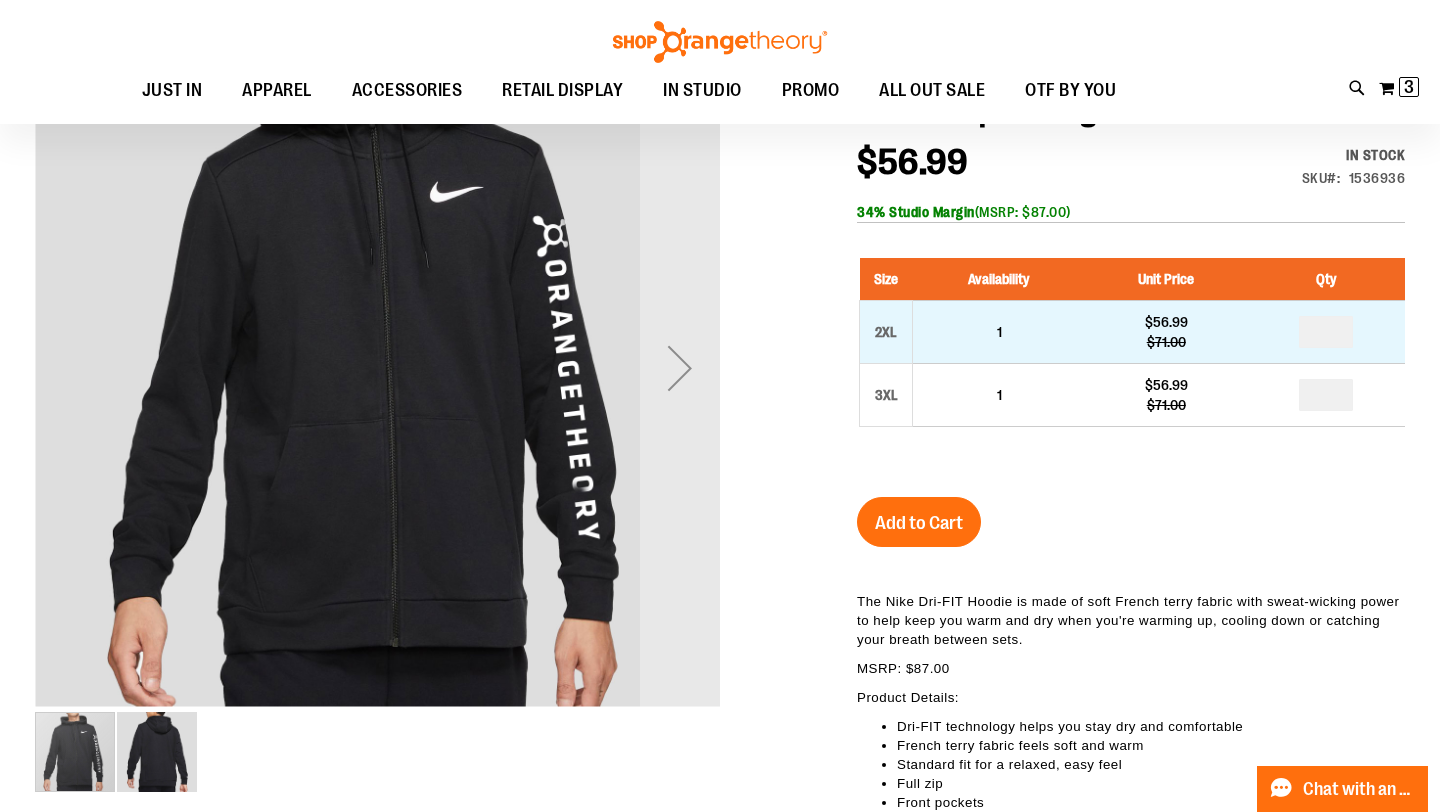 type on "**********" 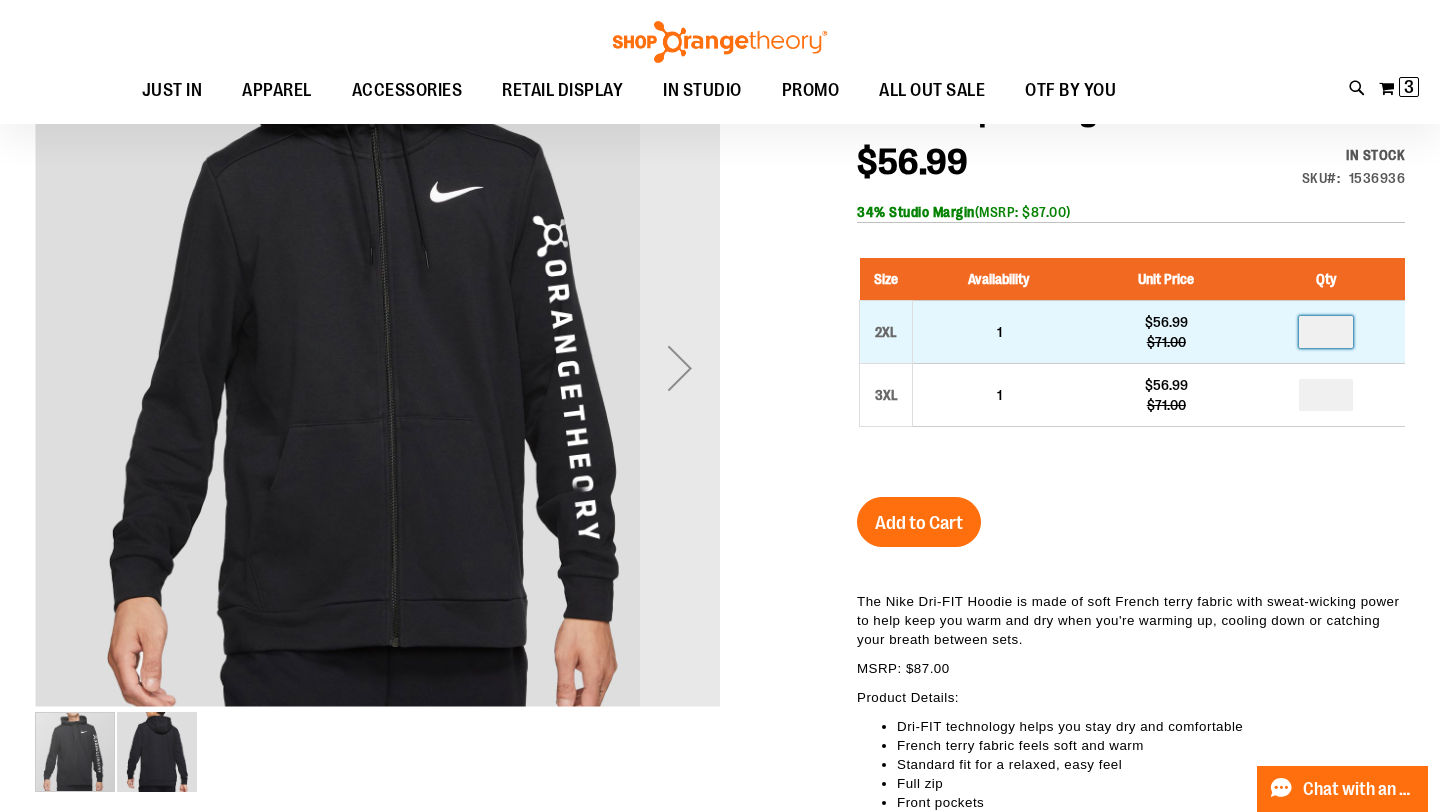 click at bounding box center (1326, 332) 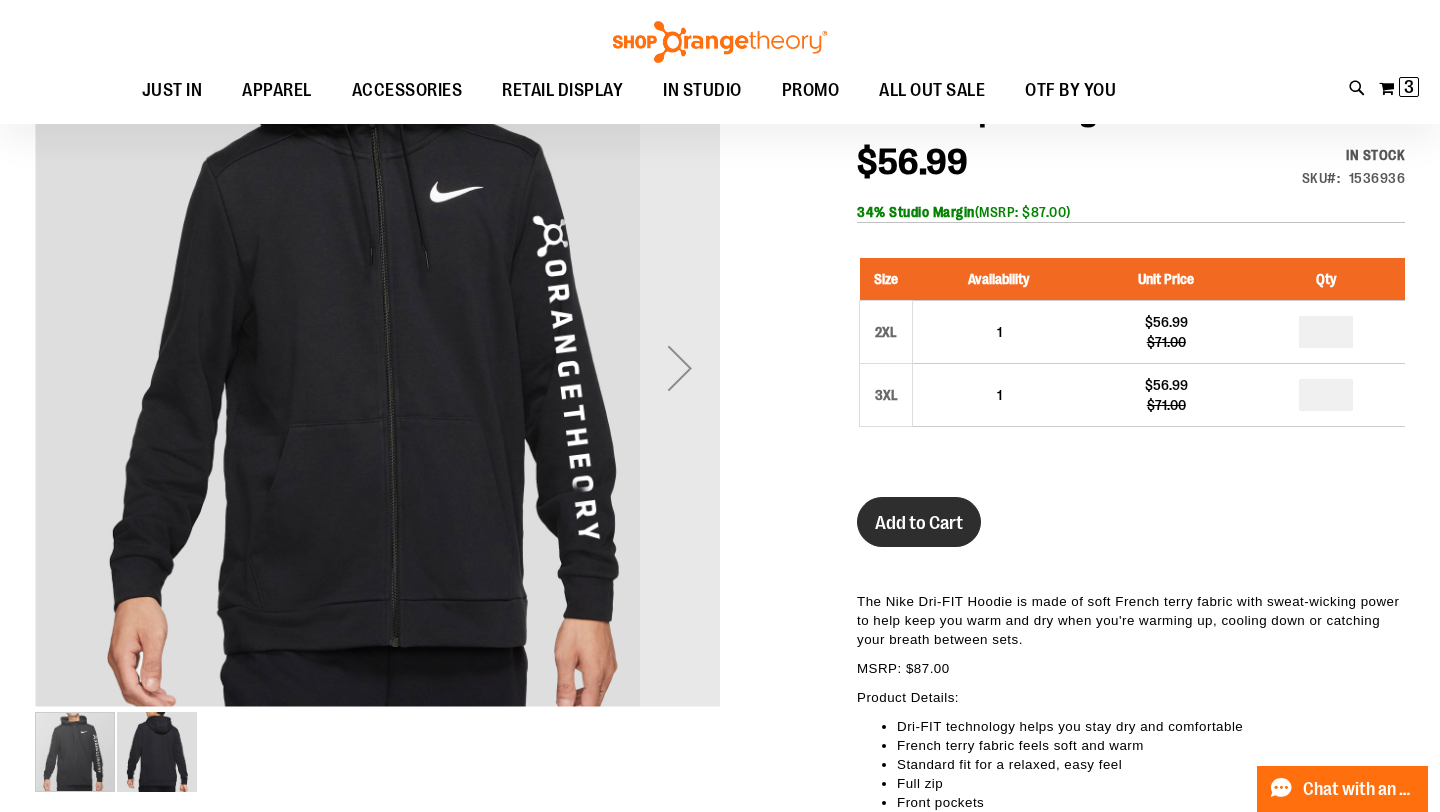 click on "Add to Cart" at bounding box center (919, 523) 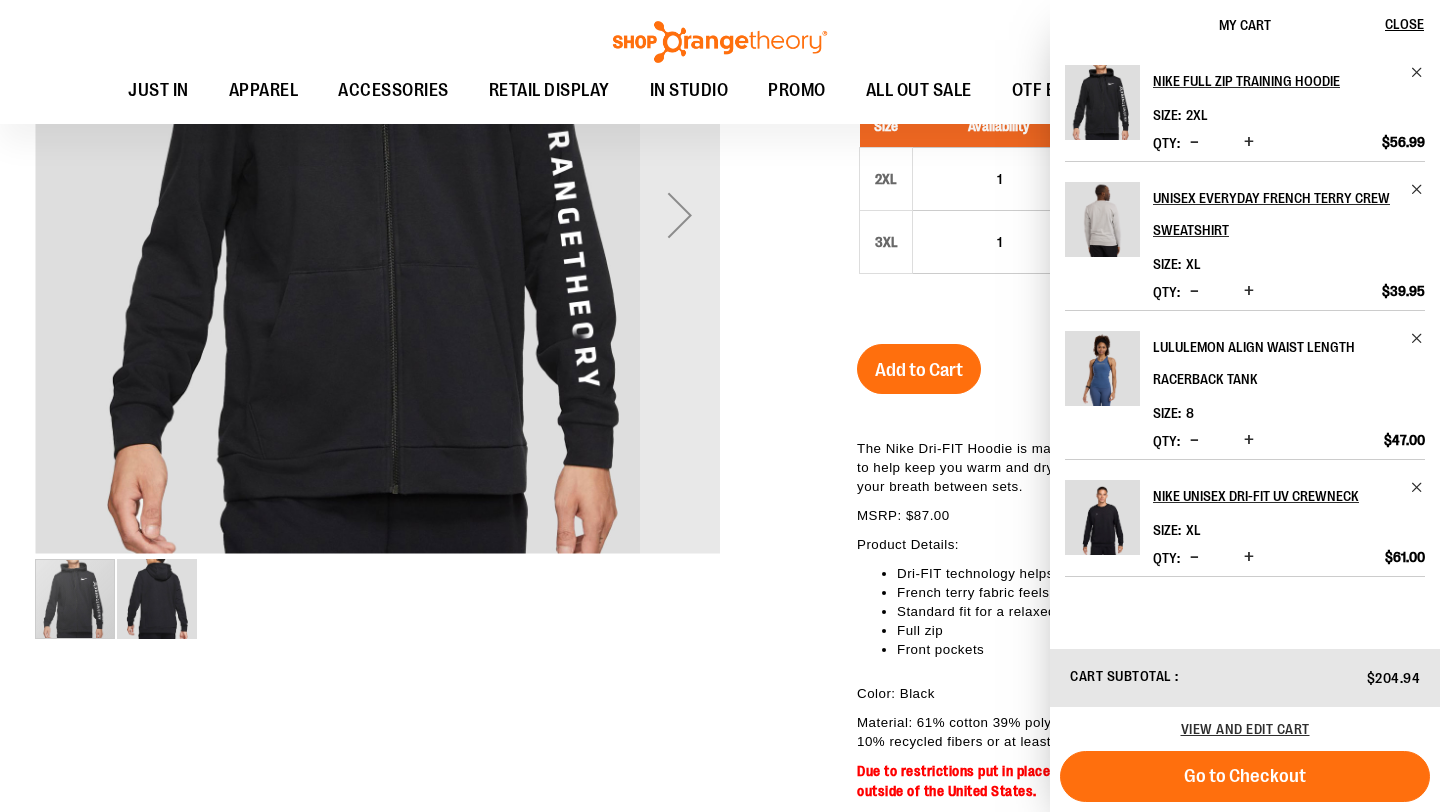 scroll, scrollTop: 0, scrollLeft: 0, axis: both 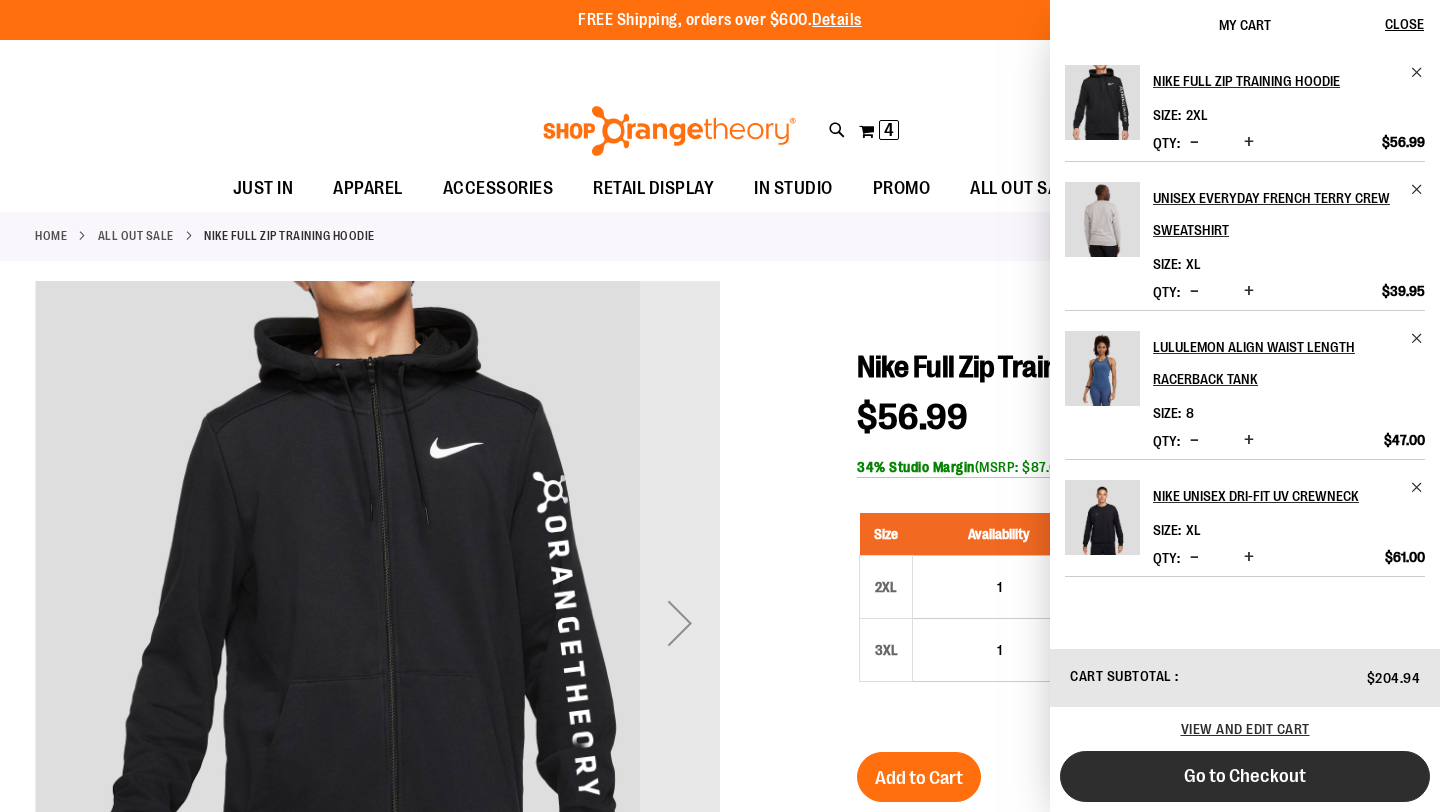 click on "Go to Checkout" at bounding box center [1245, 776] 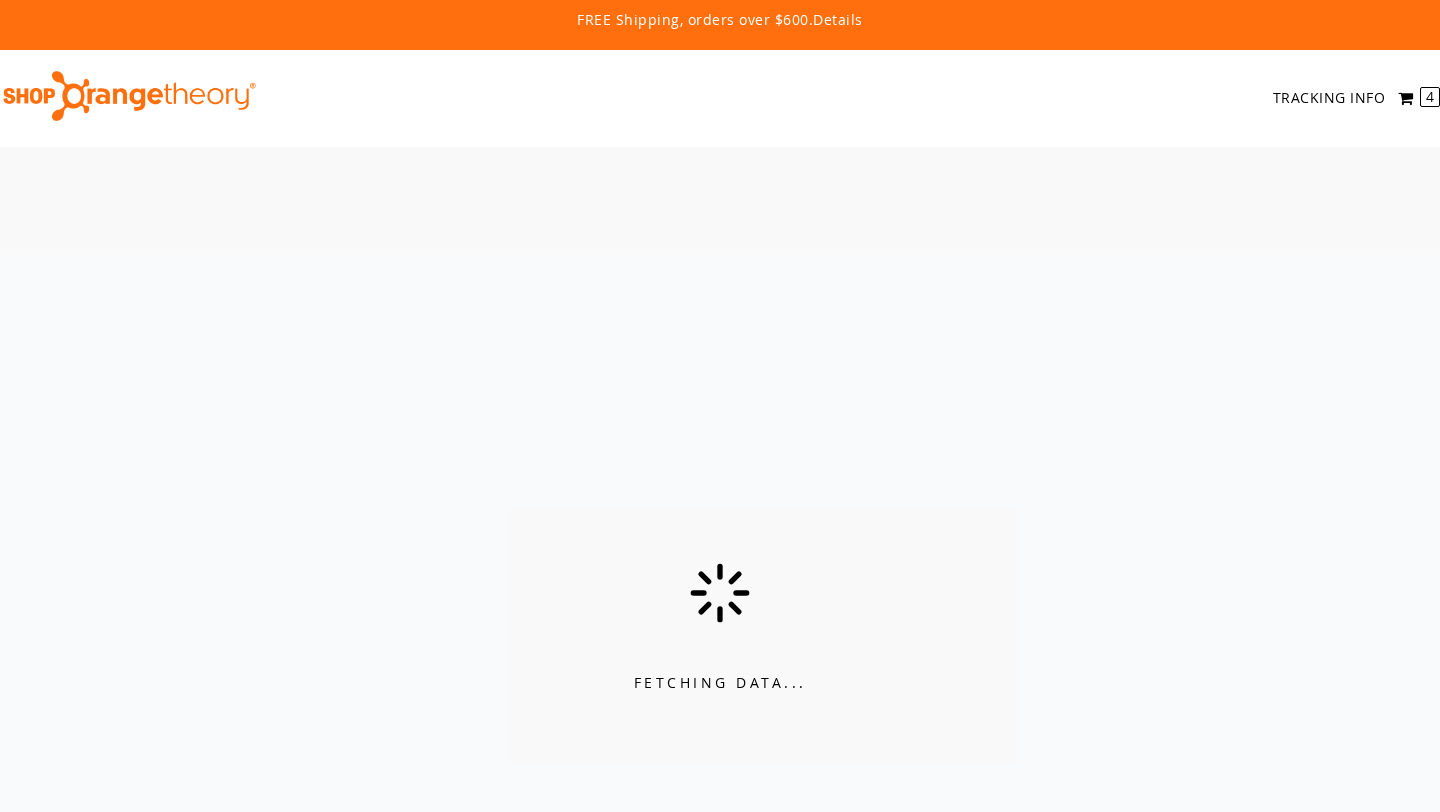 scroll, scrollTop: 0, scrollLeft: 0, axis: both 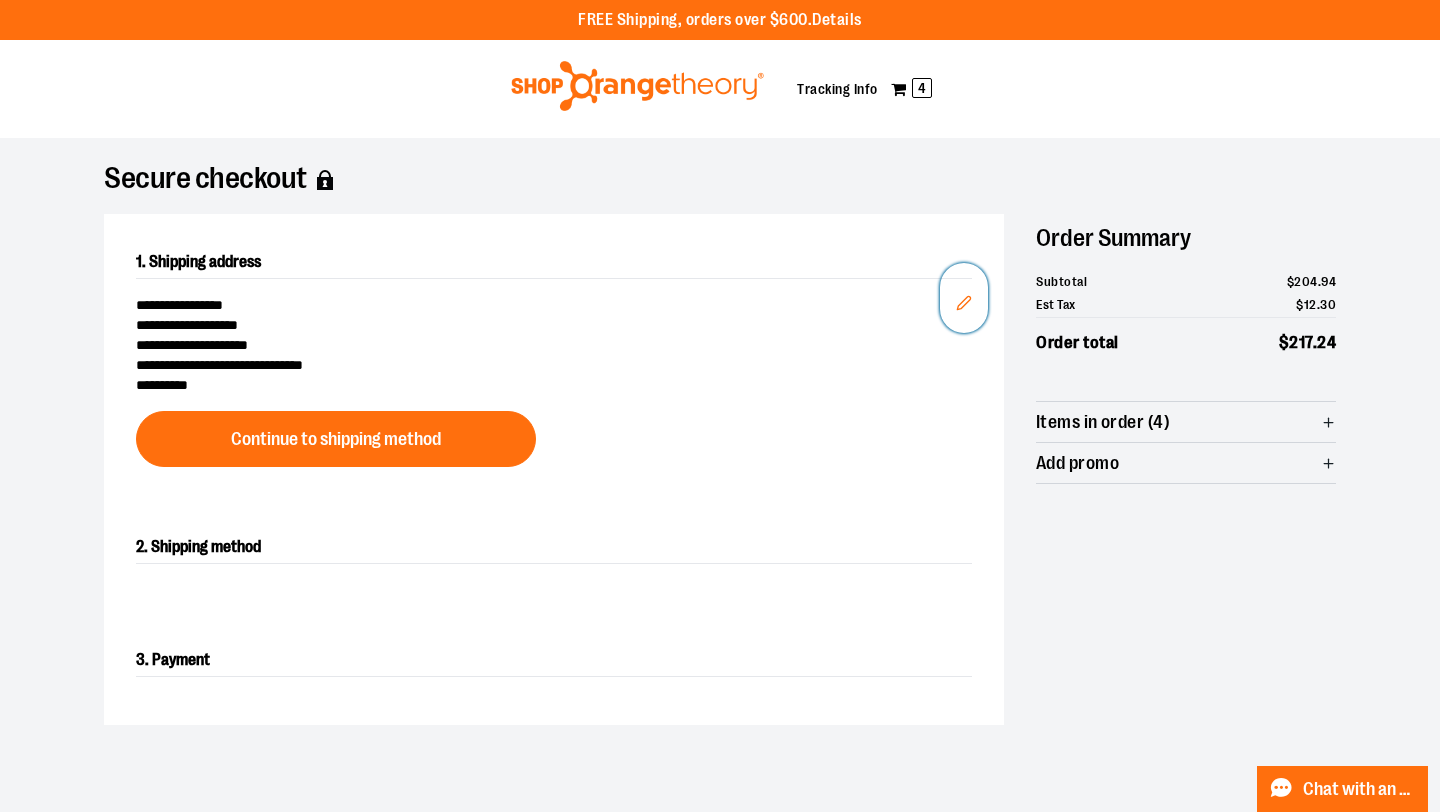 click 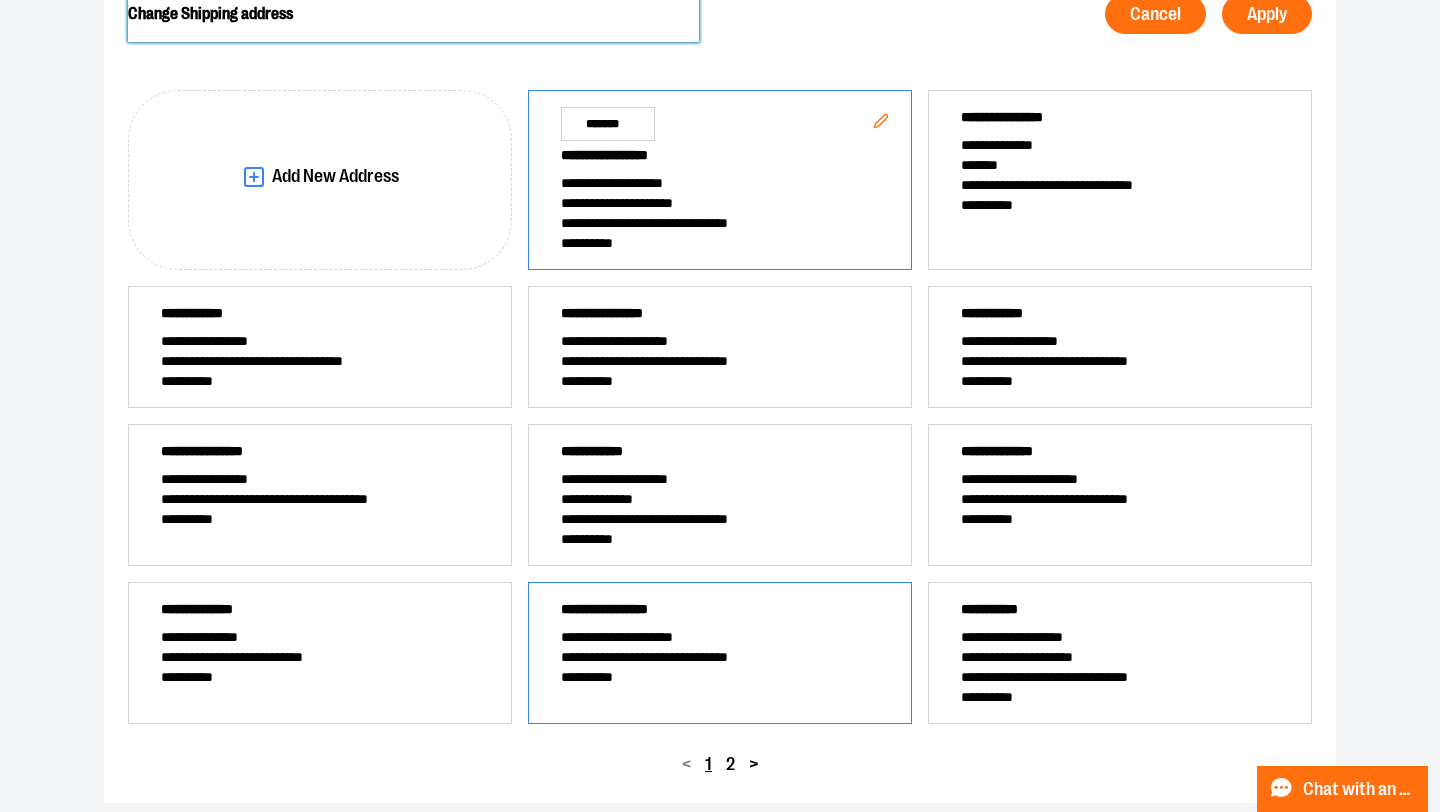 scroll, scrollTop: 250, scrollLeft: 0, axis: vertical 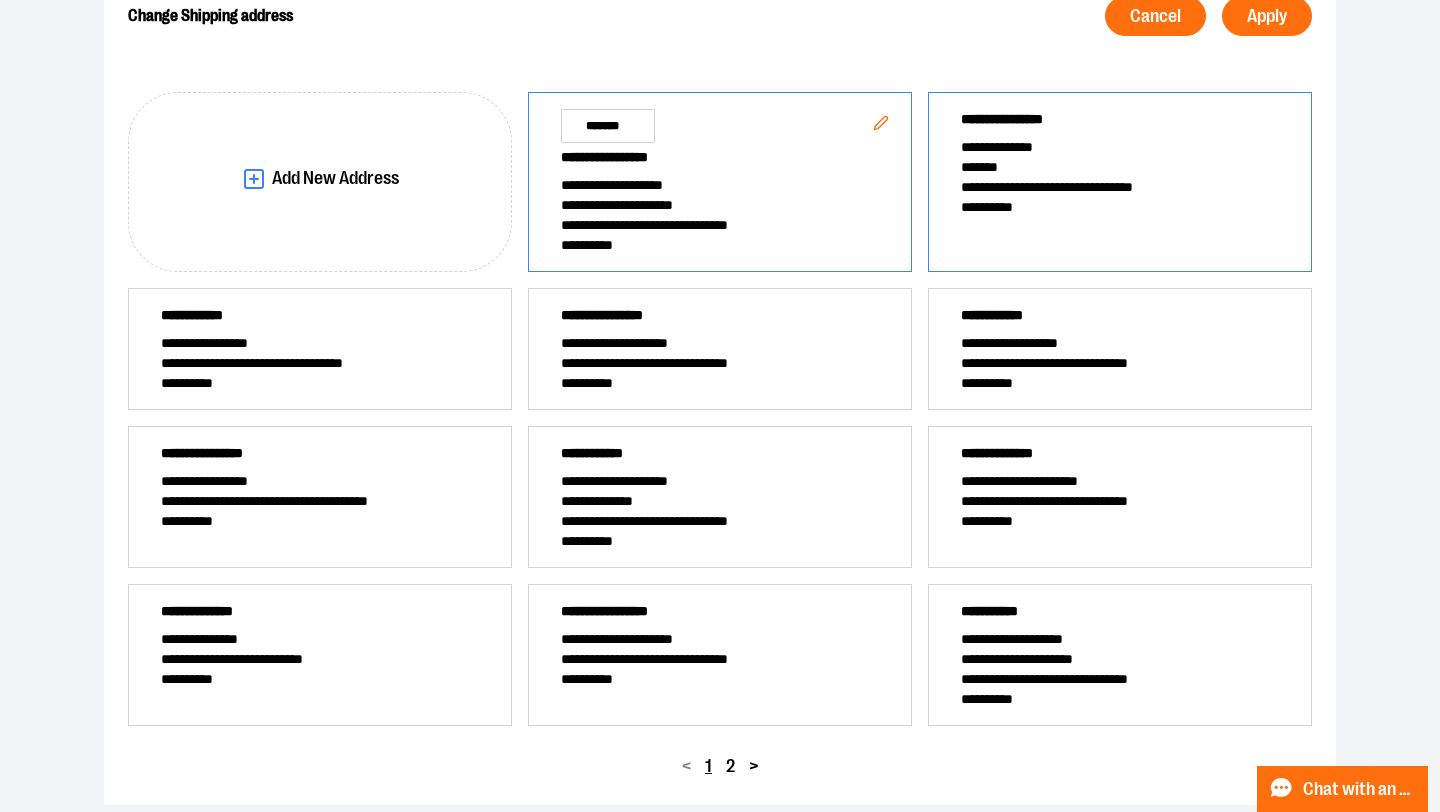 click on "**********" at bounding box center (1120, 182) 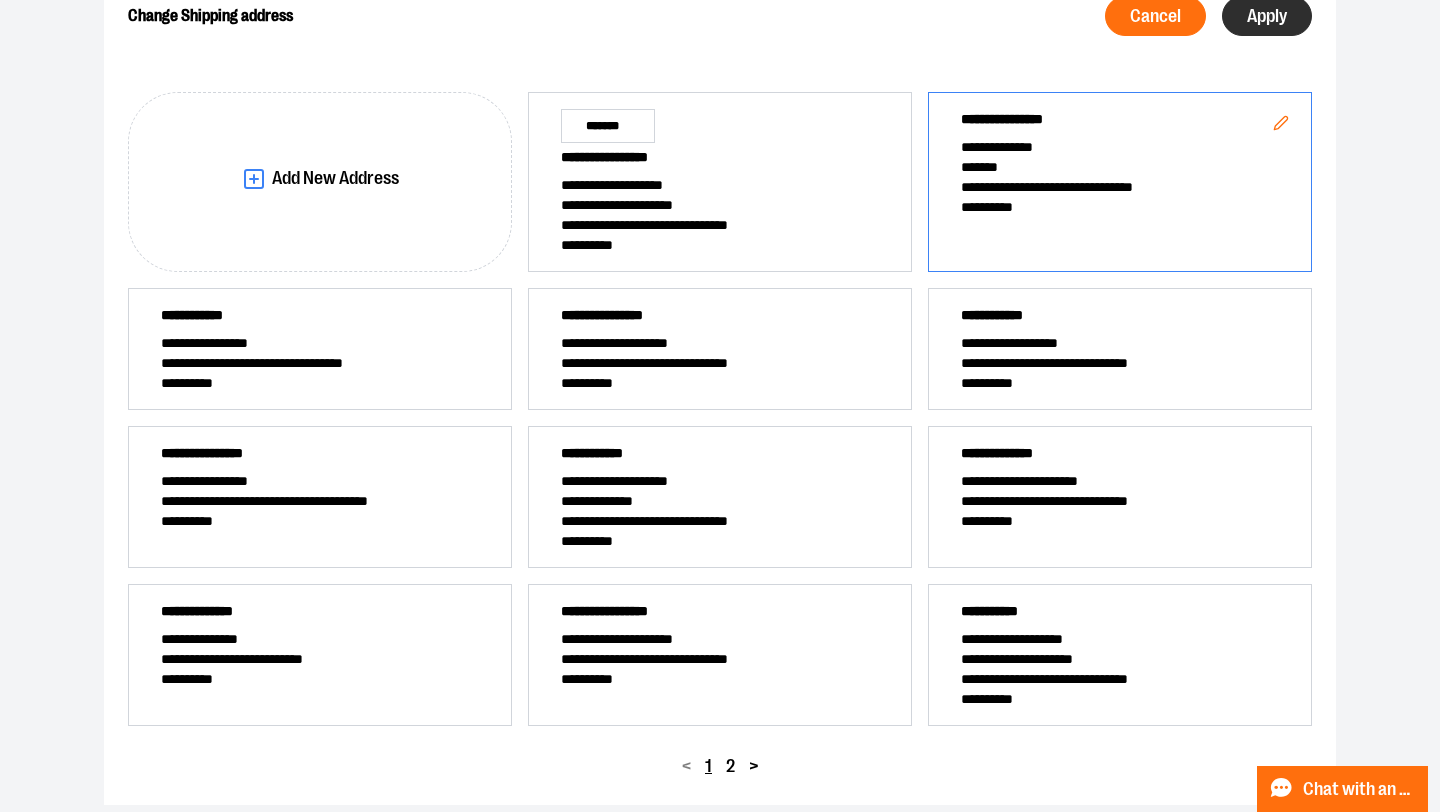 click on "Apply" at bounding box center (1267, 16) 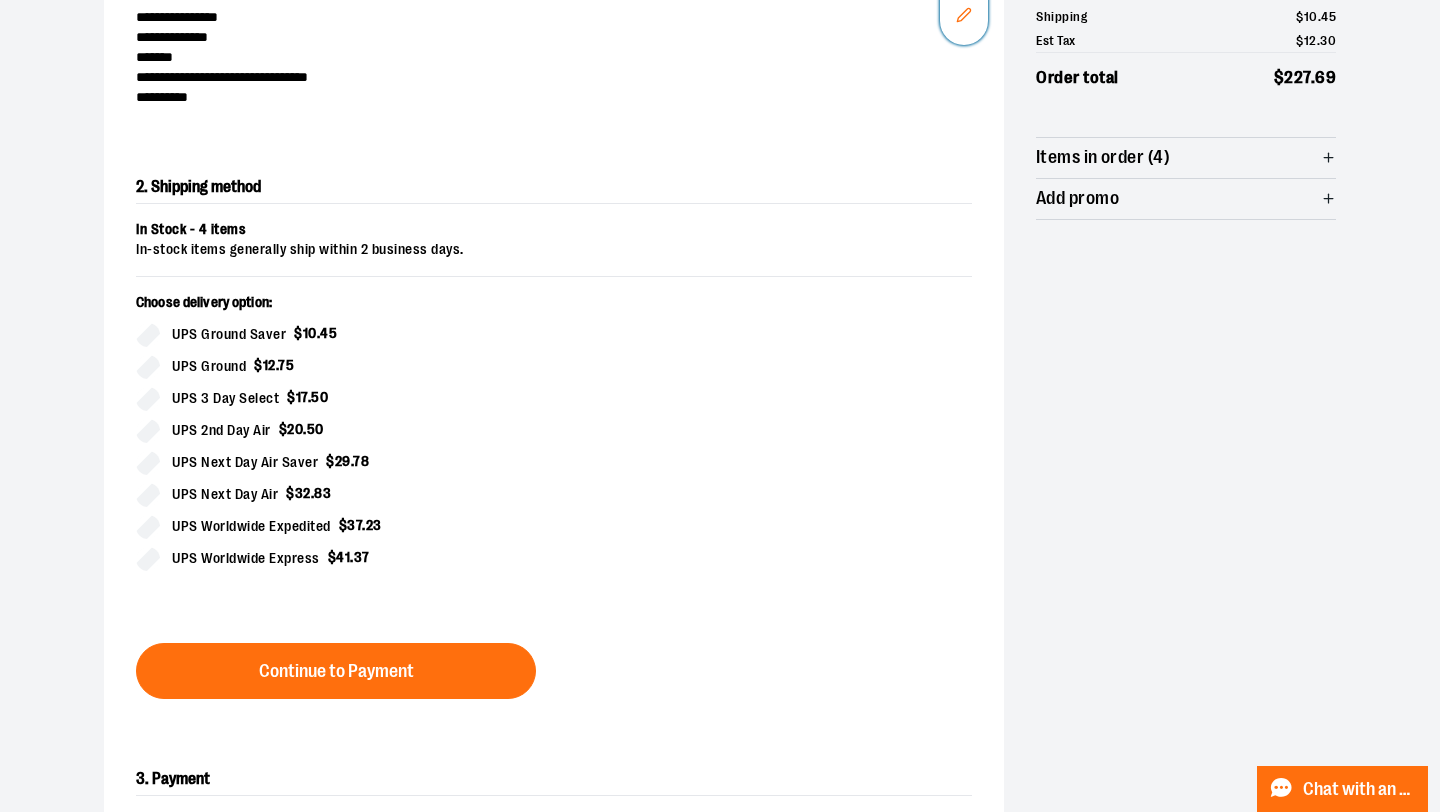scroll, scrollTop: 341, scrollLeft: 0, axis: vertical 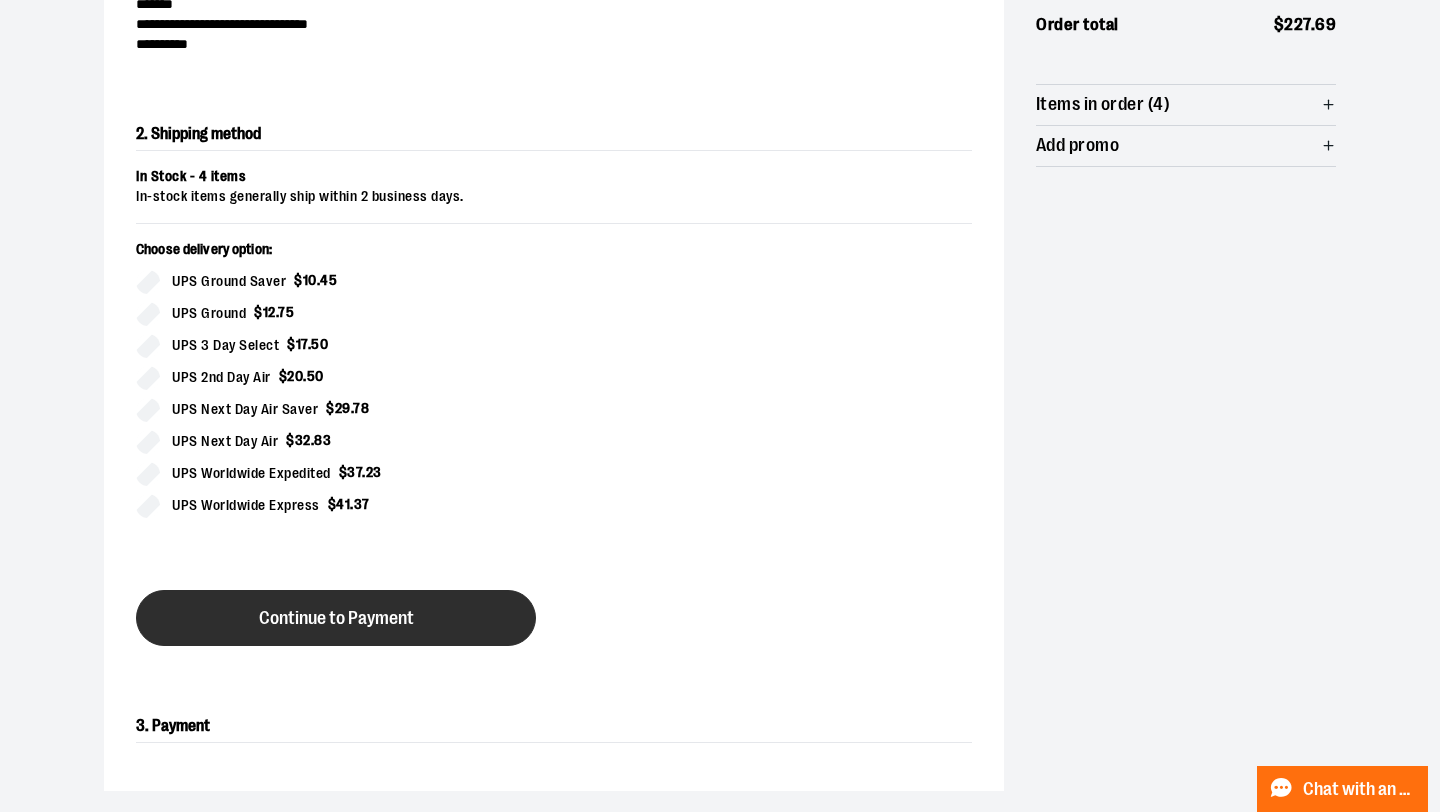 click on "Continue to Payment" at bounding box center [336, 618] 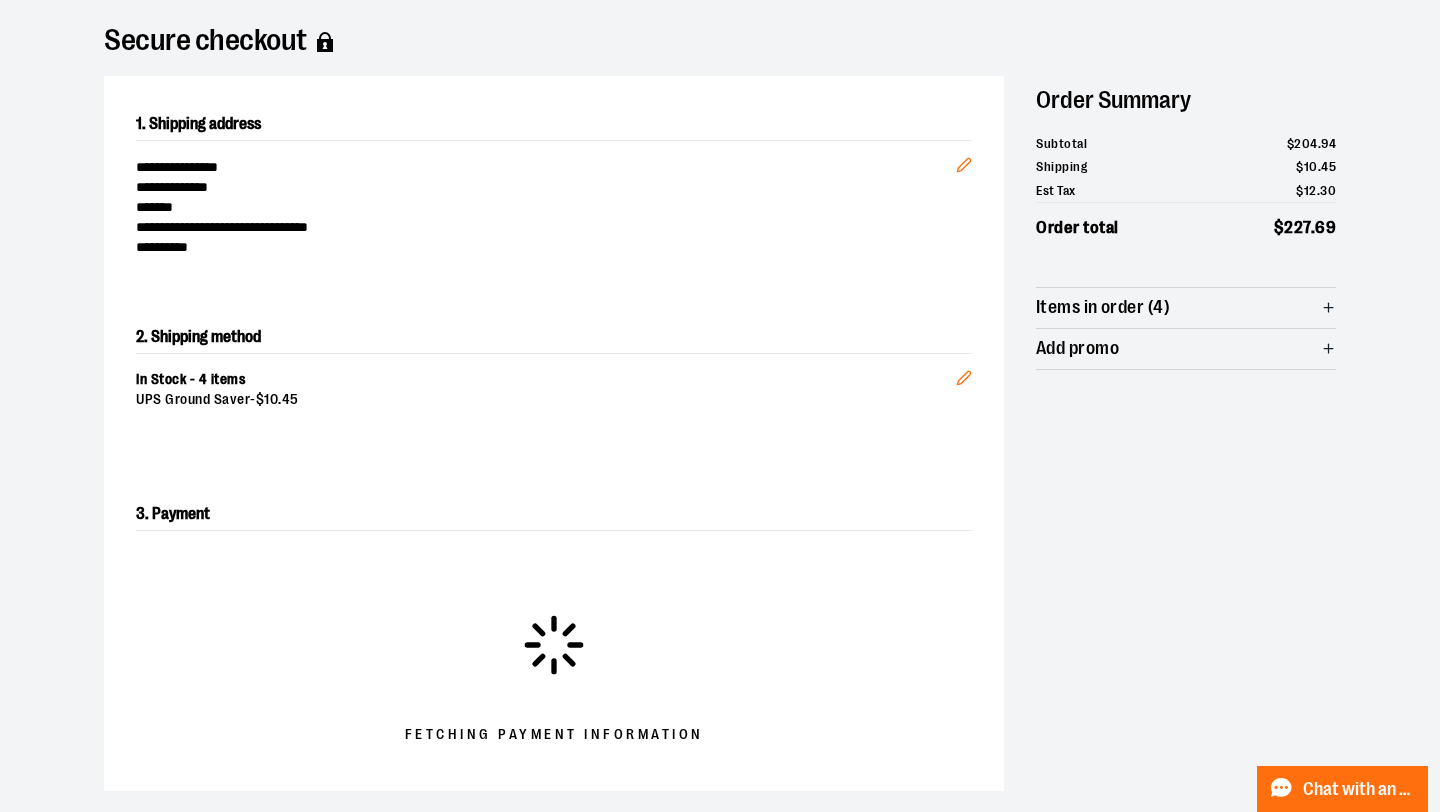 scroll, scrollTop: 139, scrollLeft: 0, axis: vertical 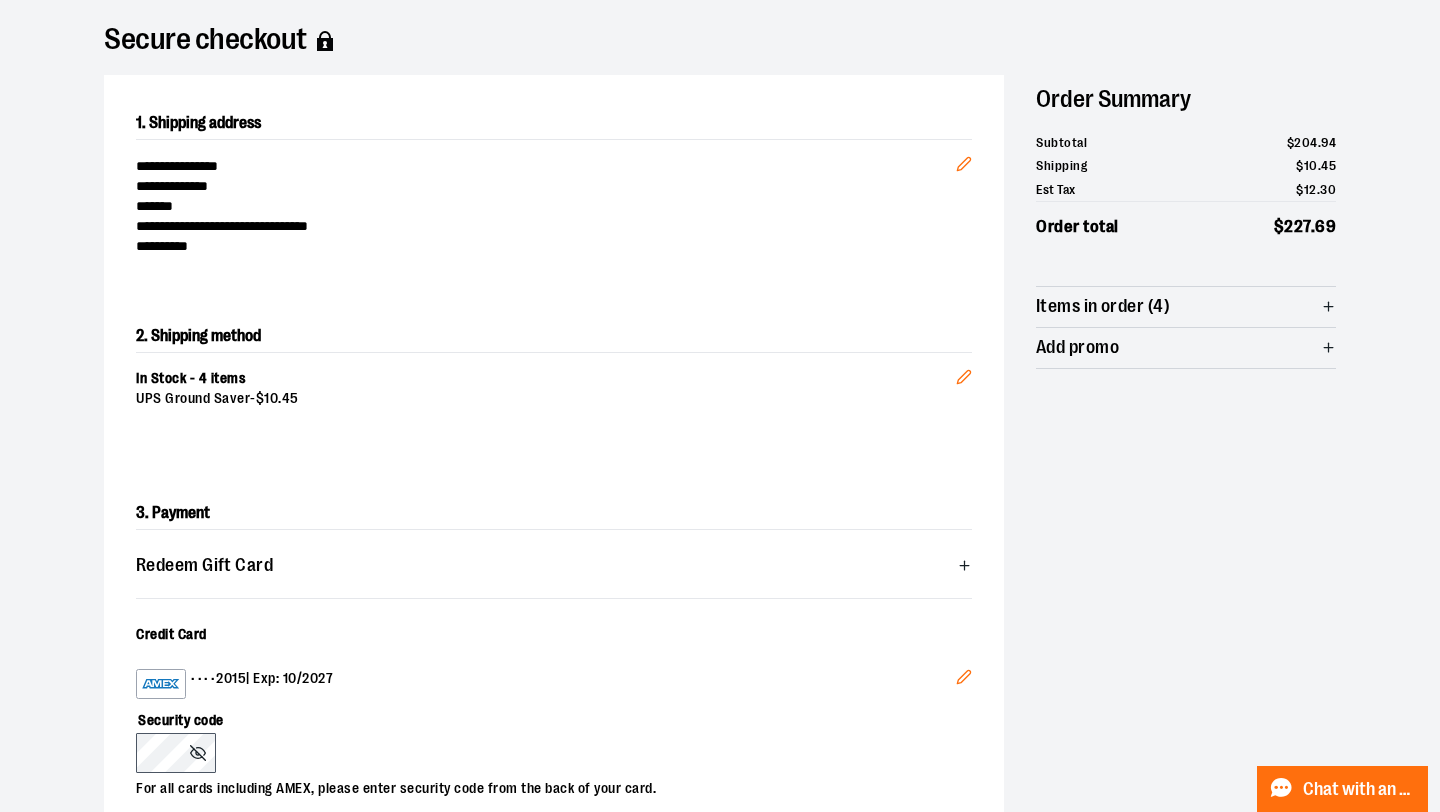 click 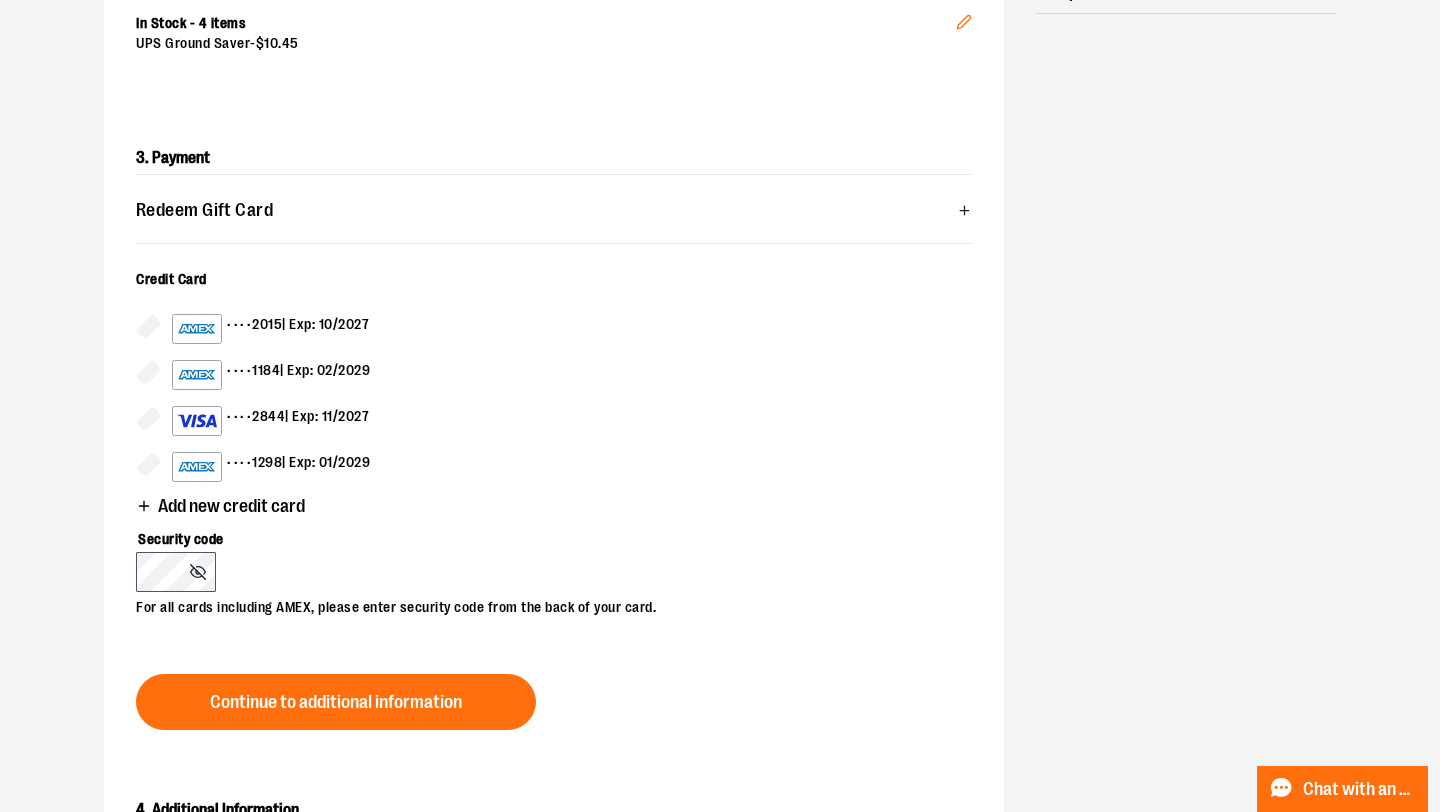 scroll, scrollTop: 502, scrollLeft: 0, axis: vertical 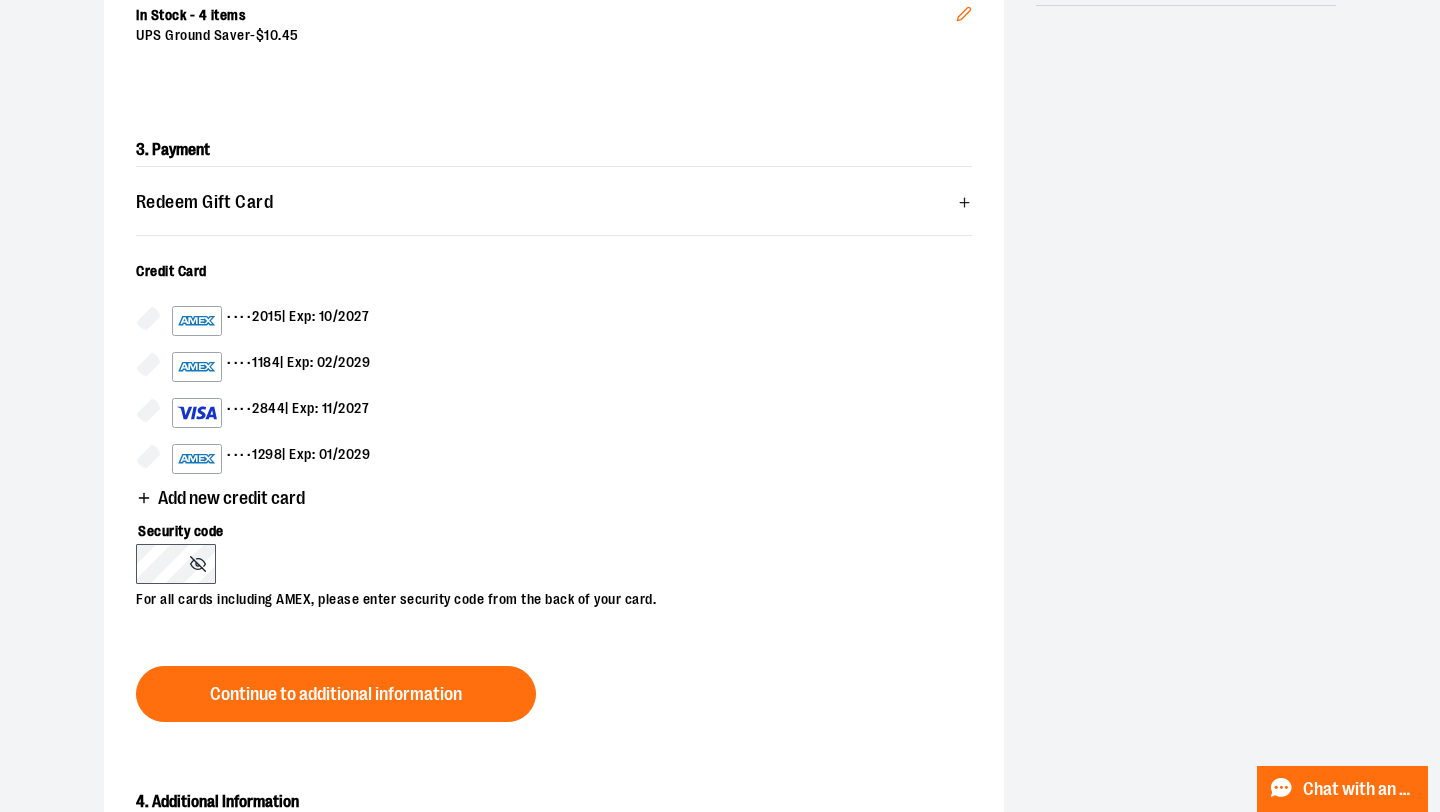 click on "Add new credit card" at bounding box center (231, 498) 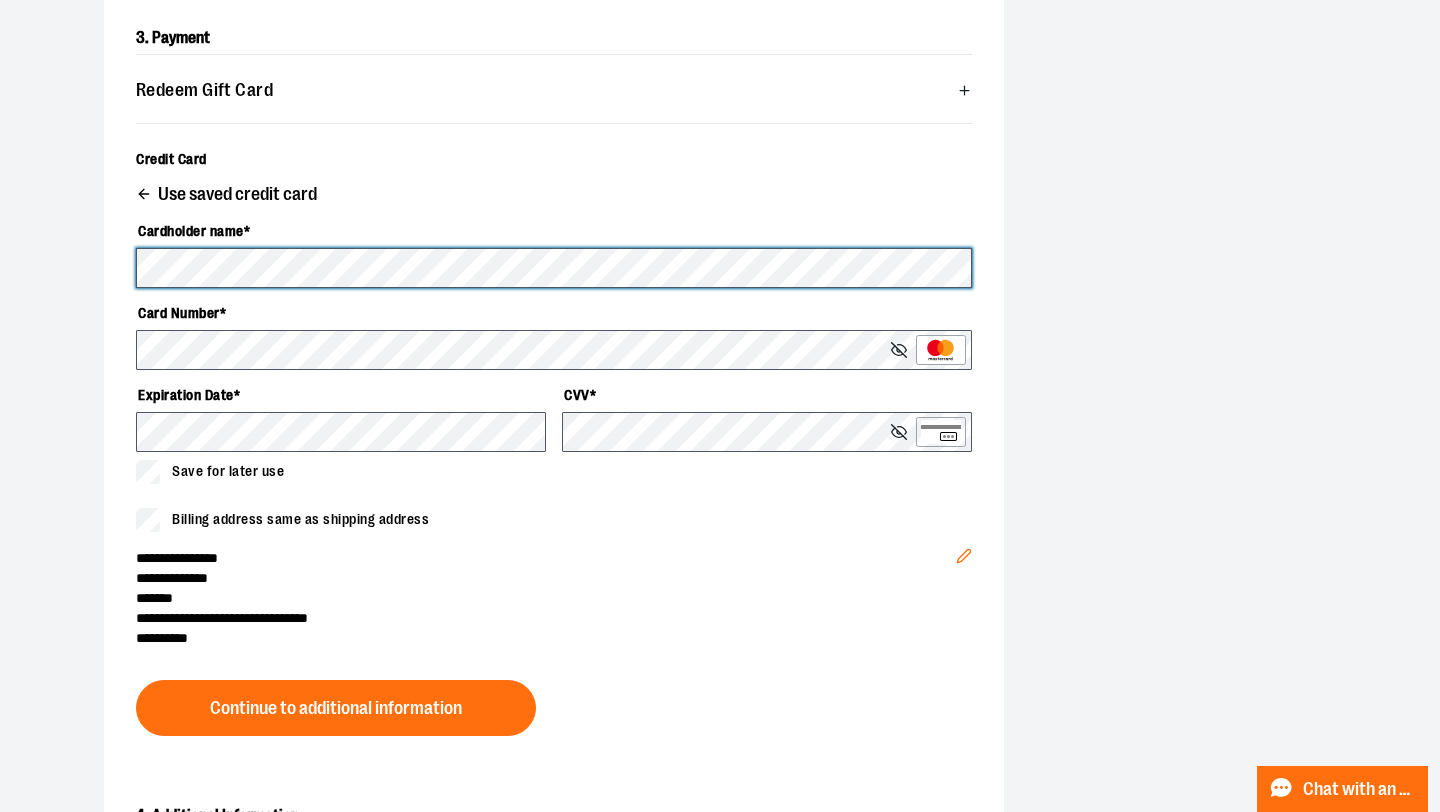 scroll, scrollTop: 616, scrollLeft: 0, axis: vertical 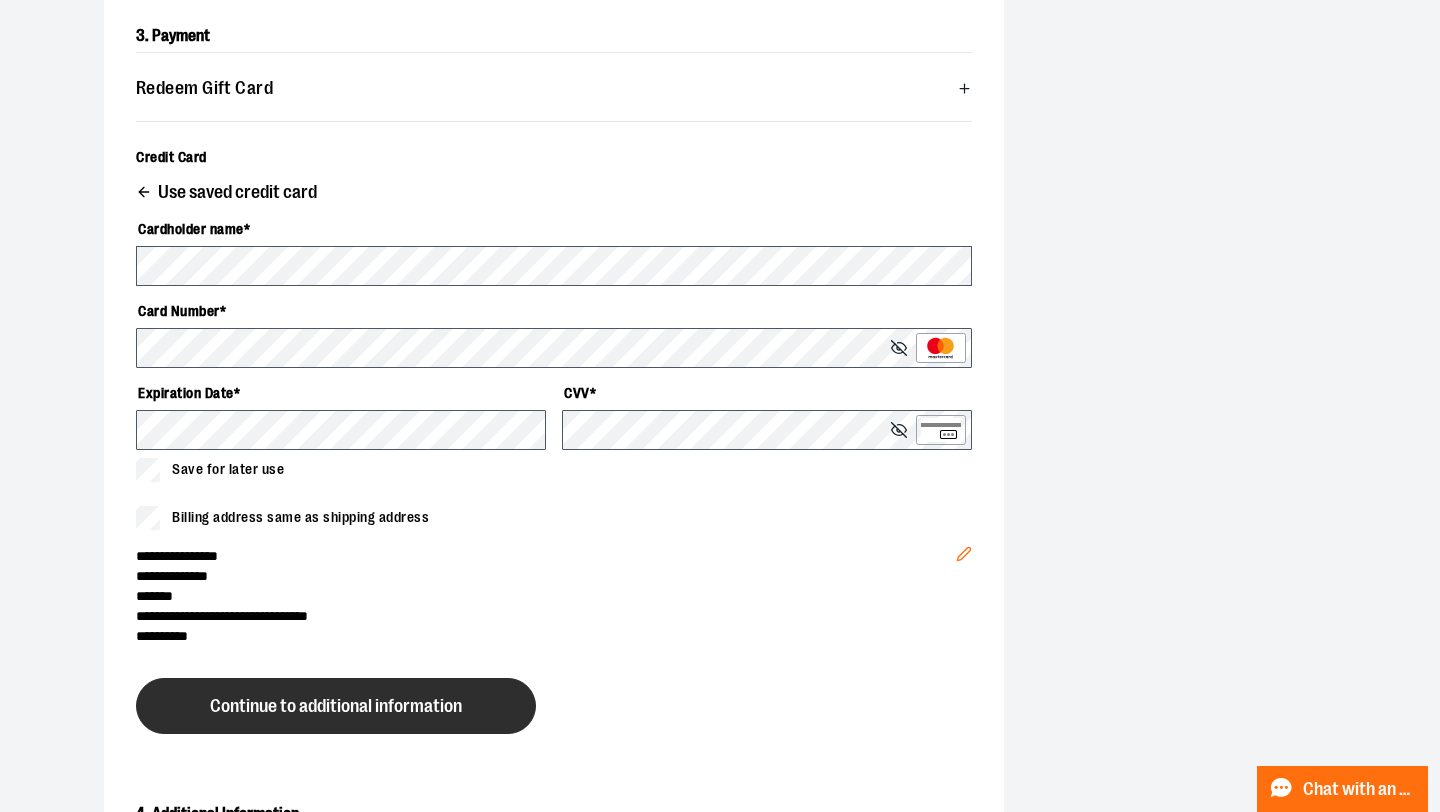 click on "Continue to additional information" at bounding box center (336, 706) 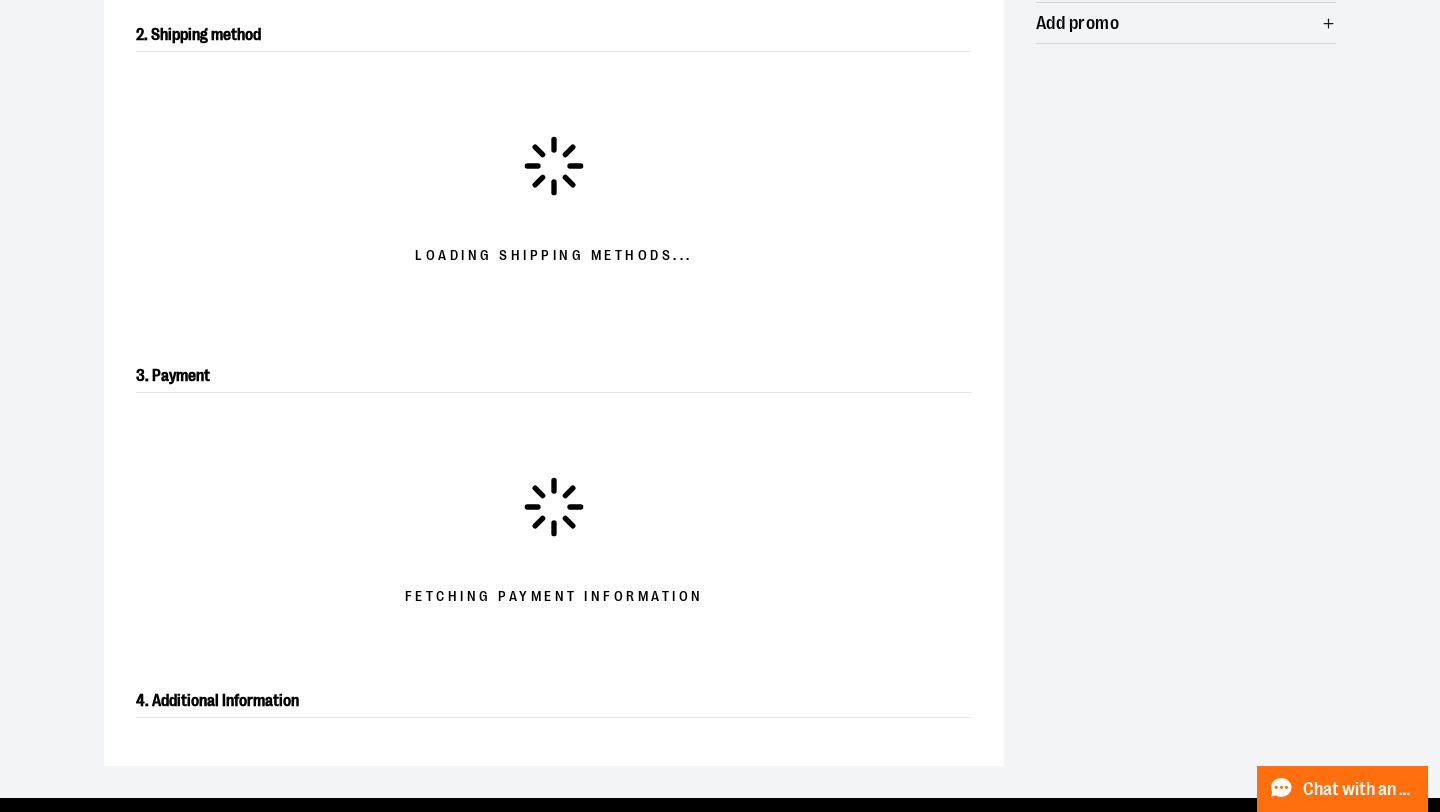 scroll, scrollTop: 341, scrollLeft: 0, axis: vertical 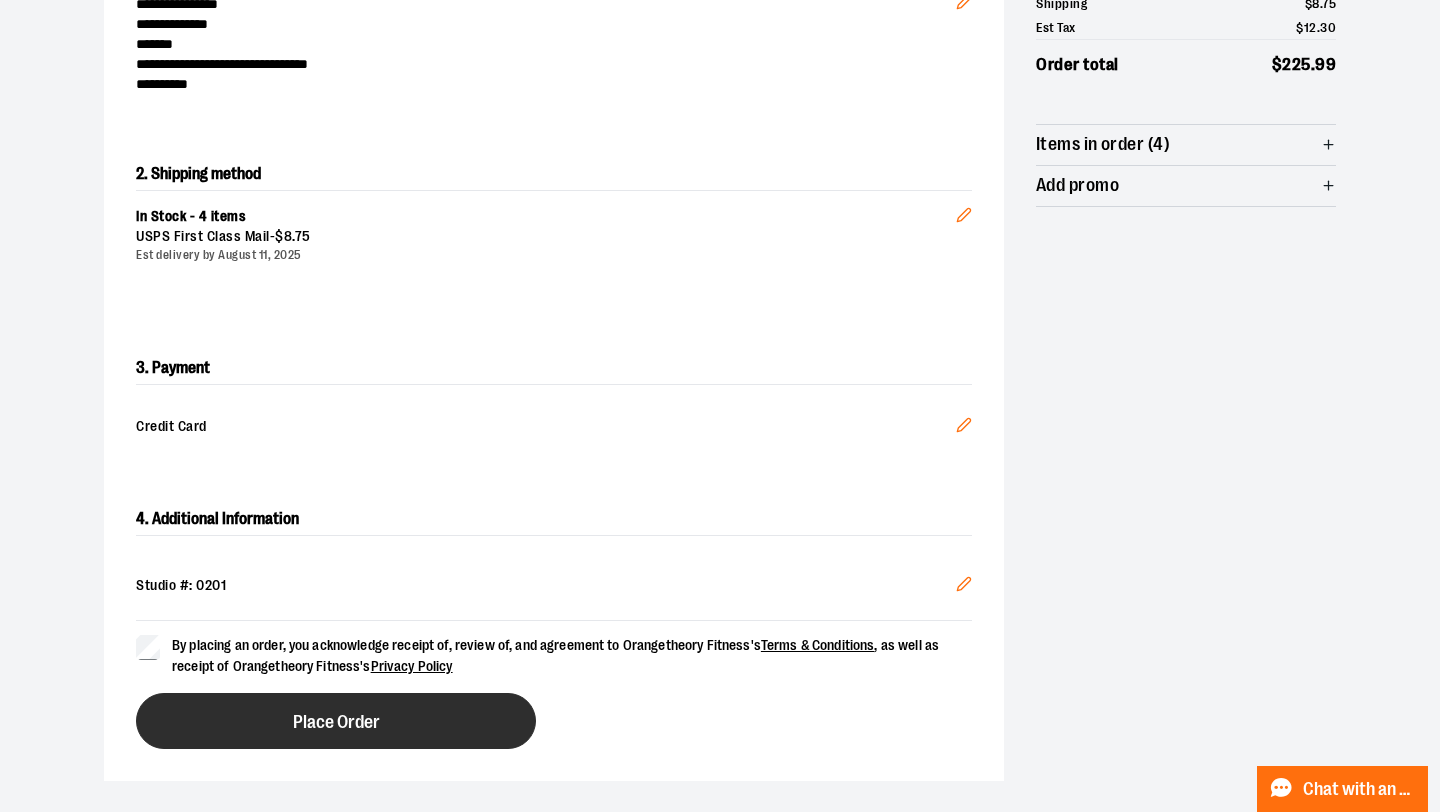 click on "Place Order" at bounding box center (336, 722) 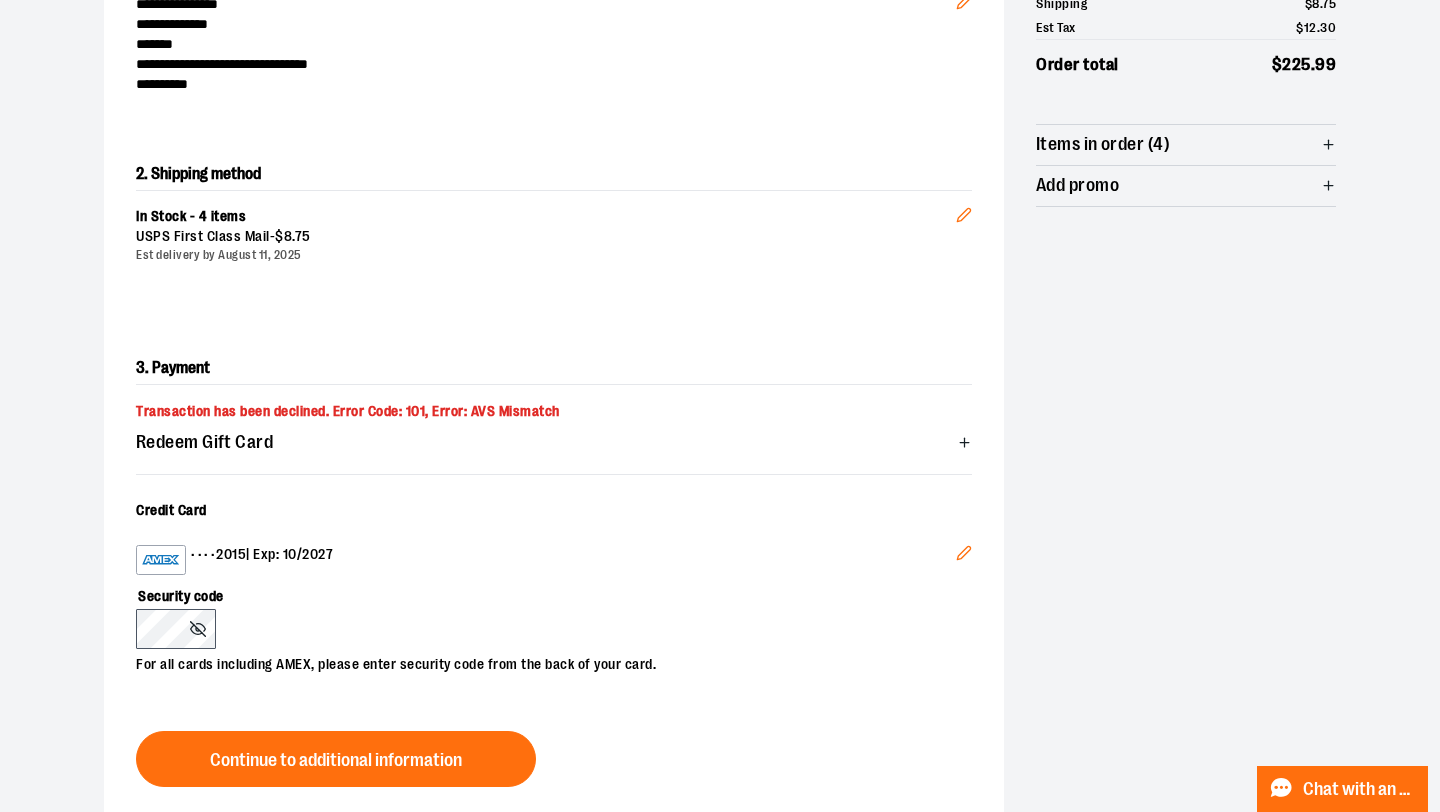 click on "Transaction has been declined. Error Code: 101, Error: AVS Mismatch" at bounding box center [348, 411] 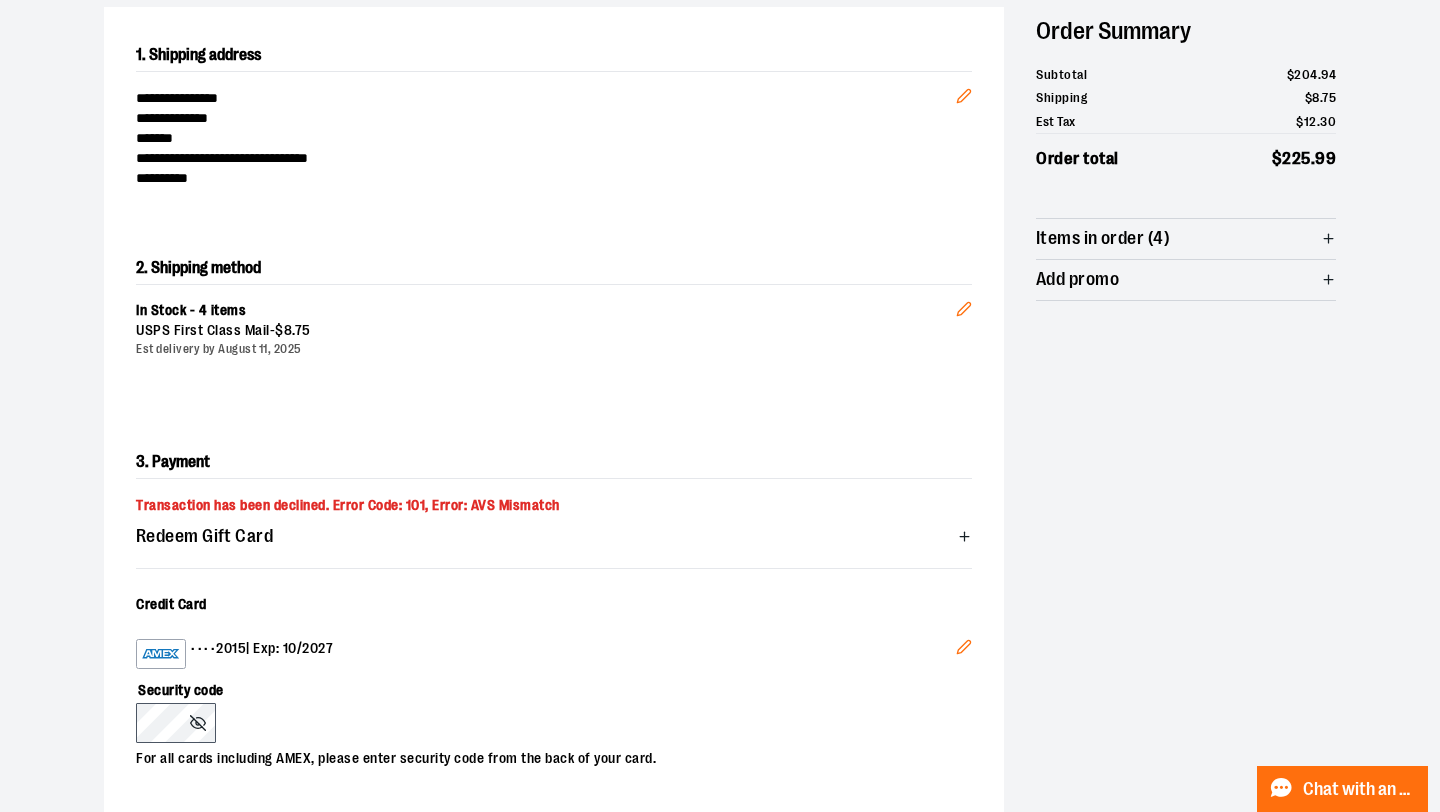 scroll, scrollTop: 215, scrollLeft: 0, axis: vertical 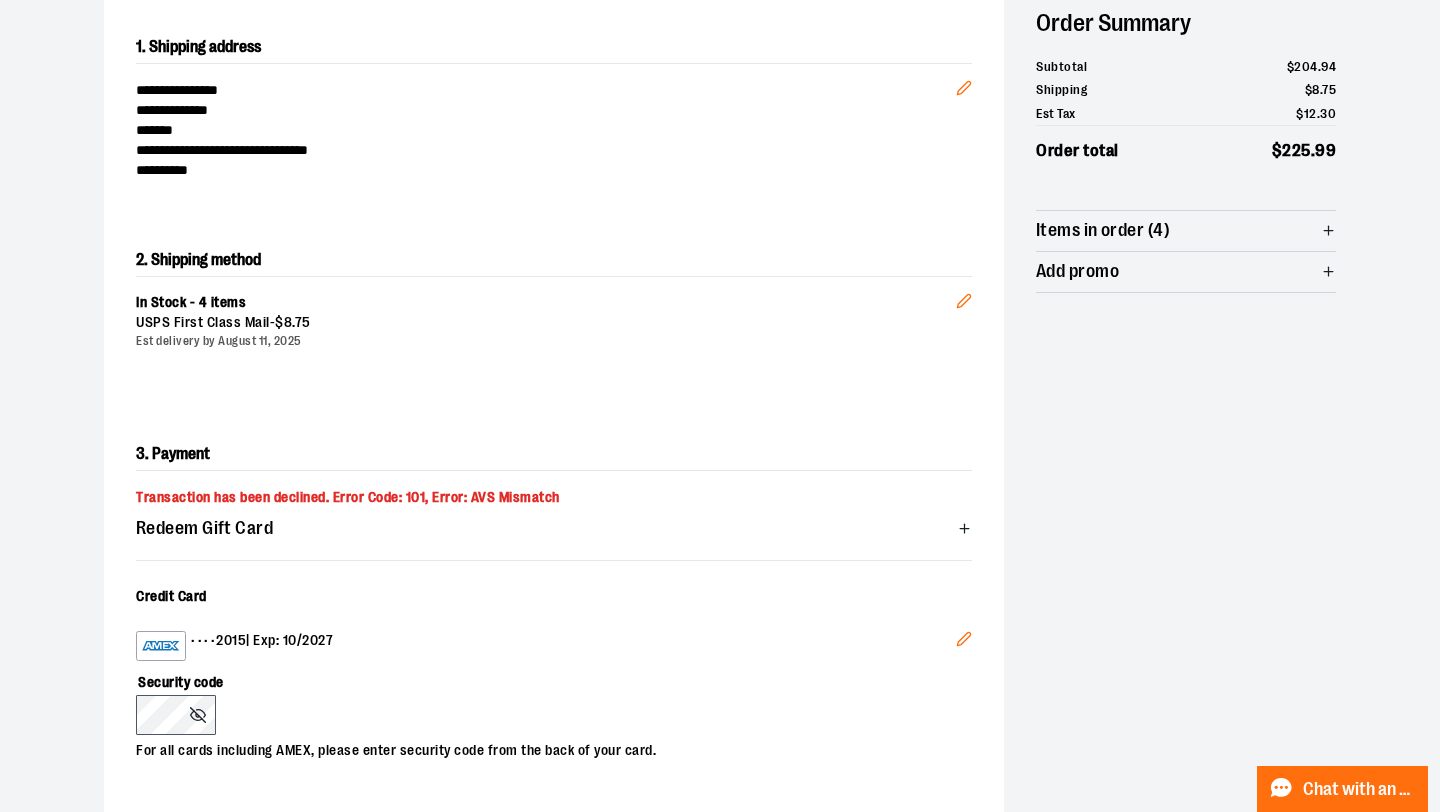 click on "Redeem Gift Card" at bounding box center [554, 528] 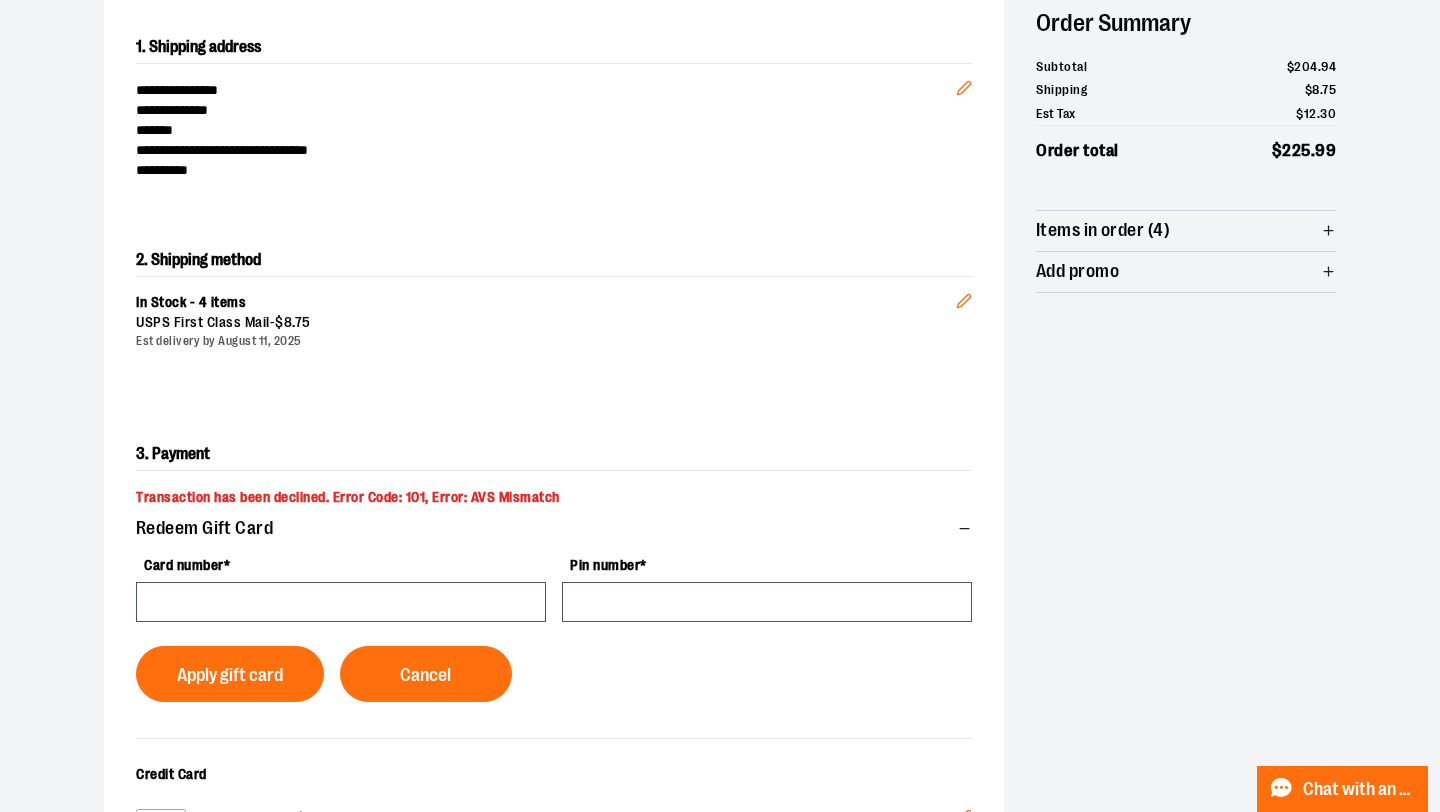 scroll, scrollTop: 411, scrollLeft: 0, axis: vertical 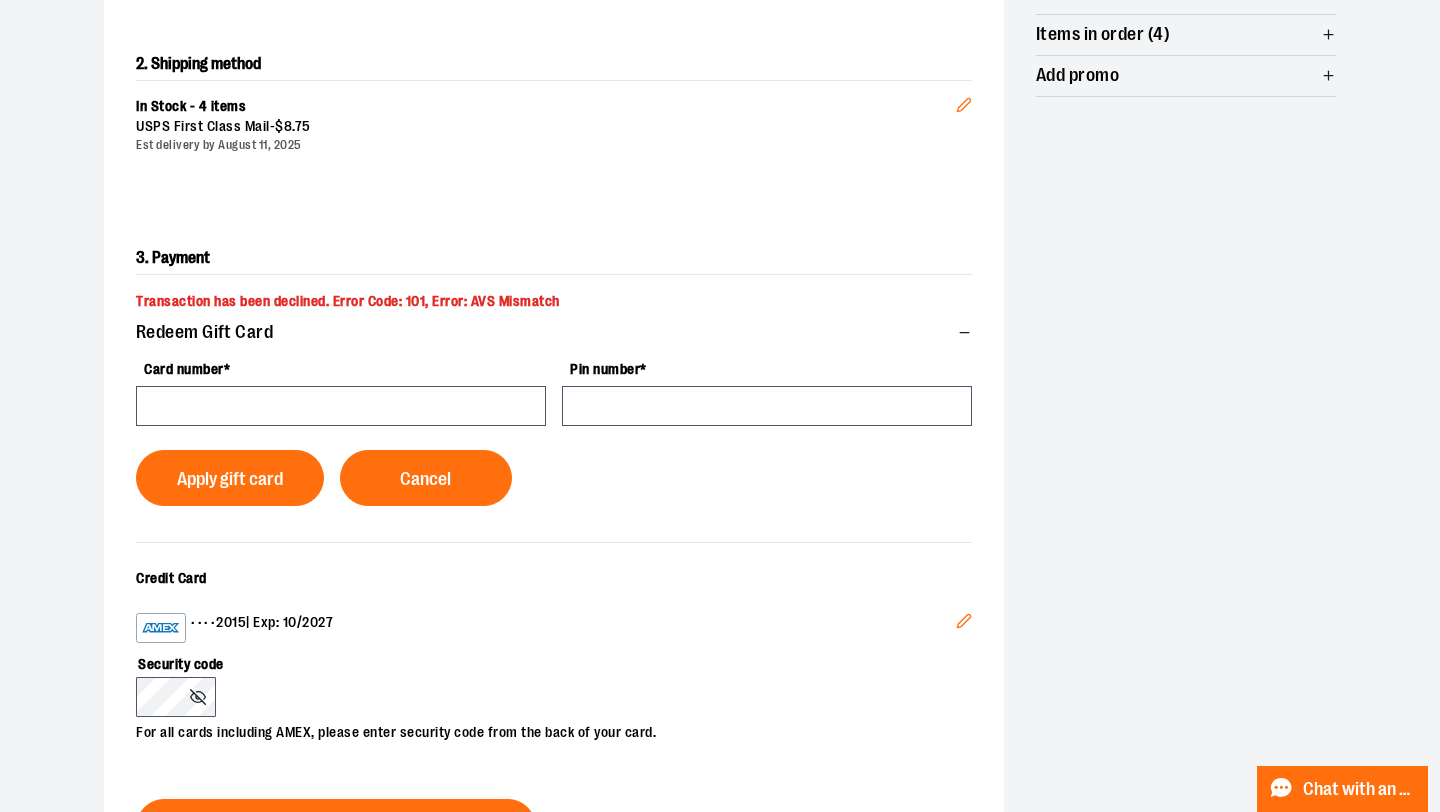 click 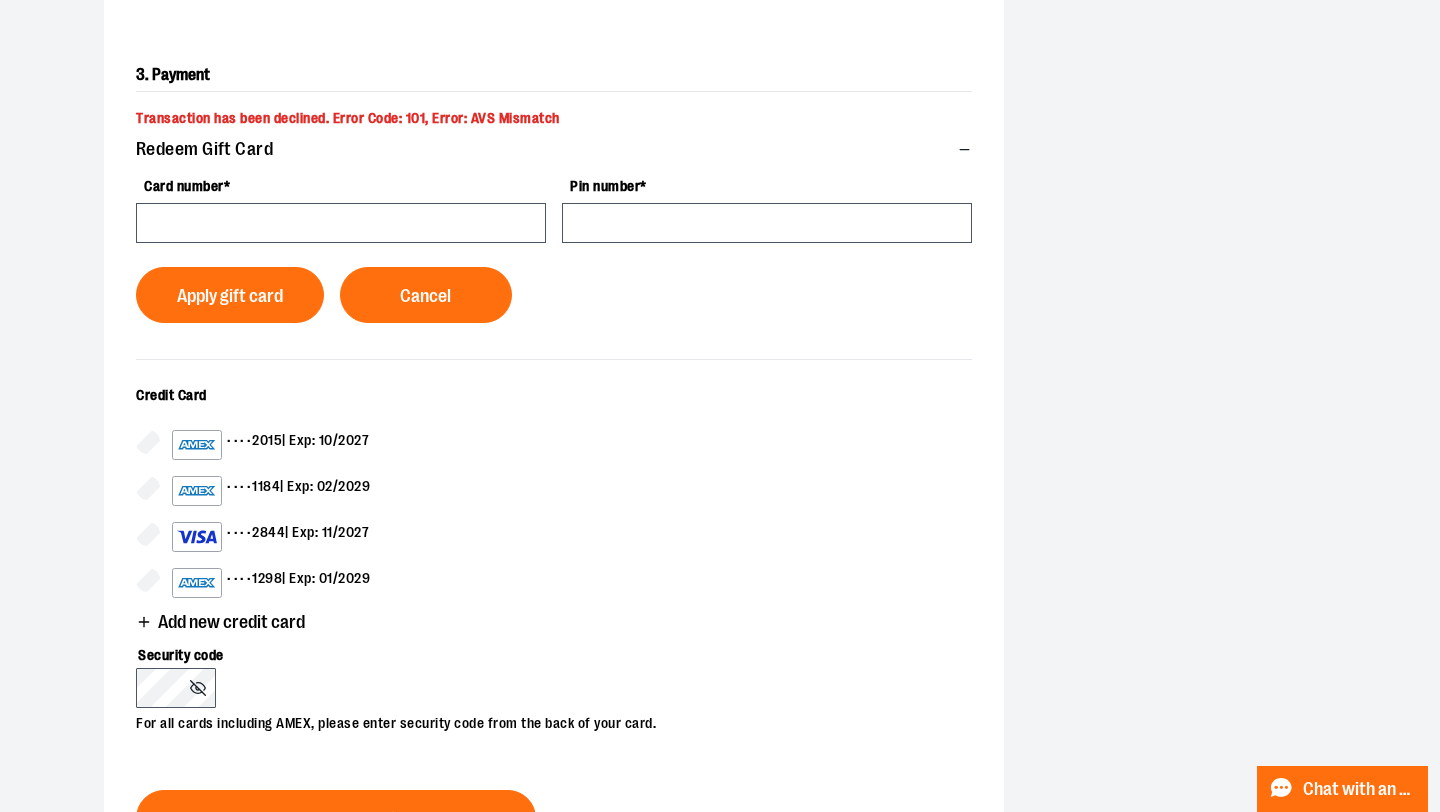scroll, scrollTop: 625, scrollLeft: 0, axis: vertical 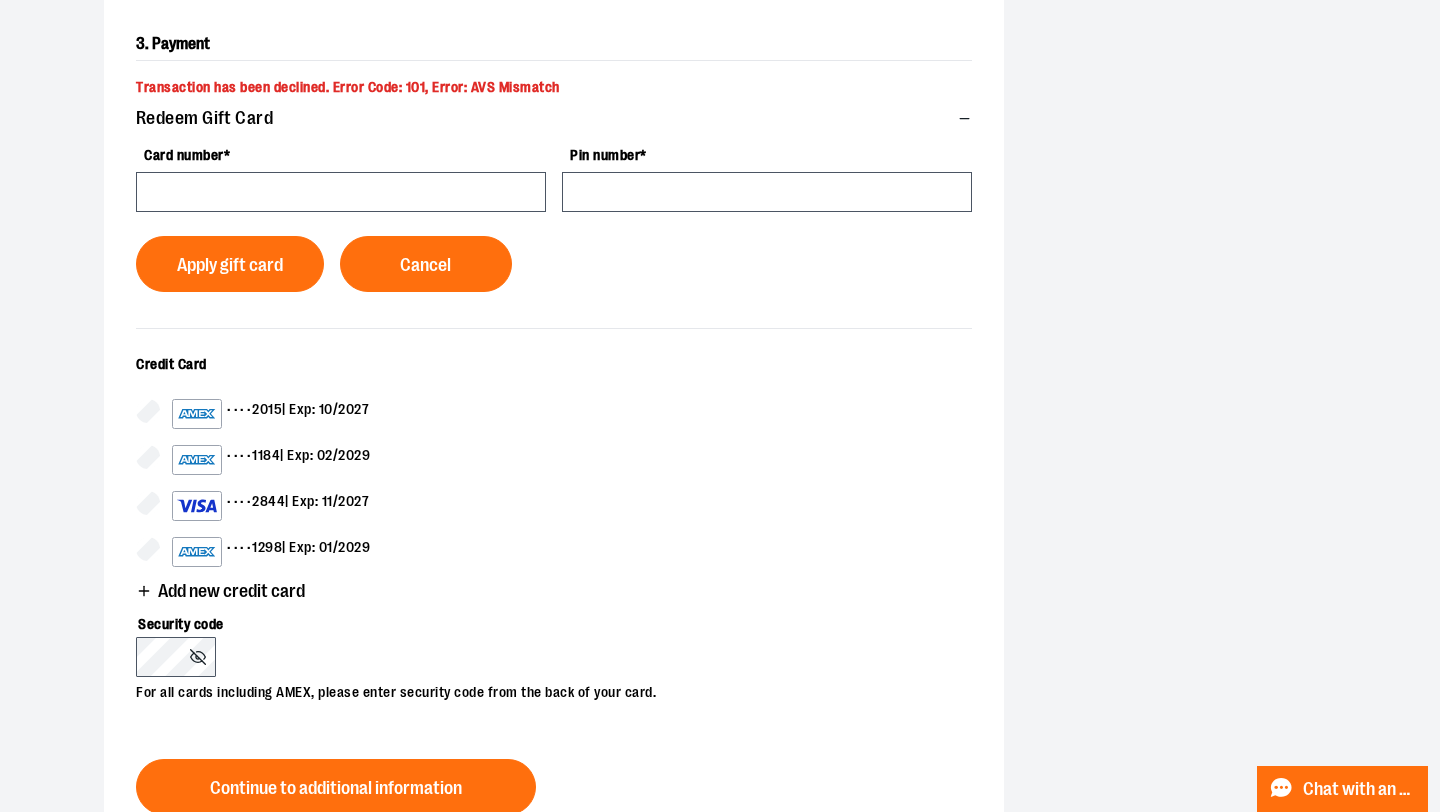 click 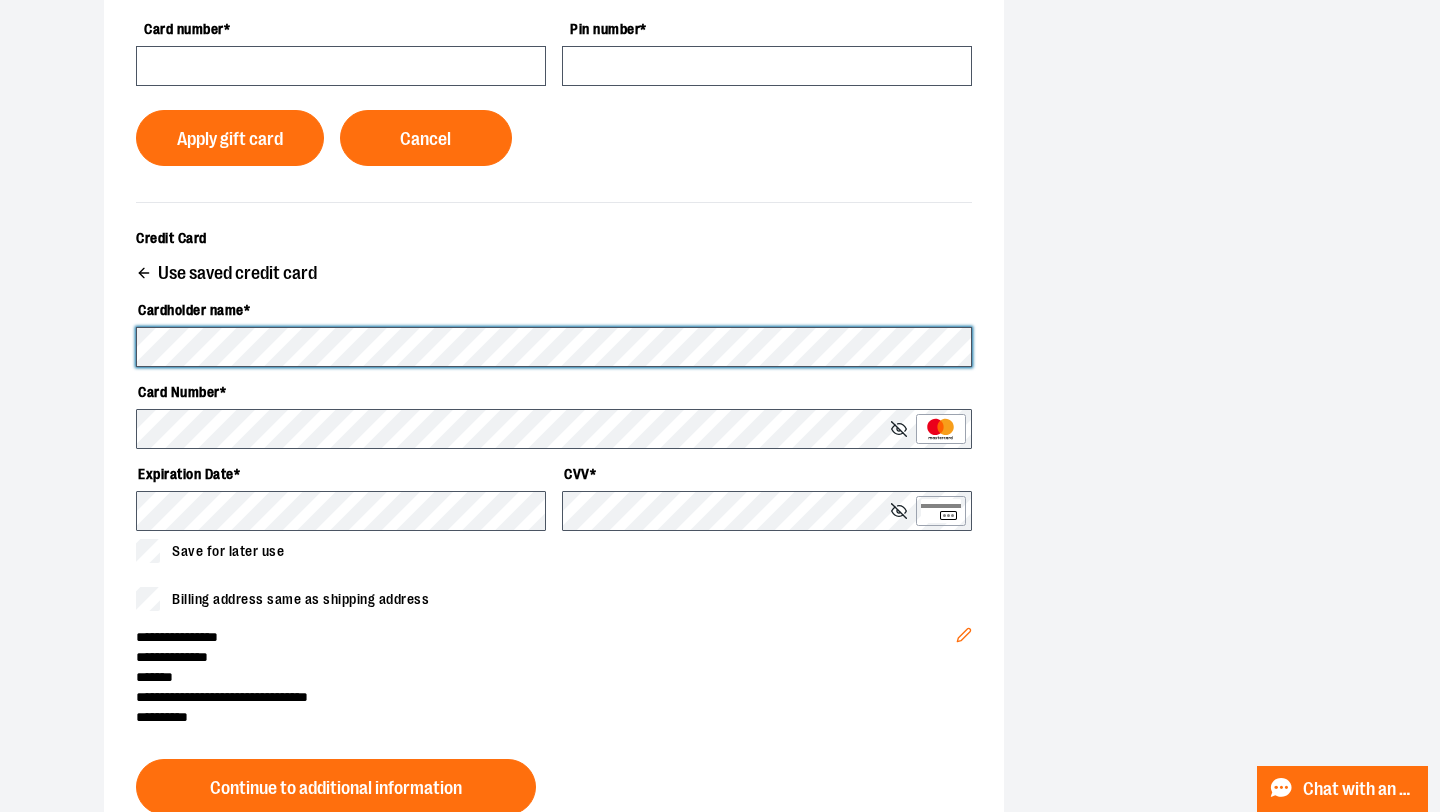 scroll, scrollTop: 753, scrollLeft: 0, axis: vertical 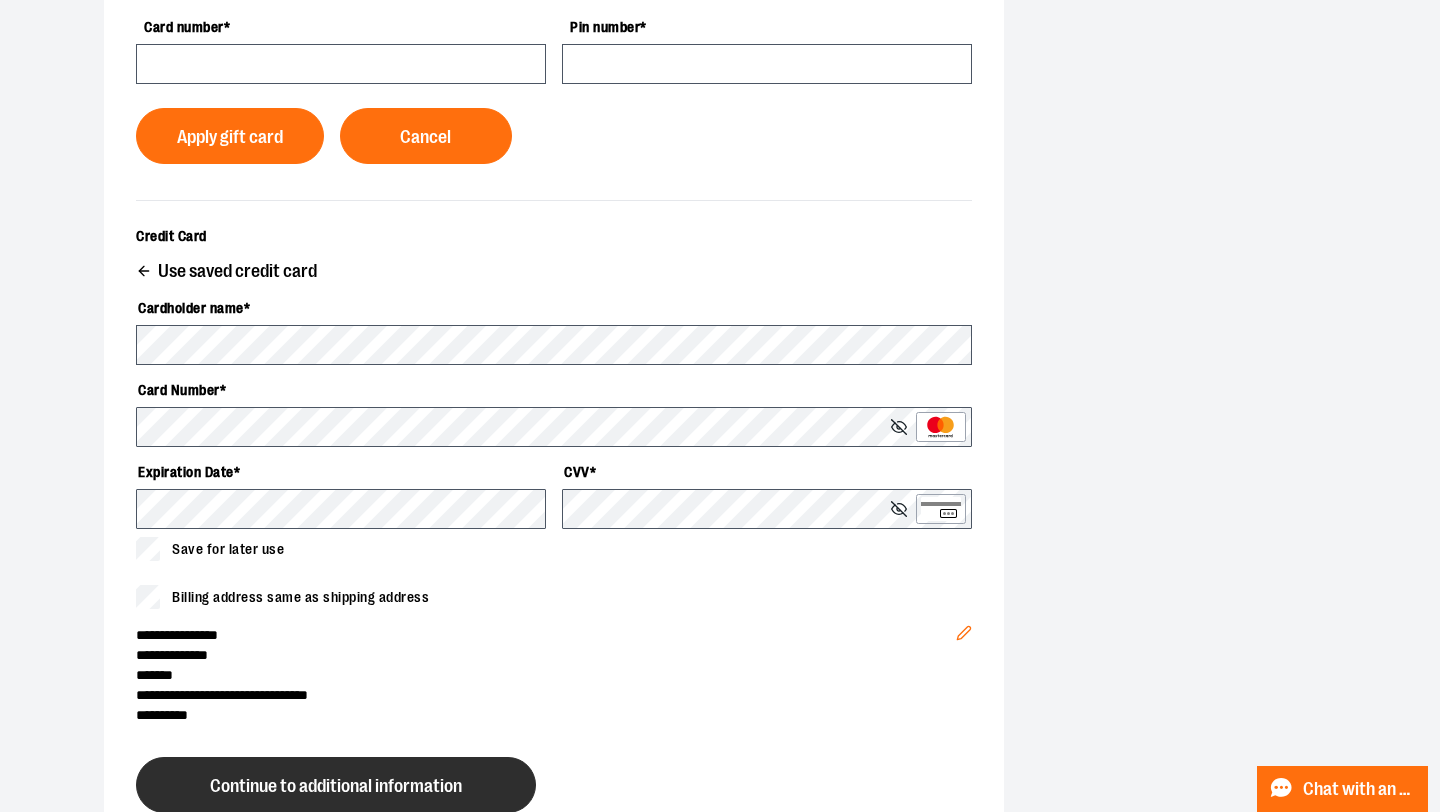 click on "Continue to additional information" at bounding box center (336, 786) 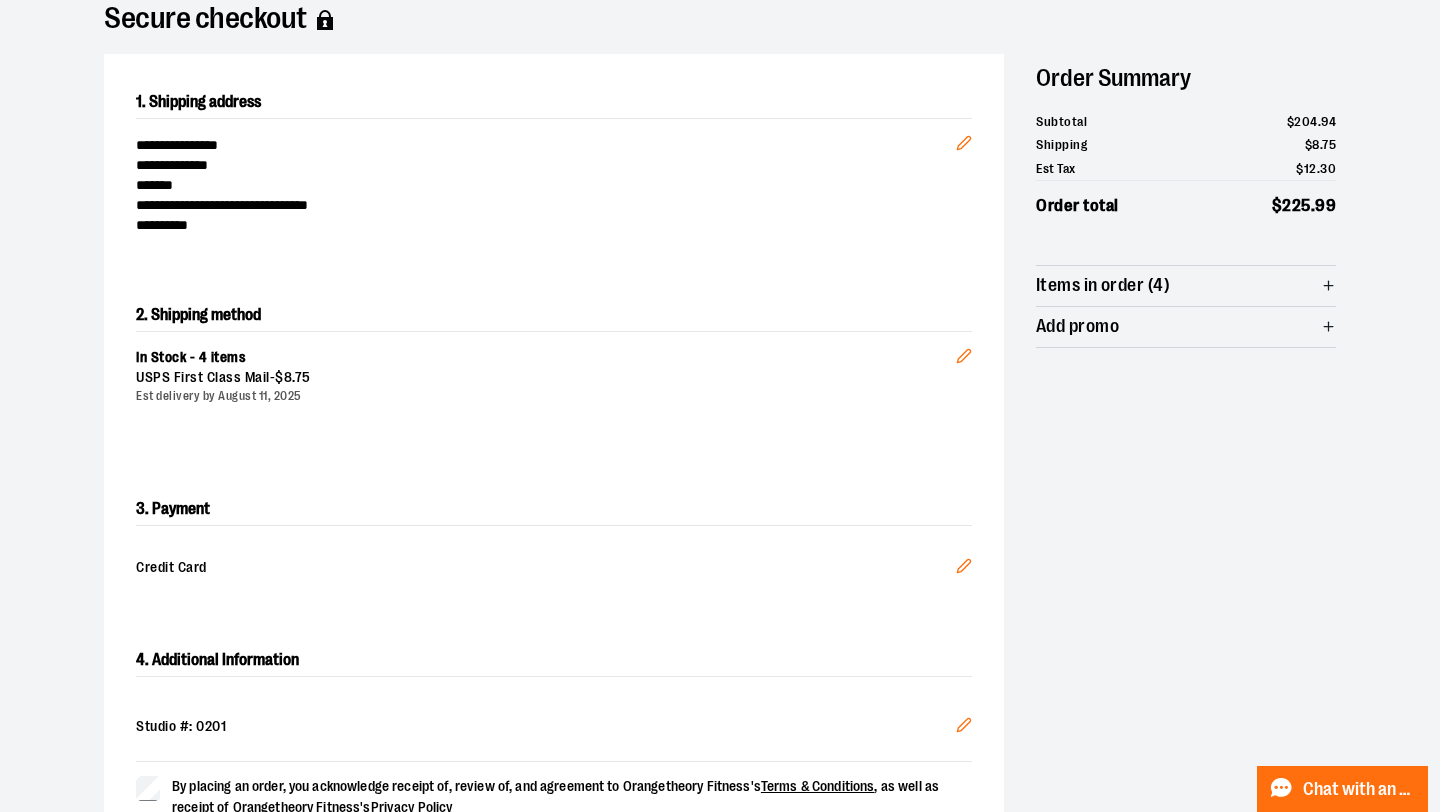 scroll, scrollTop: 235, scrollLeft: 0, axis: vertical 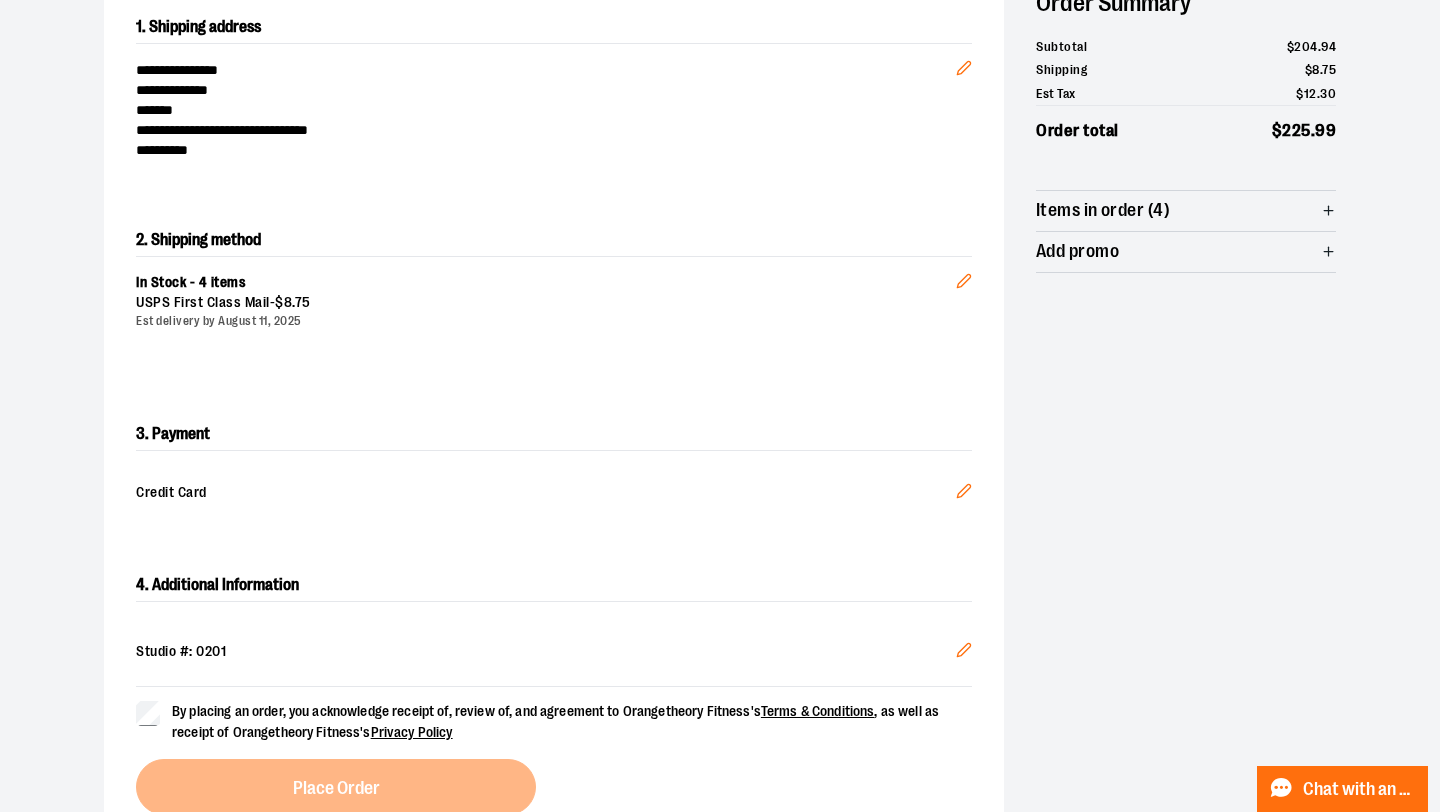 click on "Credit Card" at bounding box center [546, 494] 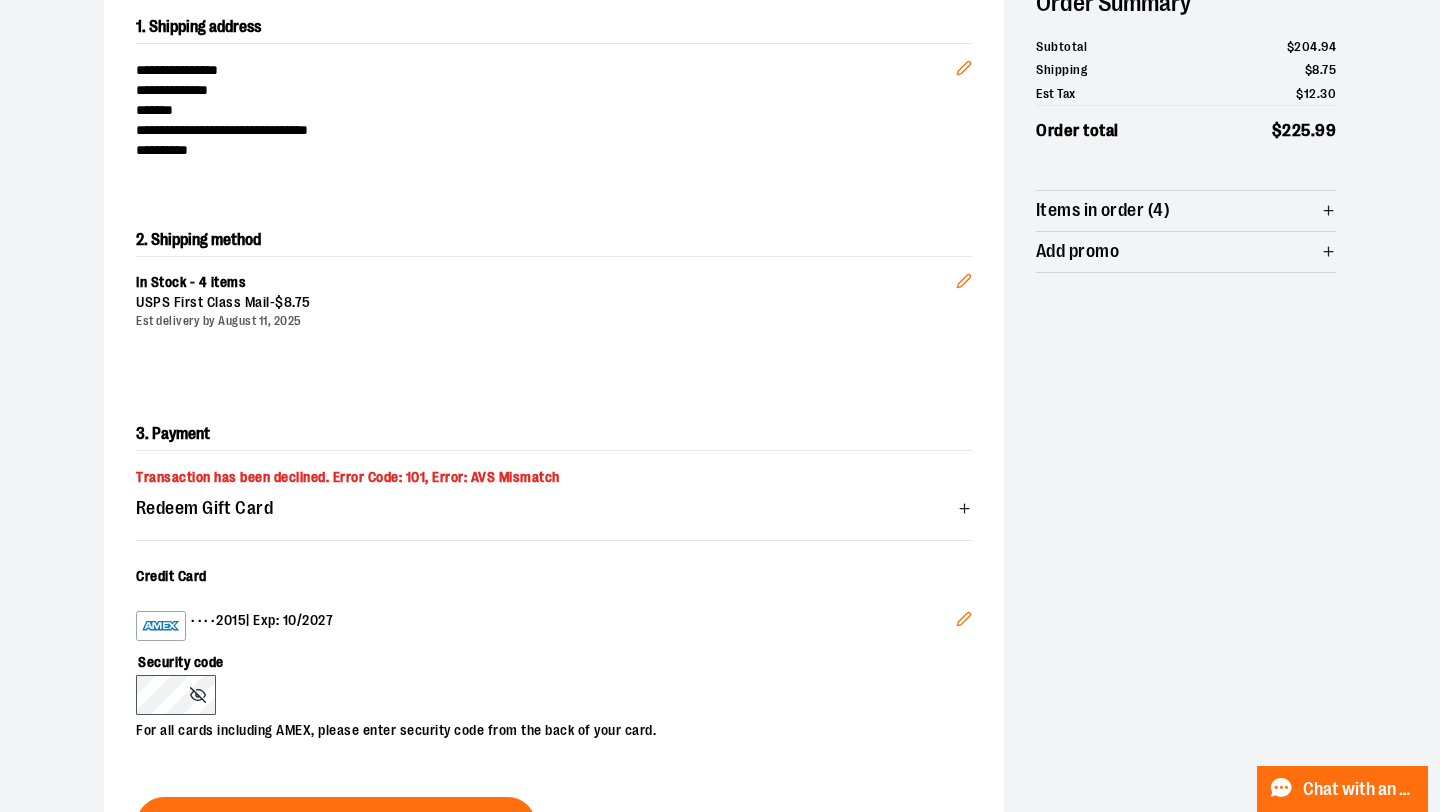 scroll, scrollTop: 319, scrollLeft: 0, axis: vertical 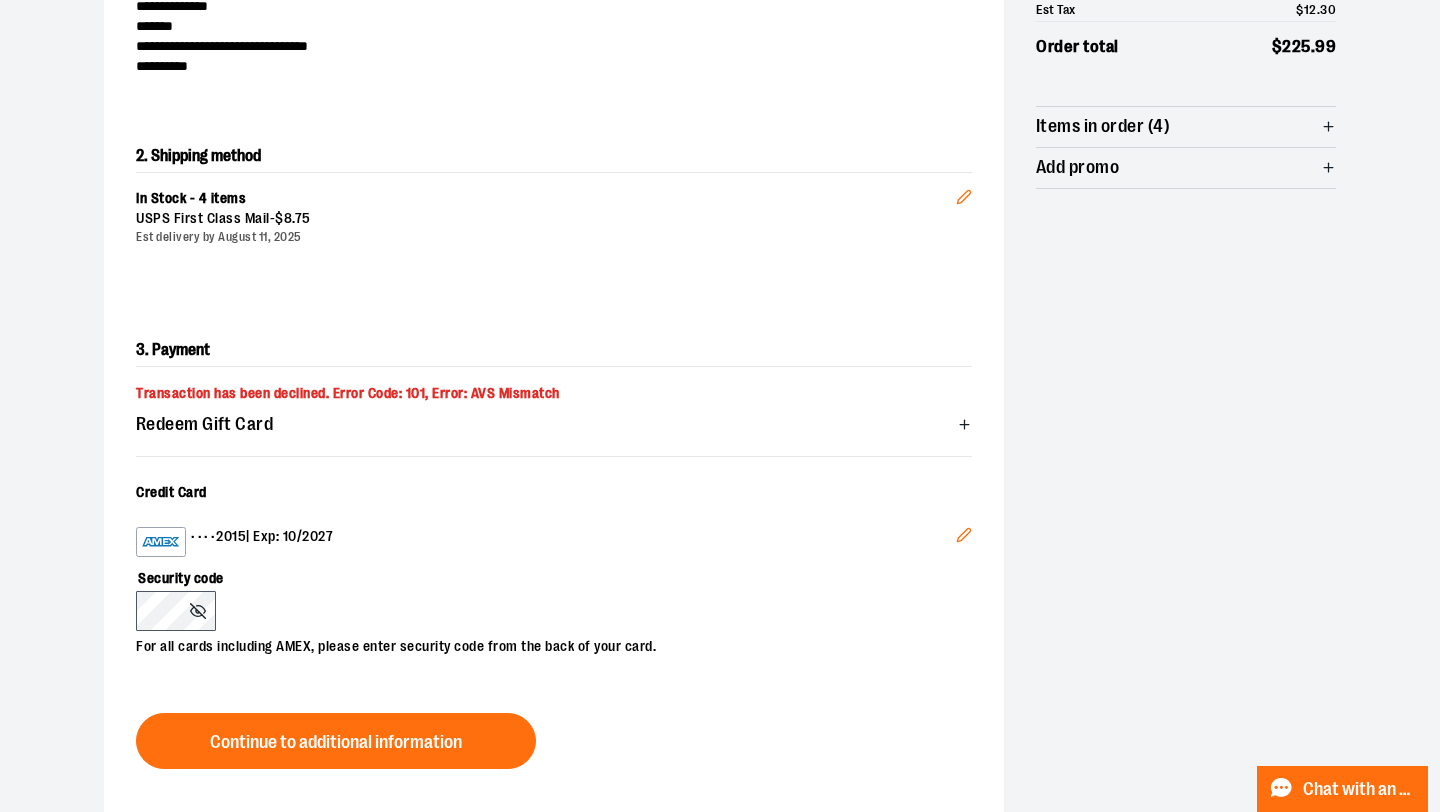 click 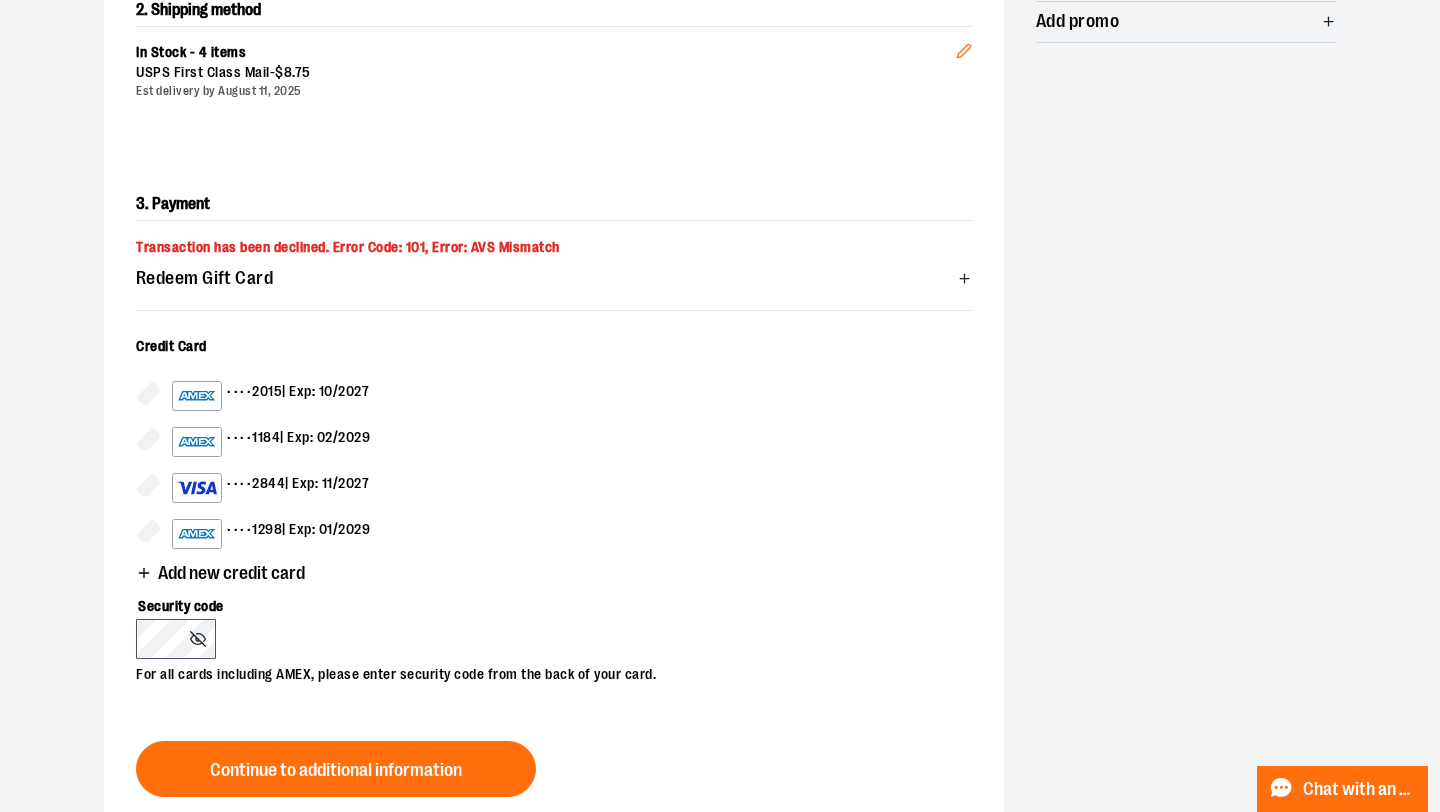 scroll, scrollTop: 466, scrollLeft: 0, axis: vertical 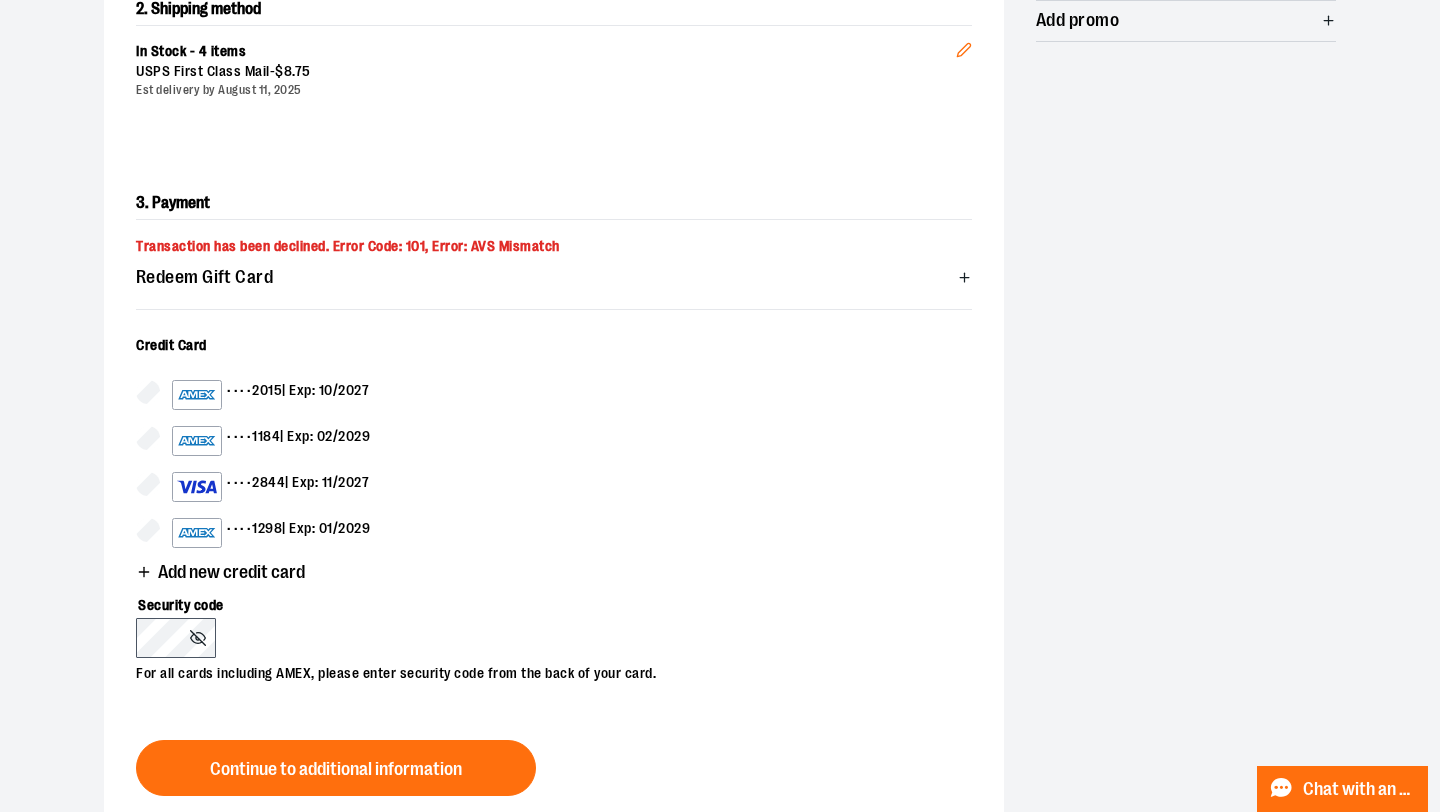 click on "Add new credit card" at bounding box center (231, 572) 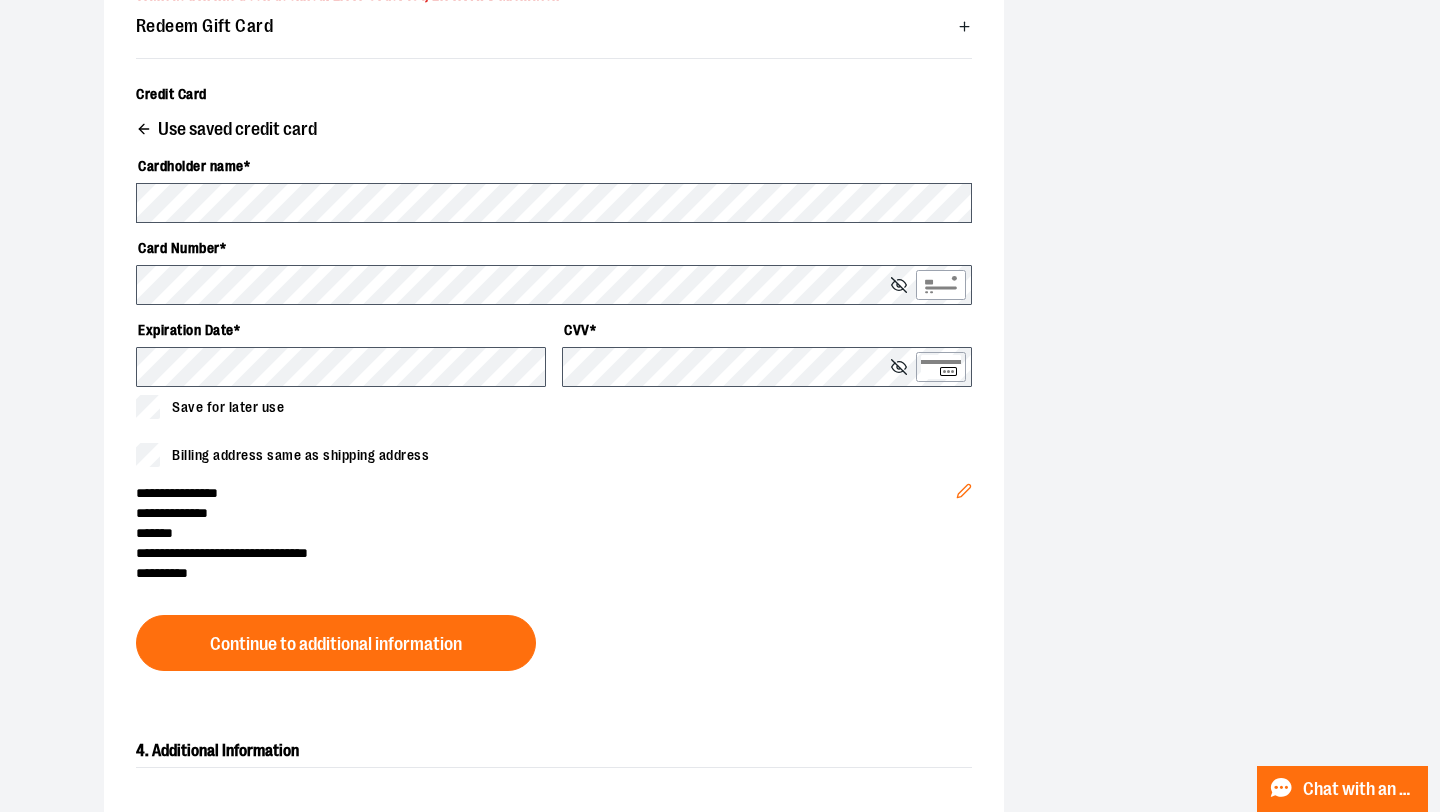 scroll, scrollTop: 722, scrollLeft: 0, axis: vertical 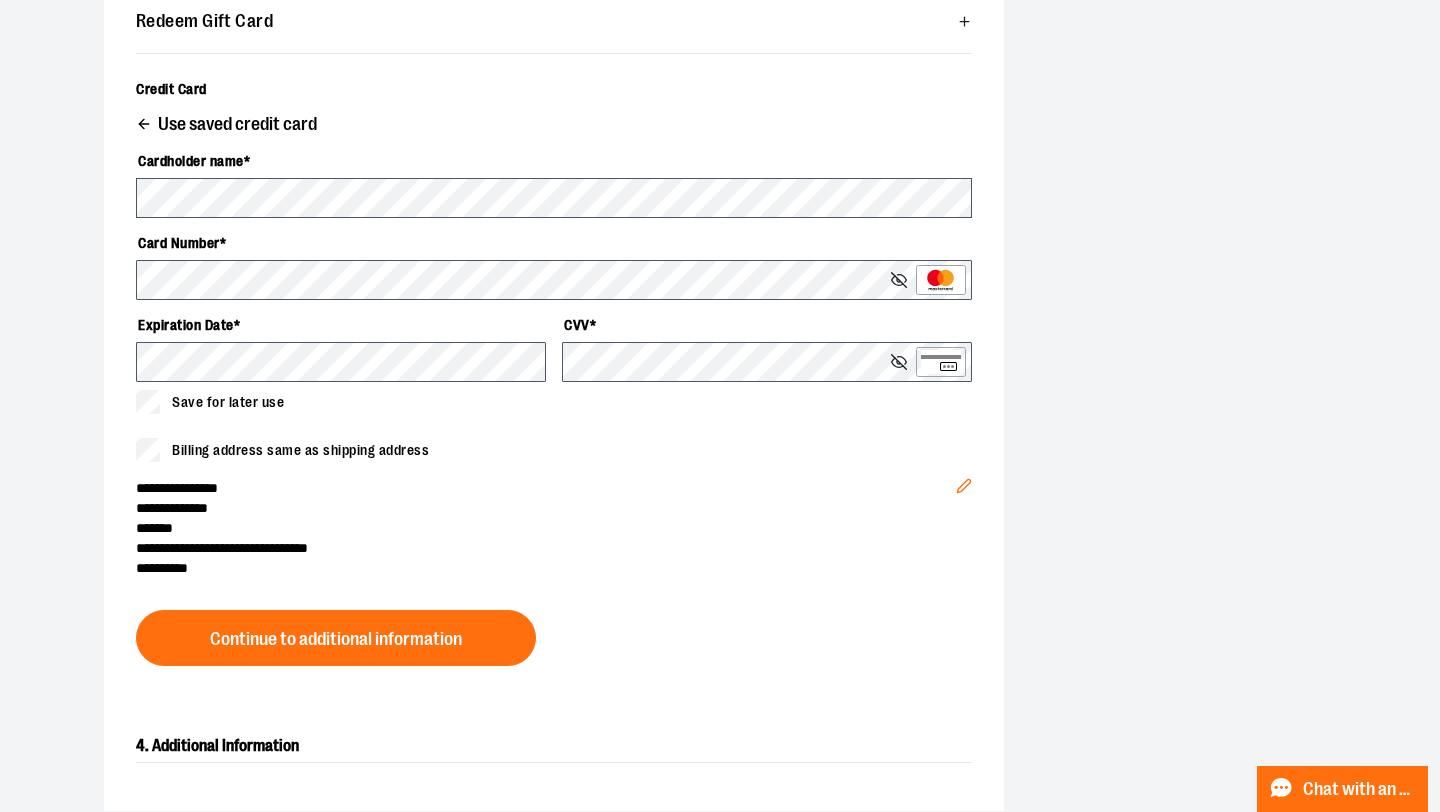 click on "**********" at bounding box center (546, 548) 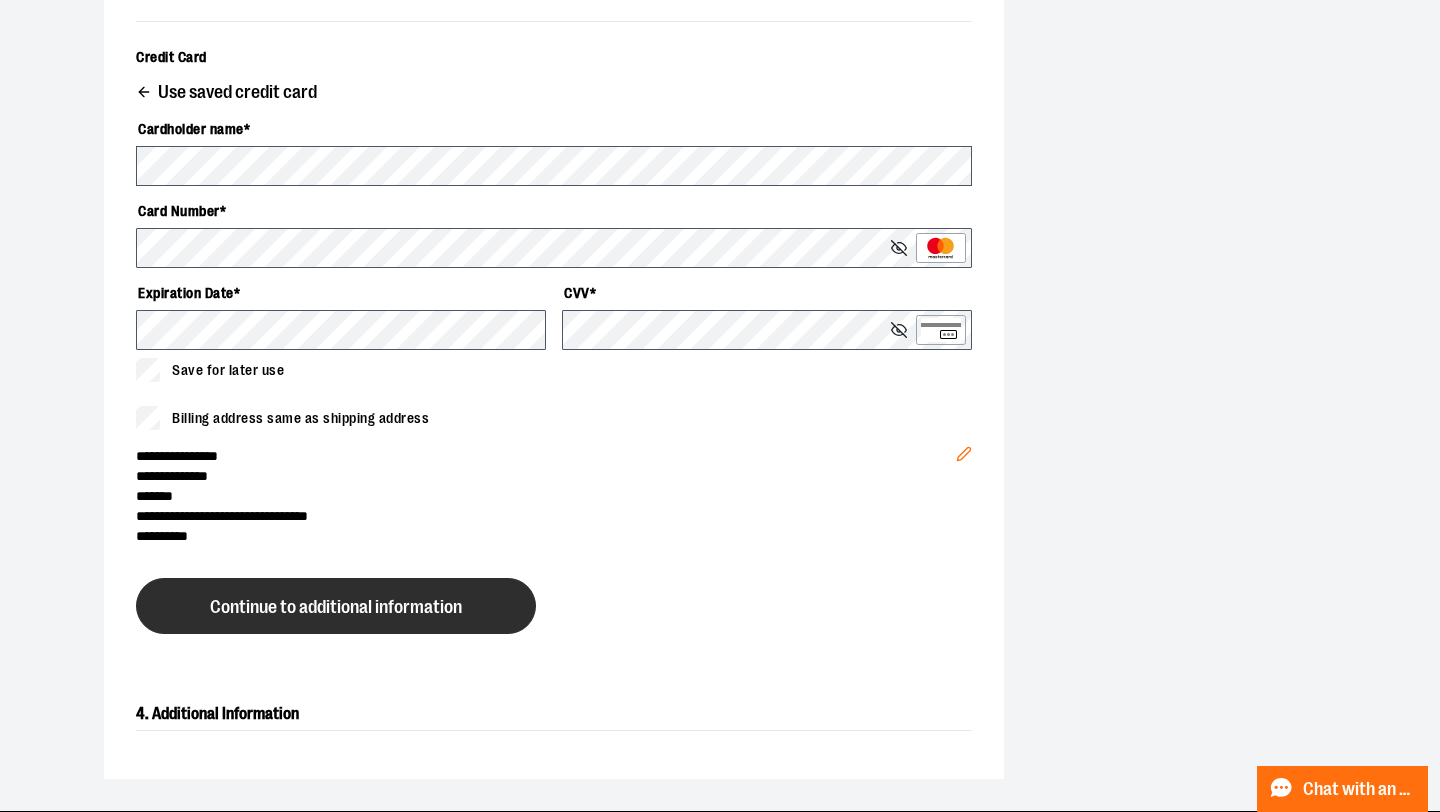 click on "Continue to additional information" at bounding box center (336, 607) 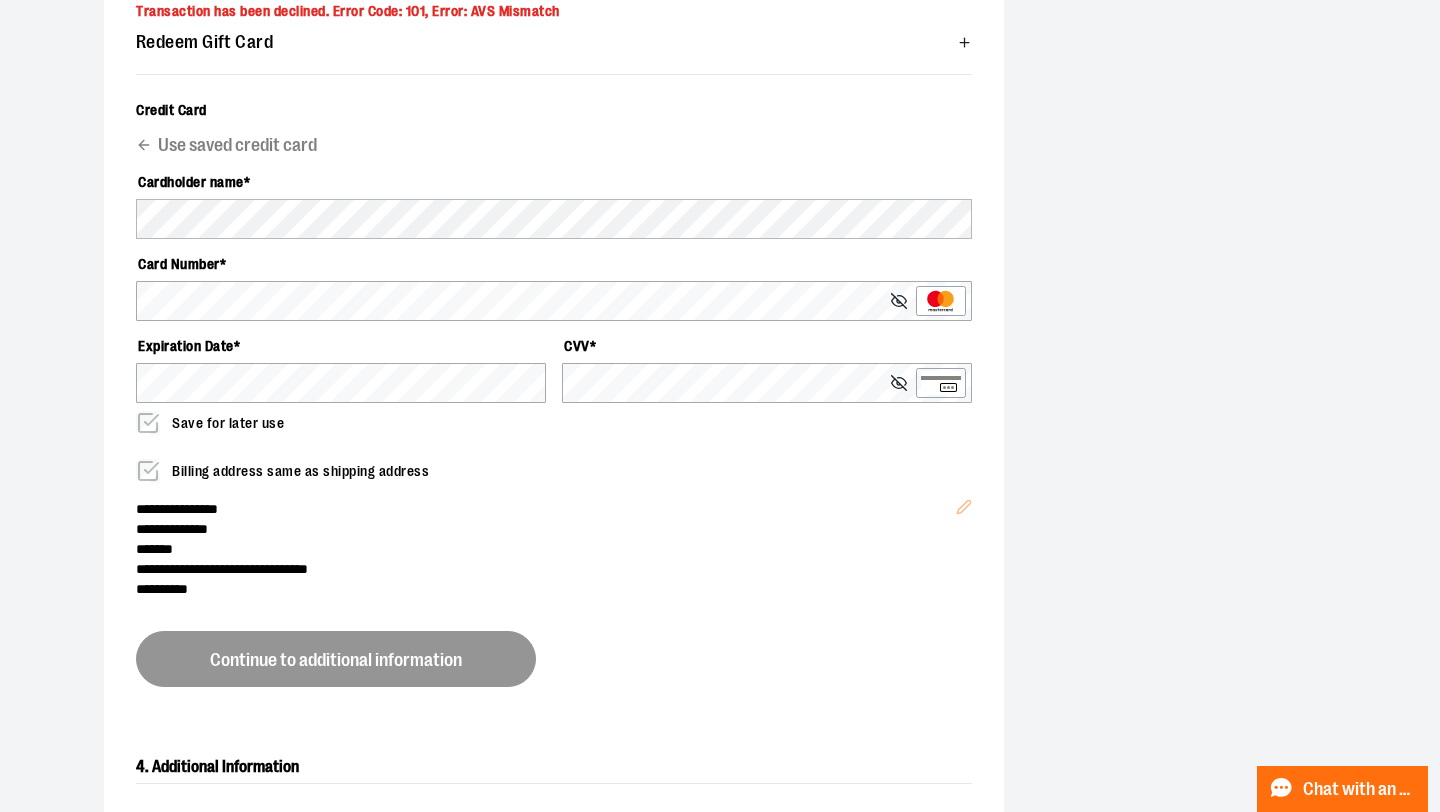 scroll, scrollTop: 699, scrollLeft: 0, axis: vertical 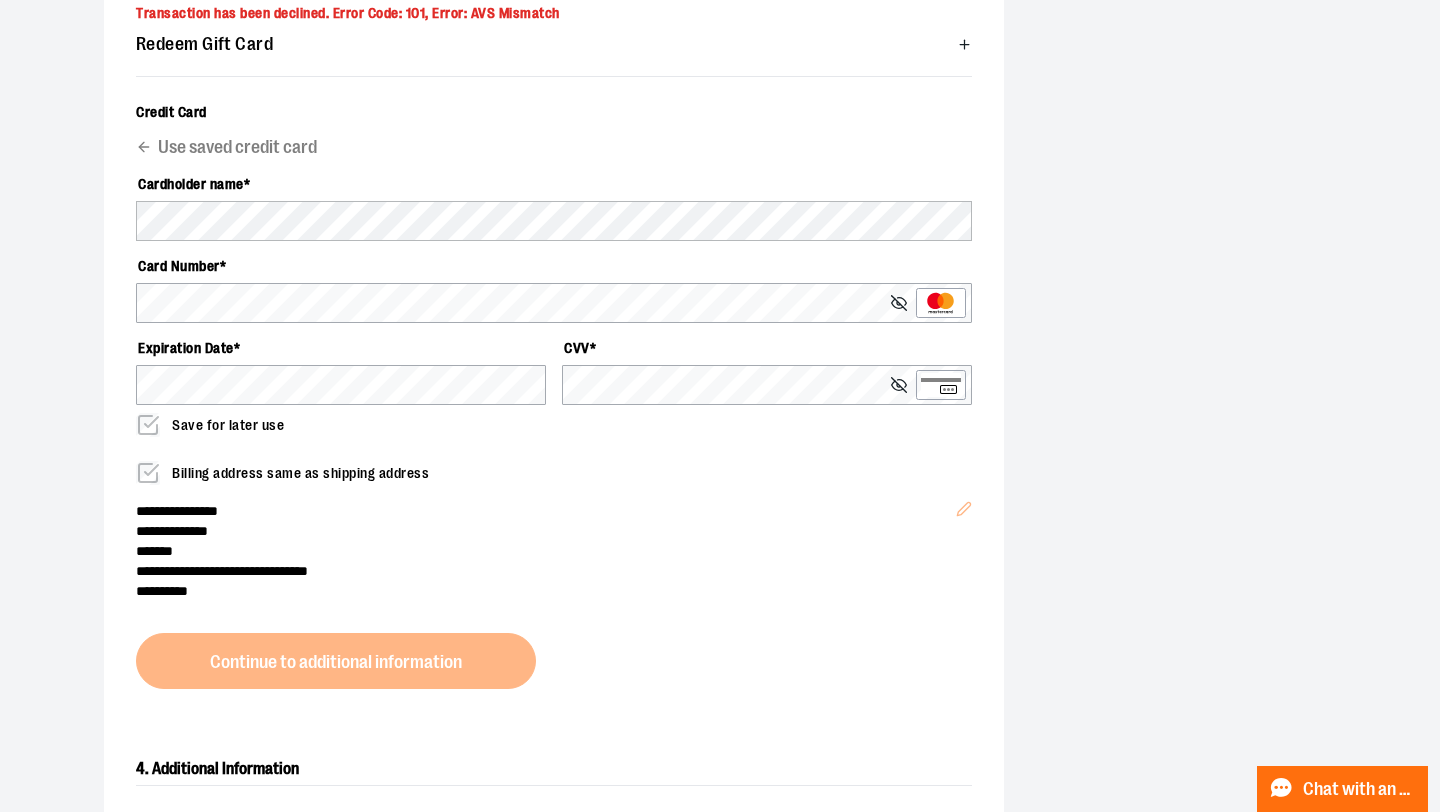 click on "**********" at bounding box center [554, 321] 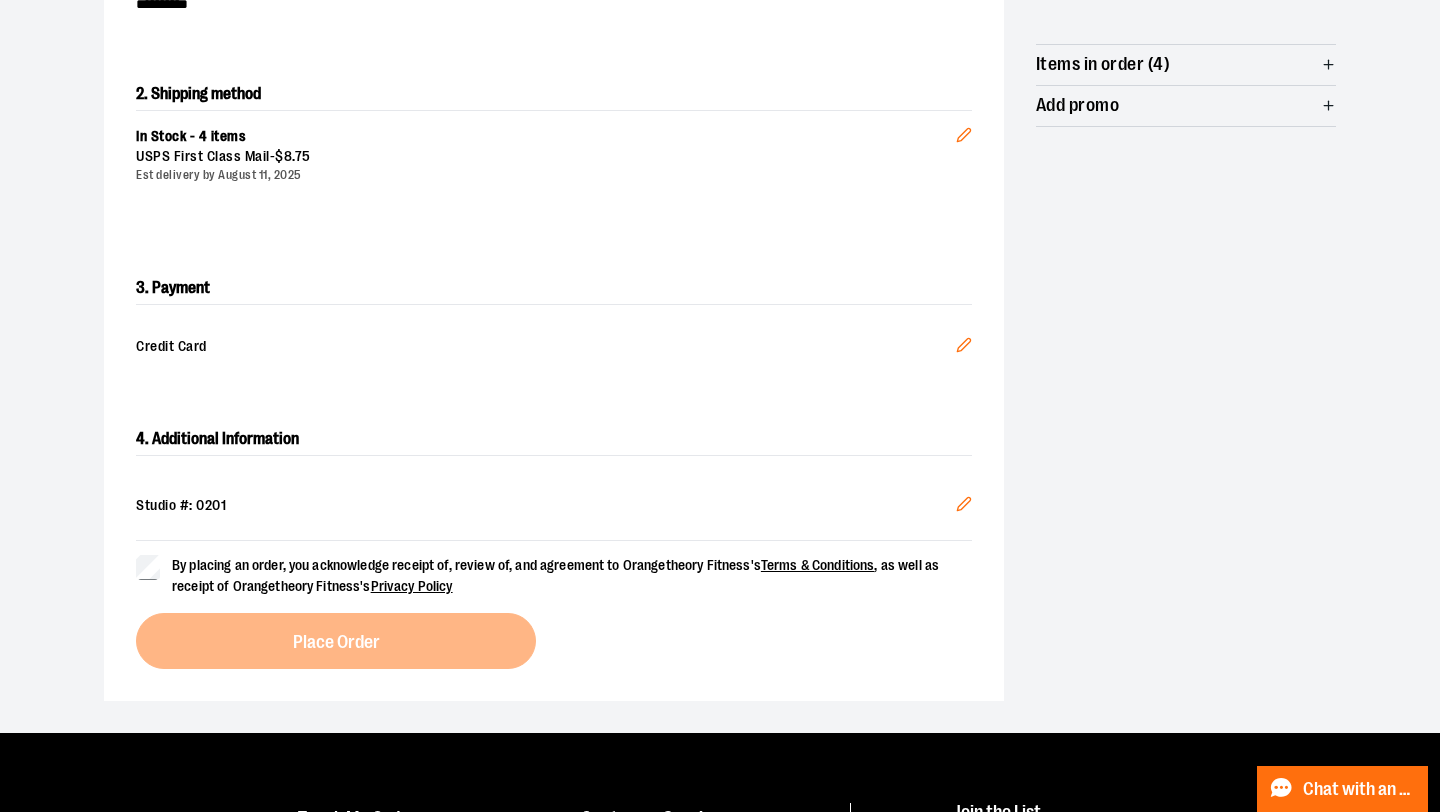 scroll, scrollTop: 386, scrollLeft: 0, axis: vertical 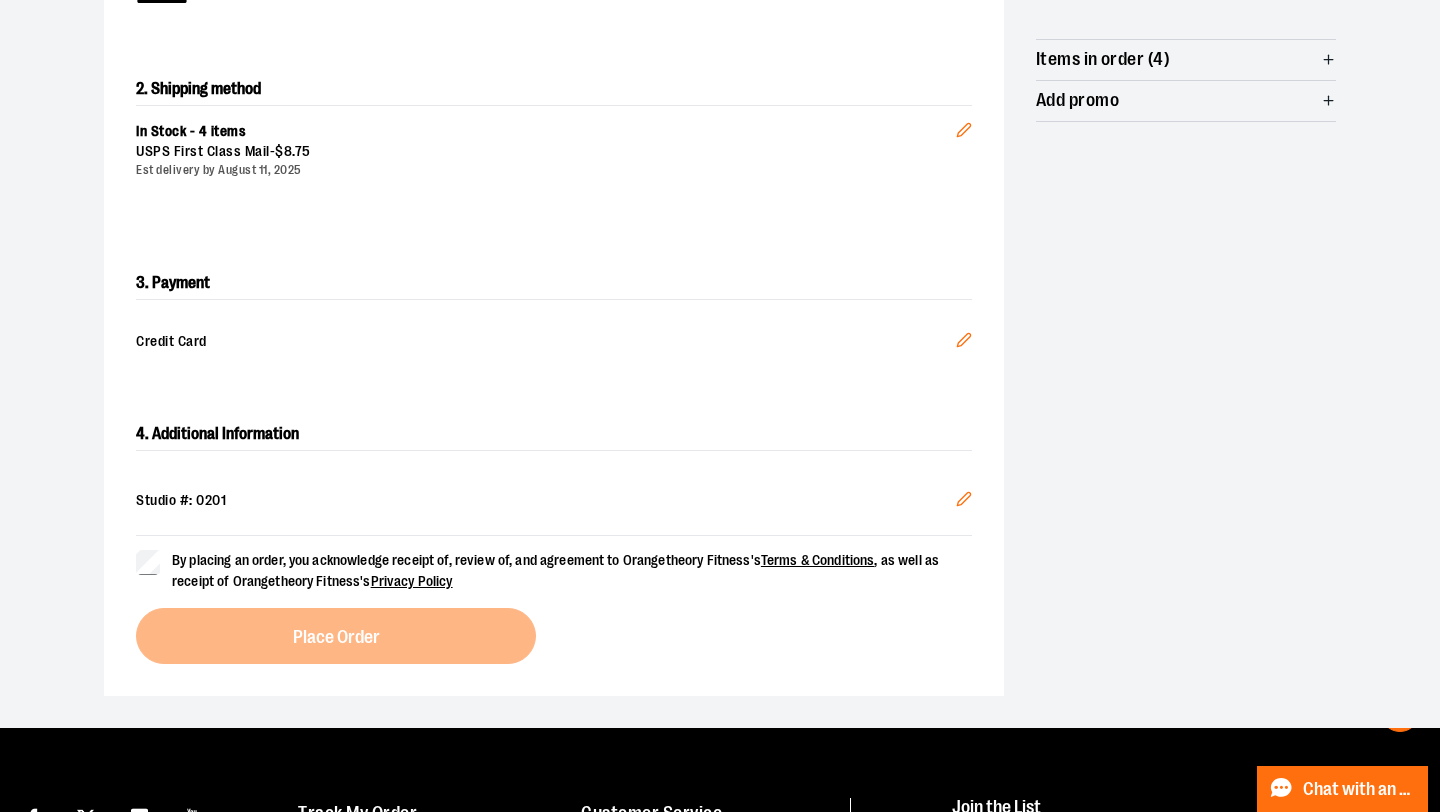 click on "Credit Card Edit" at bounding box center (554, 335) 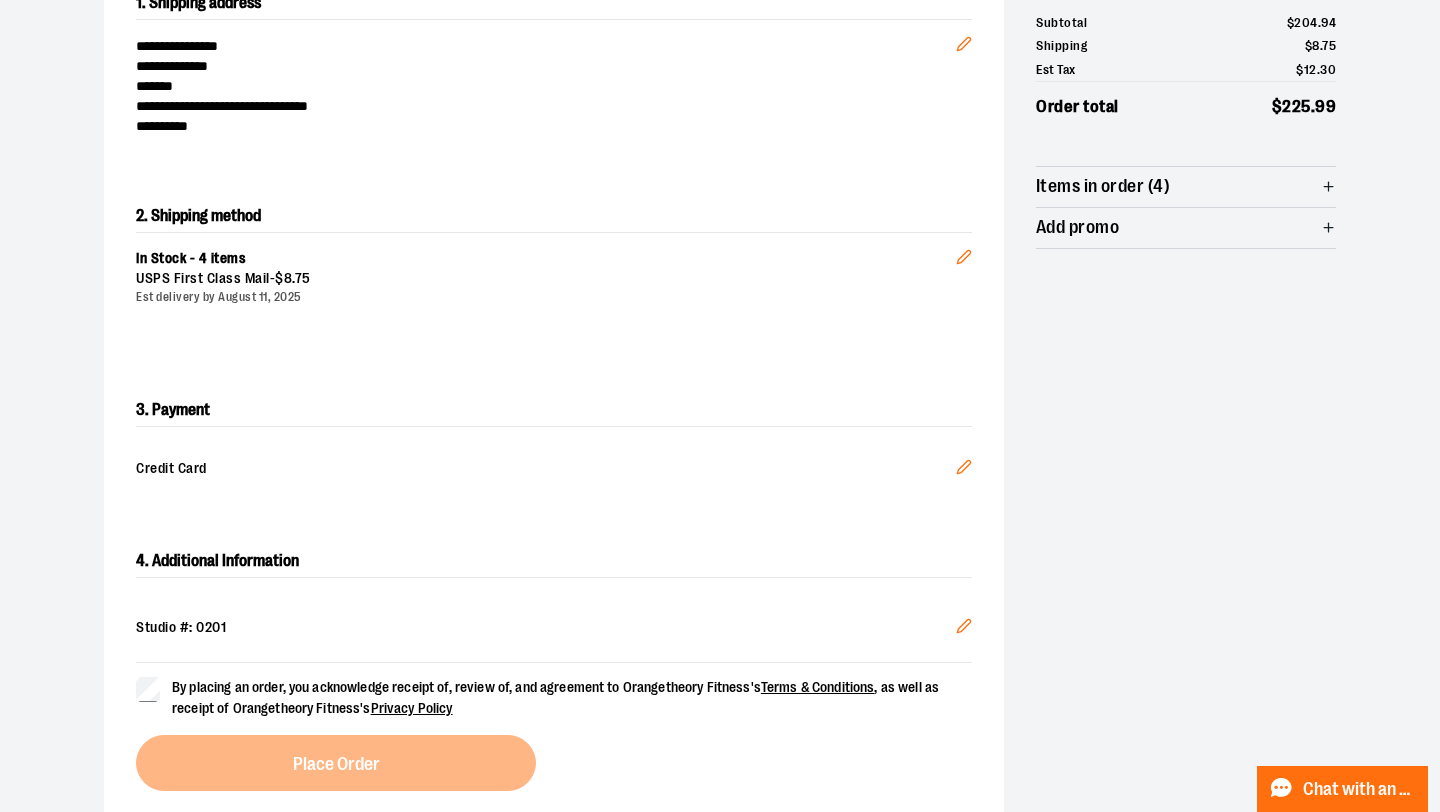 scroll, scrollTop: 268, scrollLeft: 0, axis: vertical 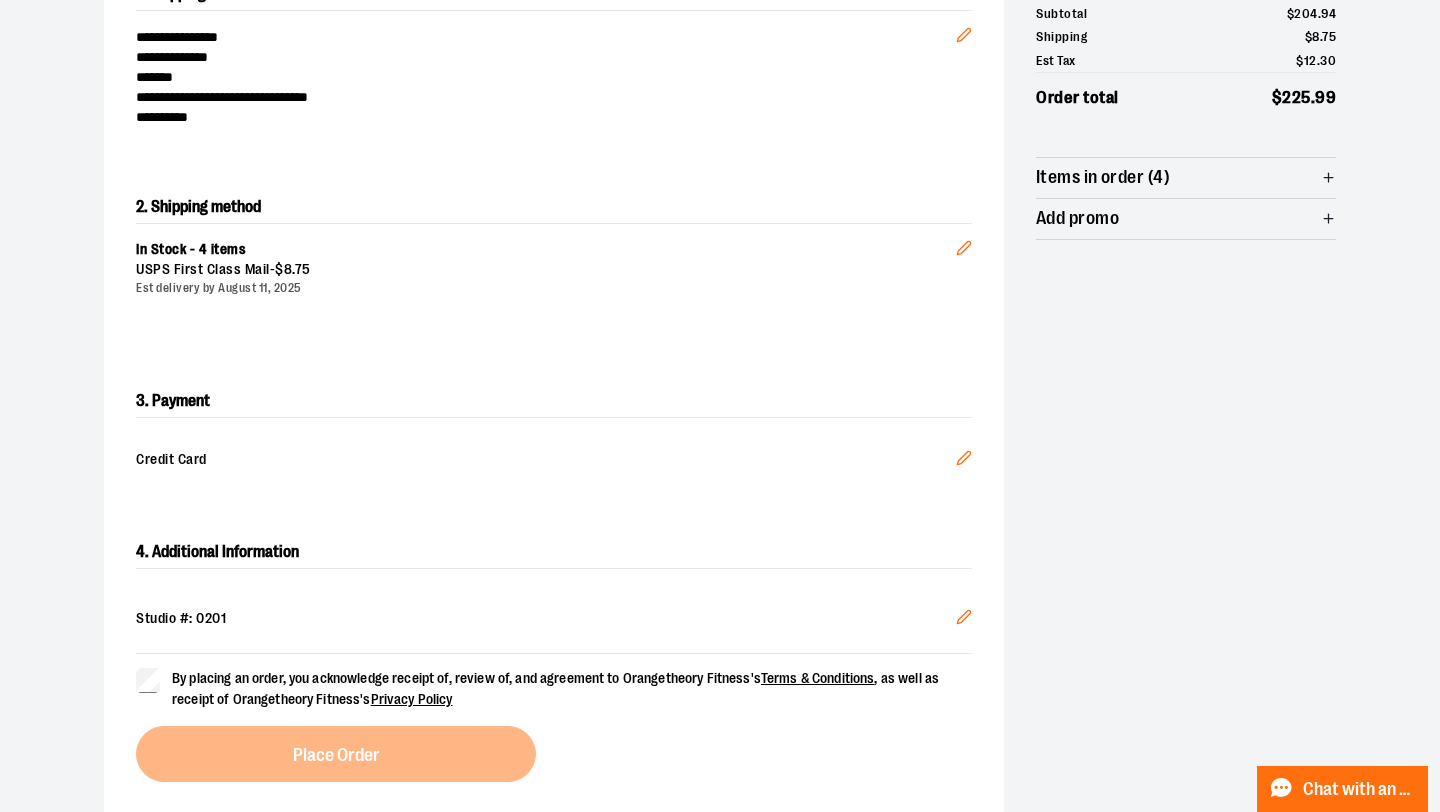 click 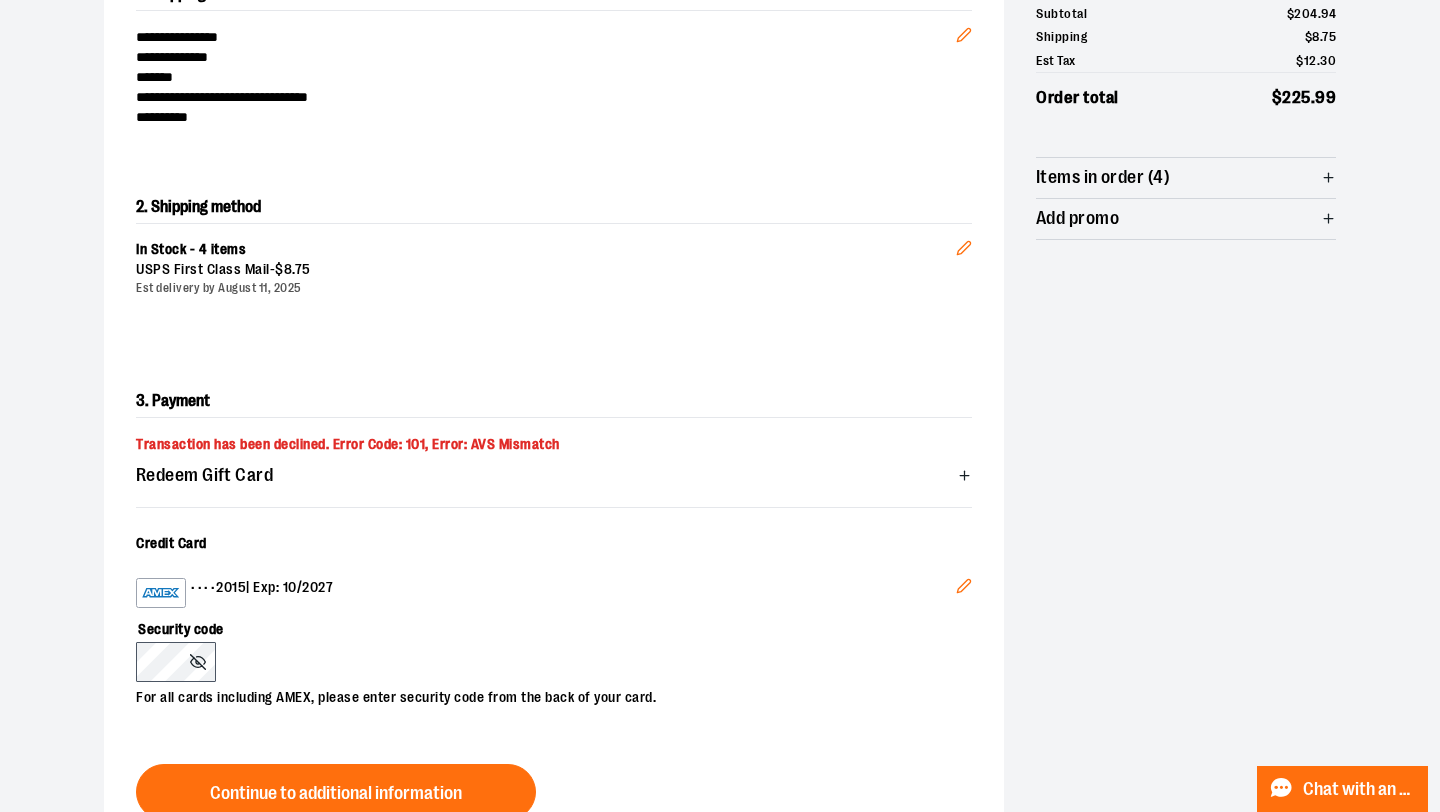 click on "Credit Card" at bounding box center (171, 543) 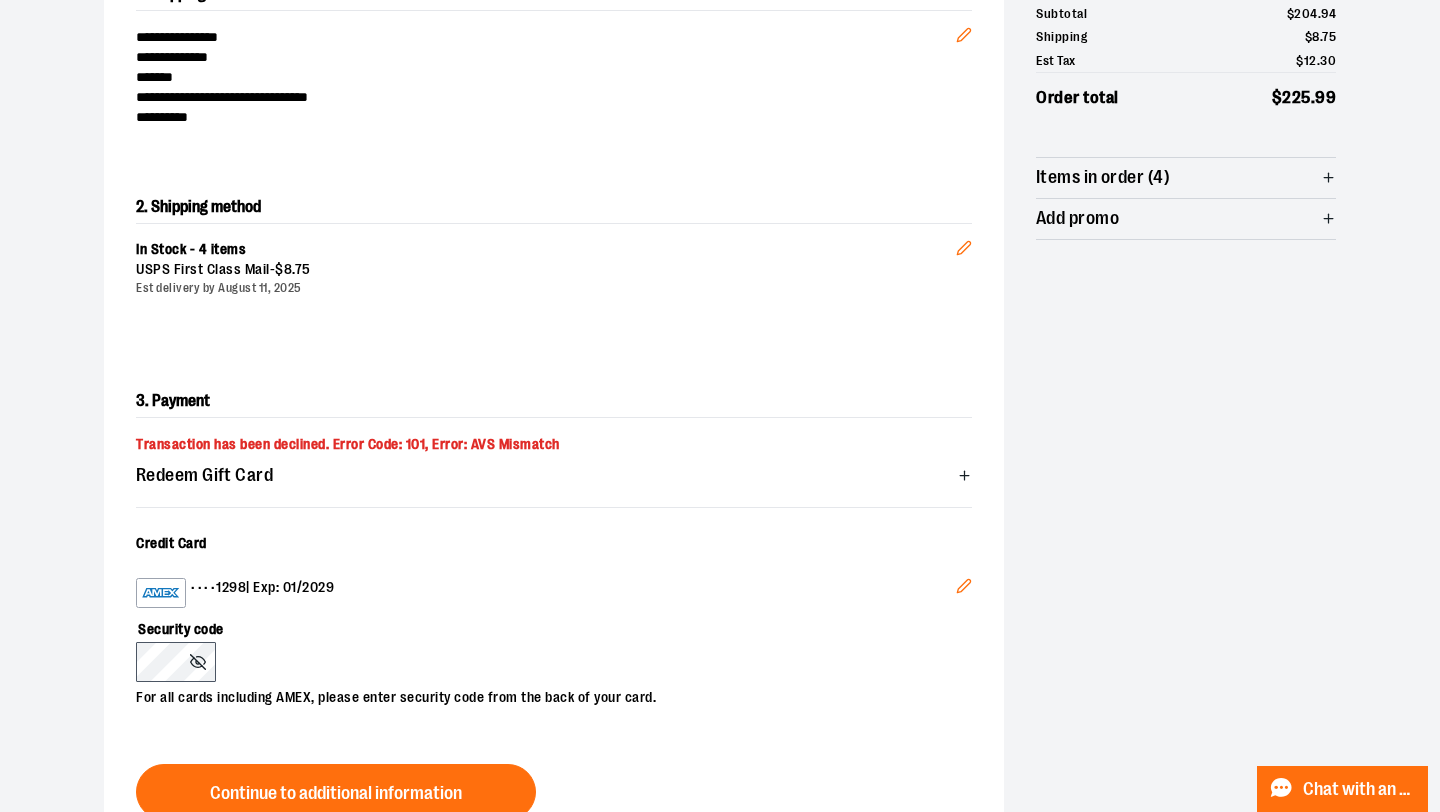 click on "Edit" at bounding box center (964, 589) 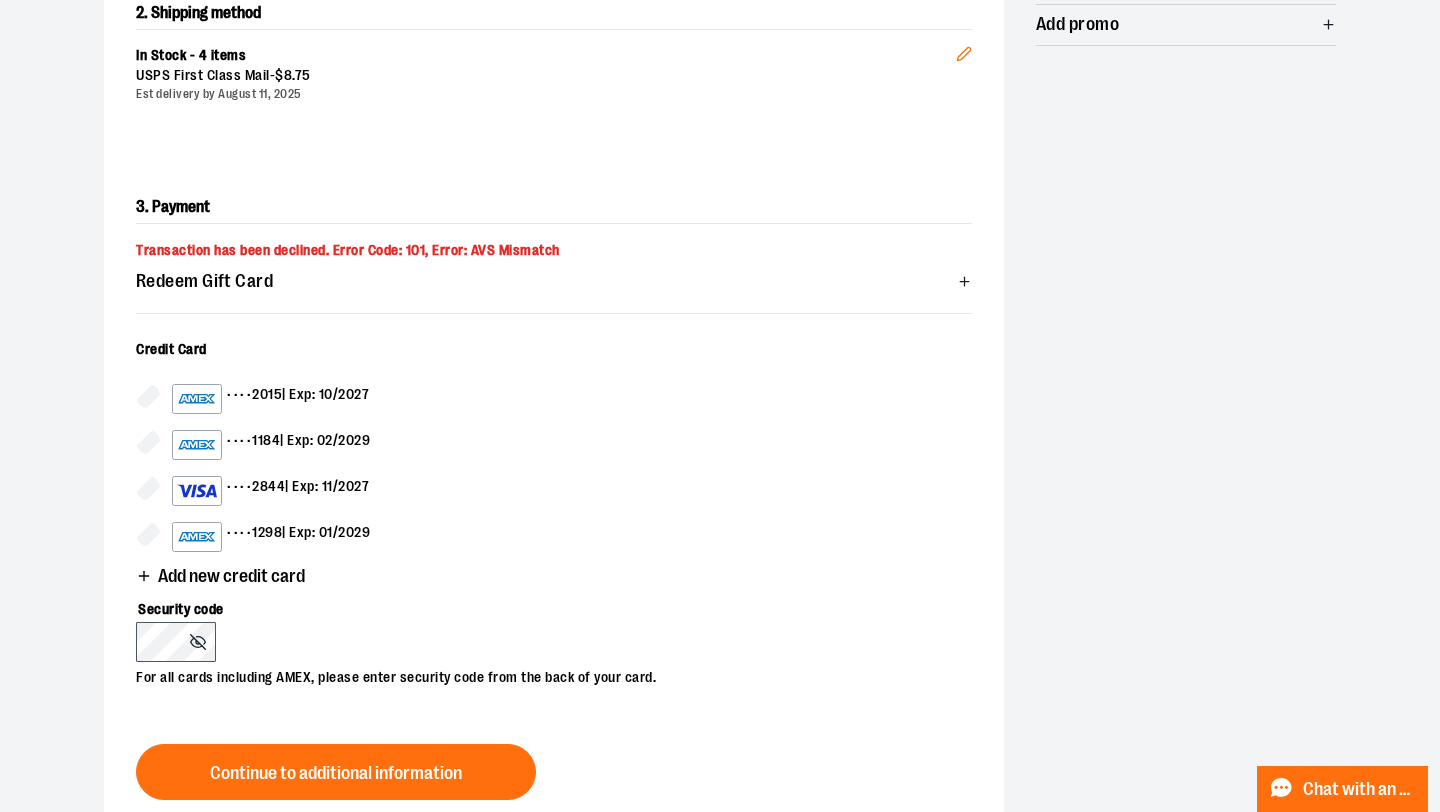 scroll, scrollTop: 505, scrollLeft: 0, axis: vertical 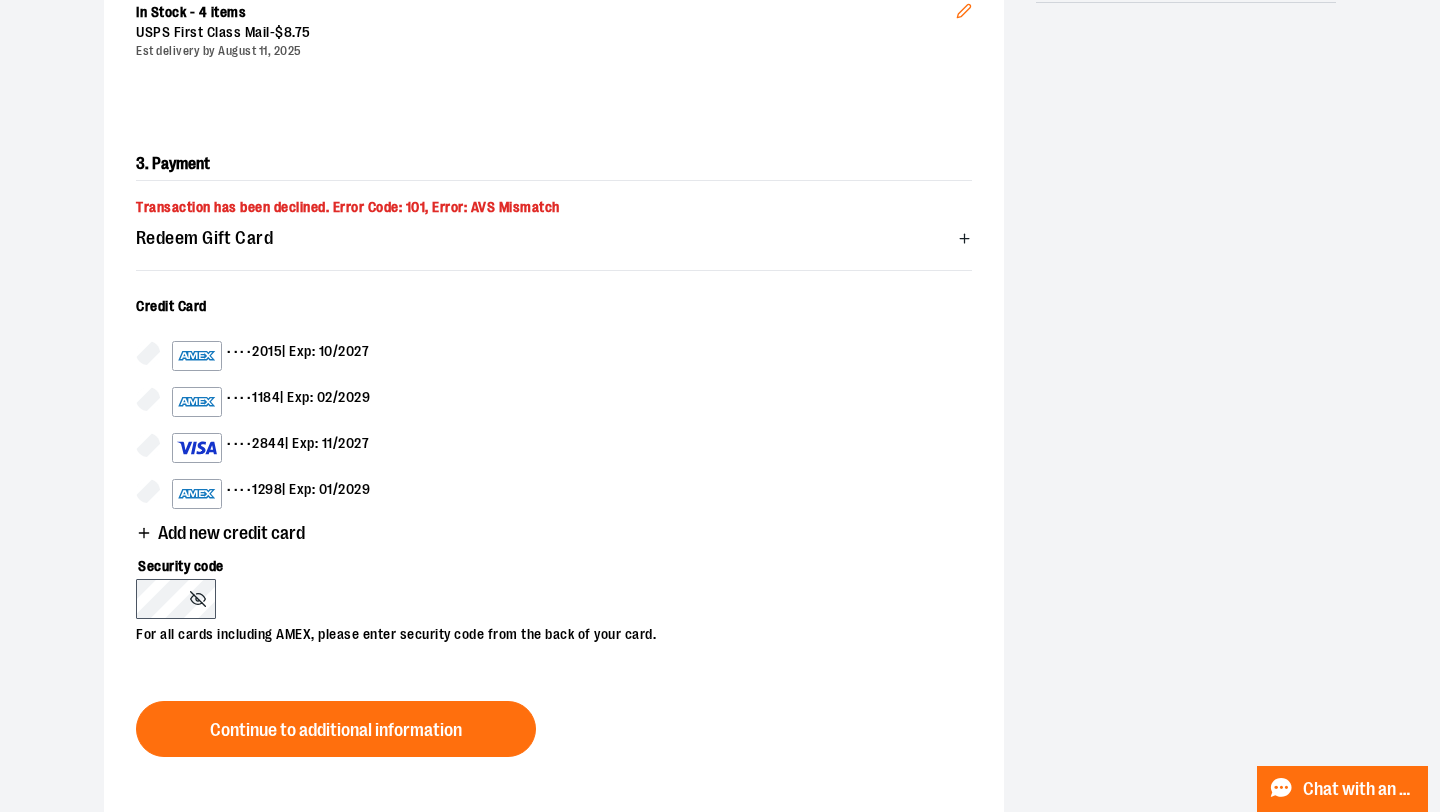 click 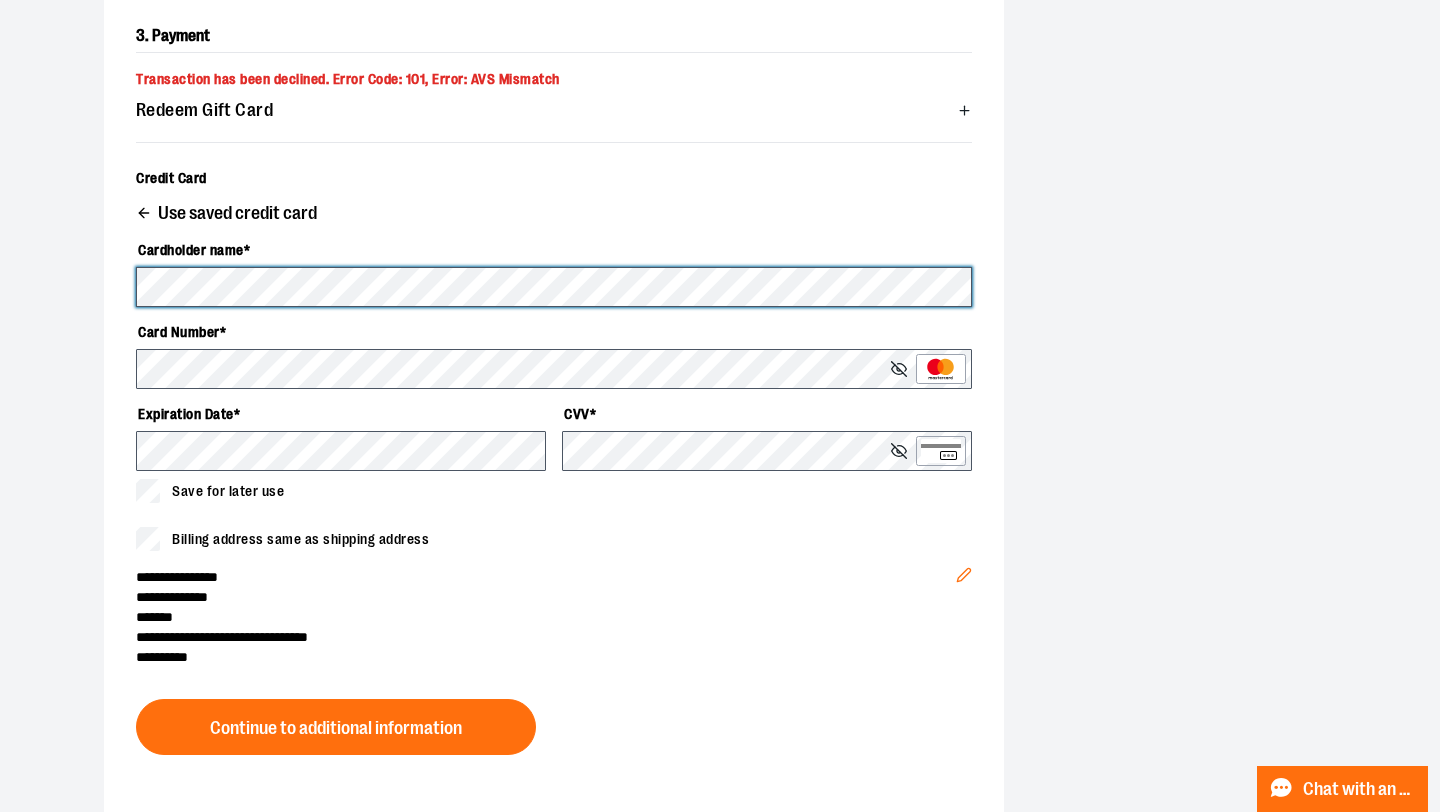 scroll, scrollTop: 634, scrollLeft: 0, axis: vertical 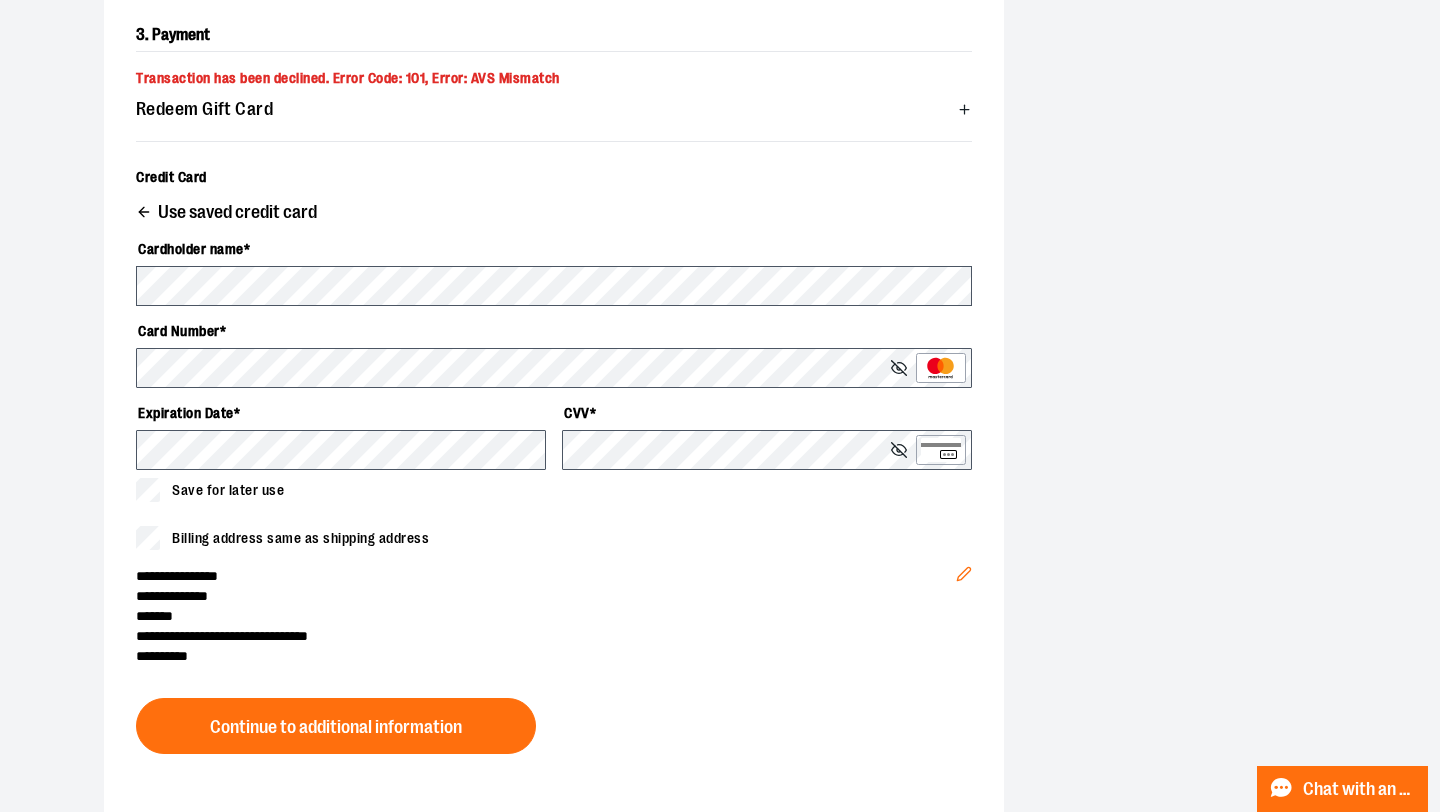 click on "Billing address same as shipping address" at bounding box center [300, 538] 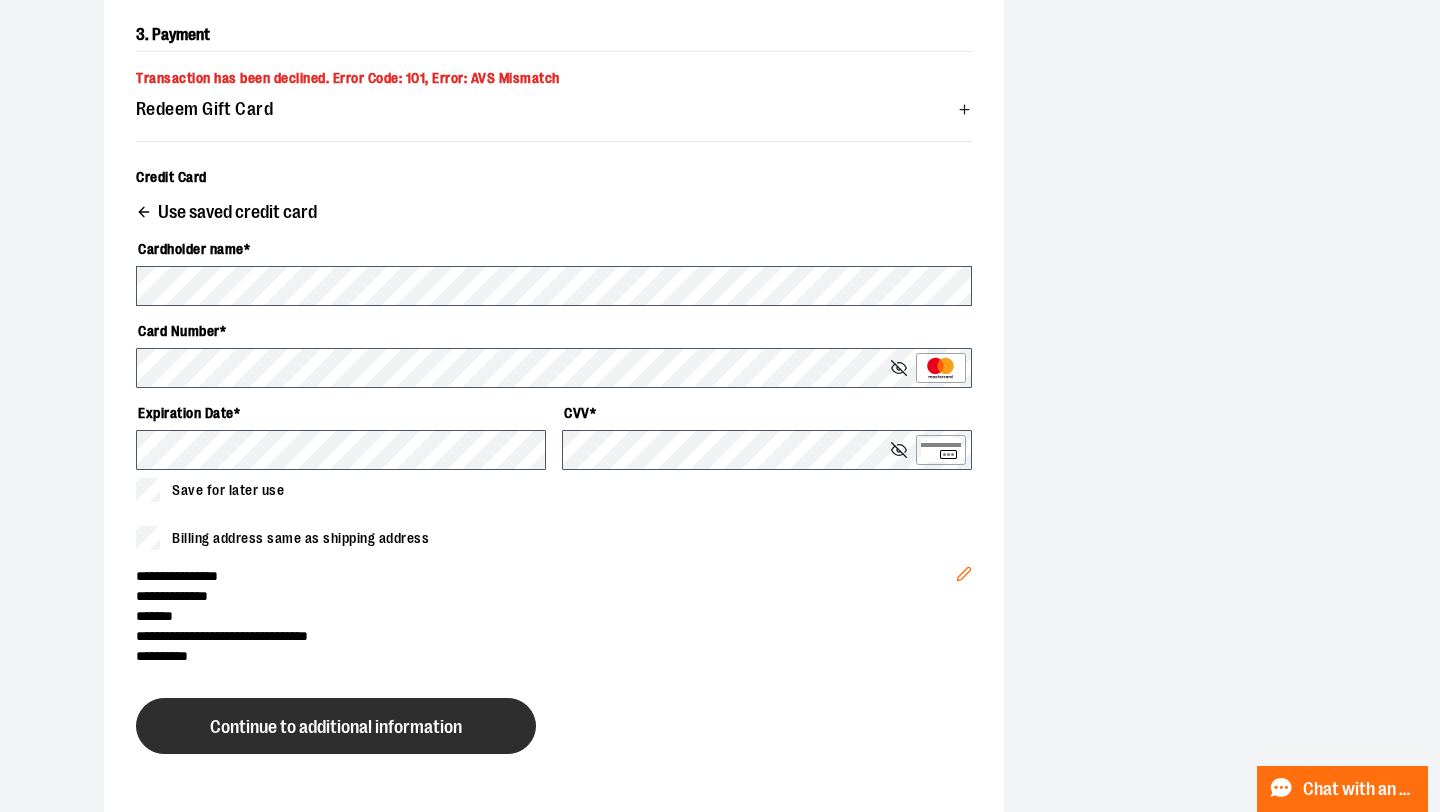 click on "Continue to additional information" at bounding box center (336, 727) 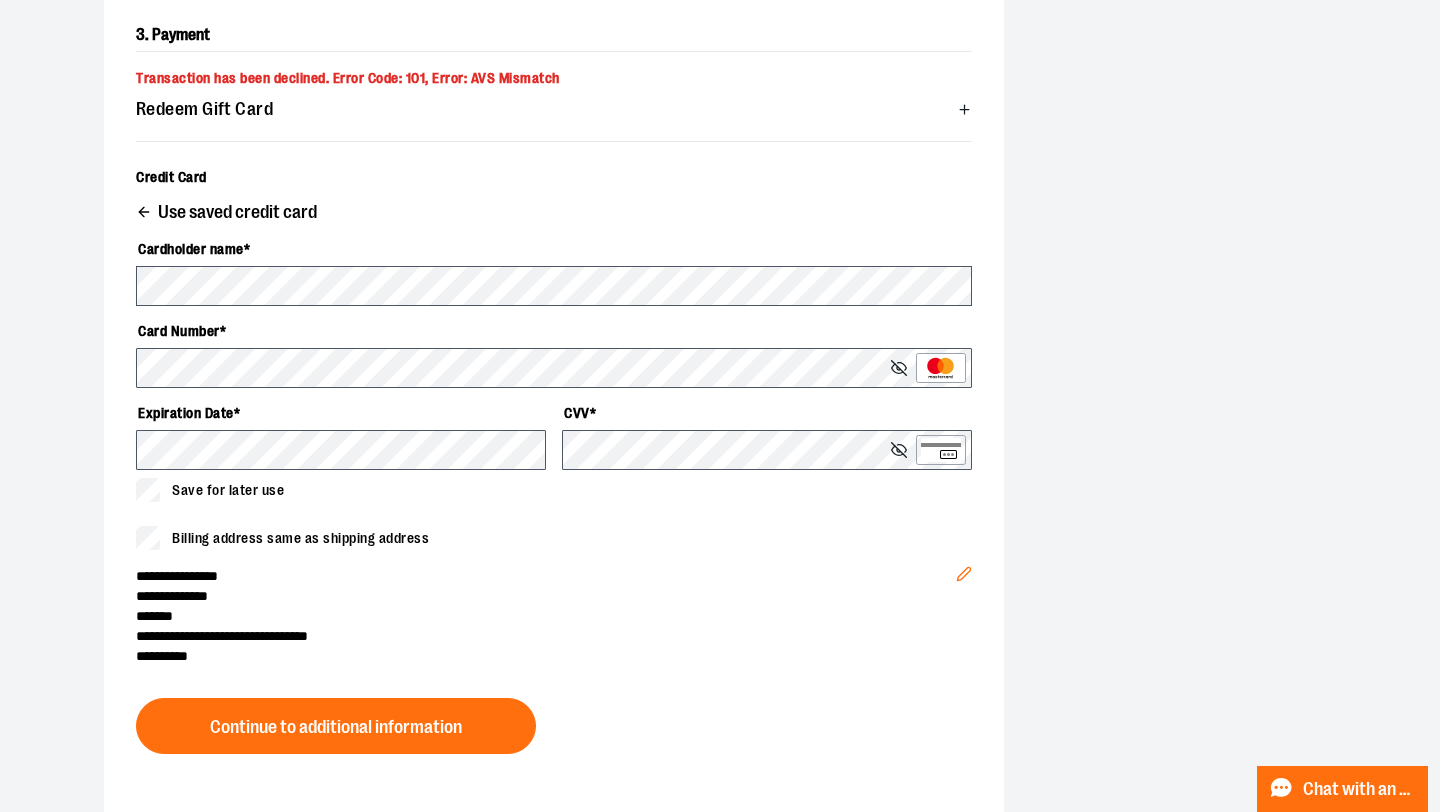 click 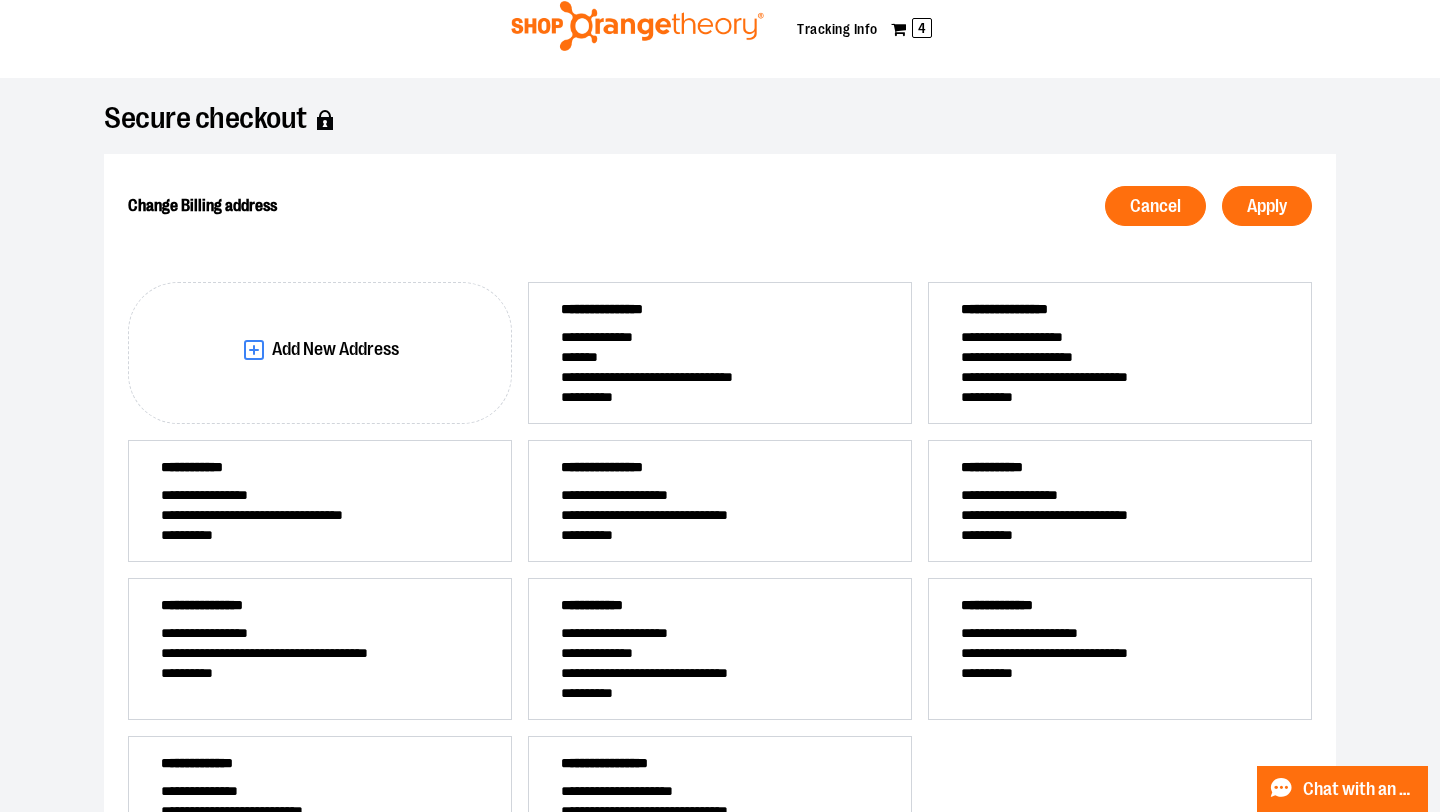 scroll, scrollTop: 52, scrollLeft: 0, axis: vertical 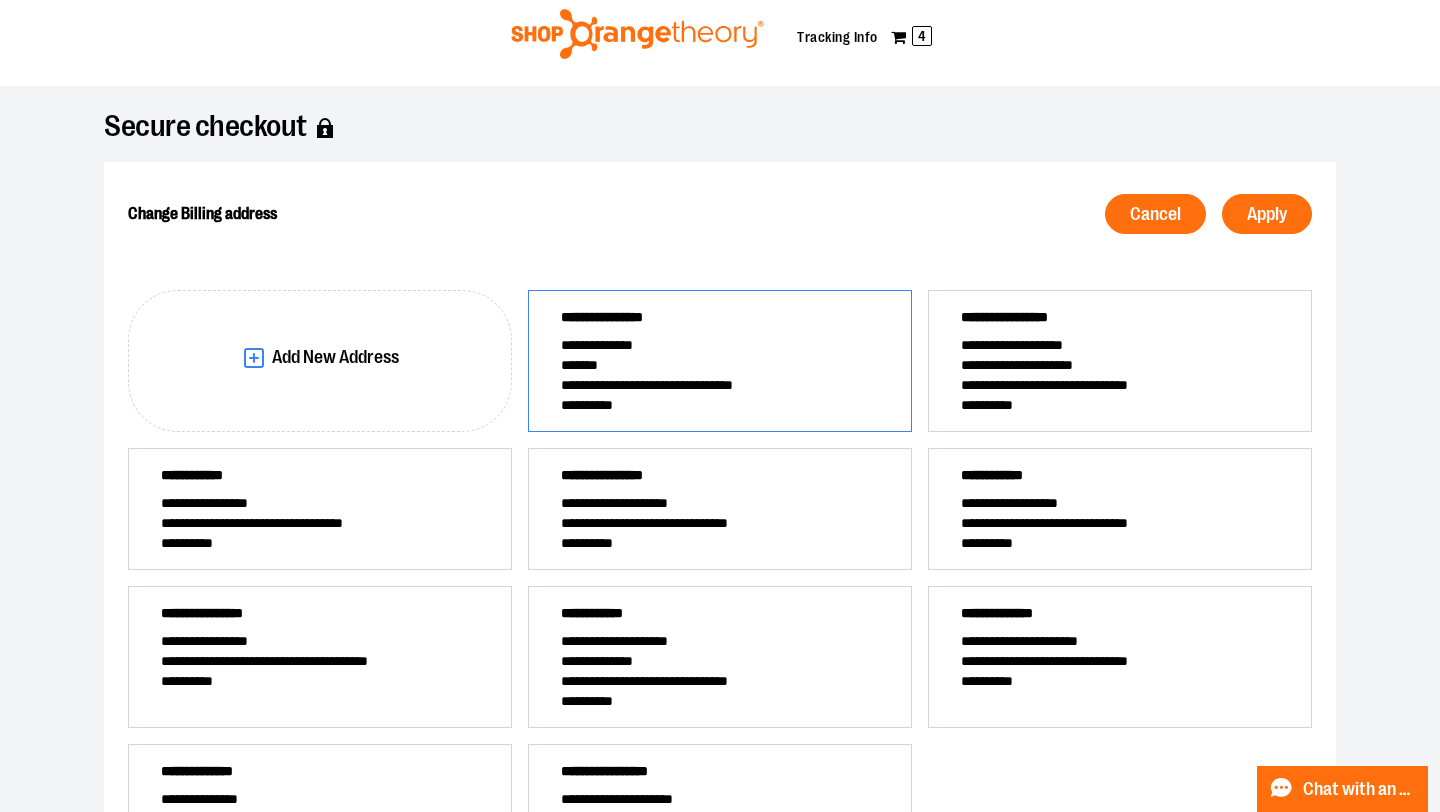 click on "**********" at bounding box center (720, 385) 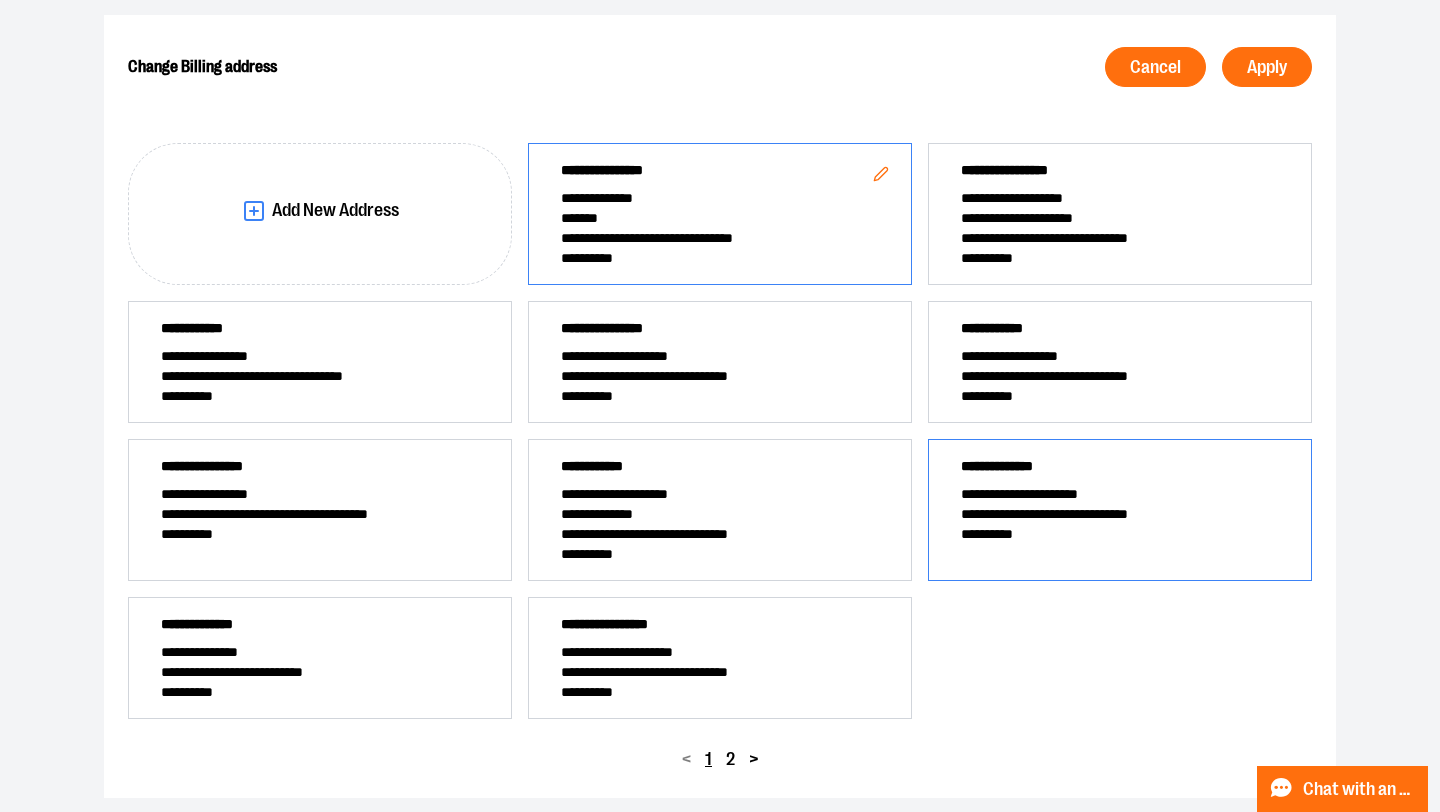 scroll, scrollTop: 0, scrollLeft: 0, axis: both 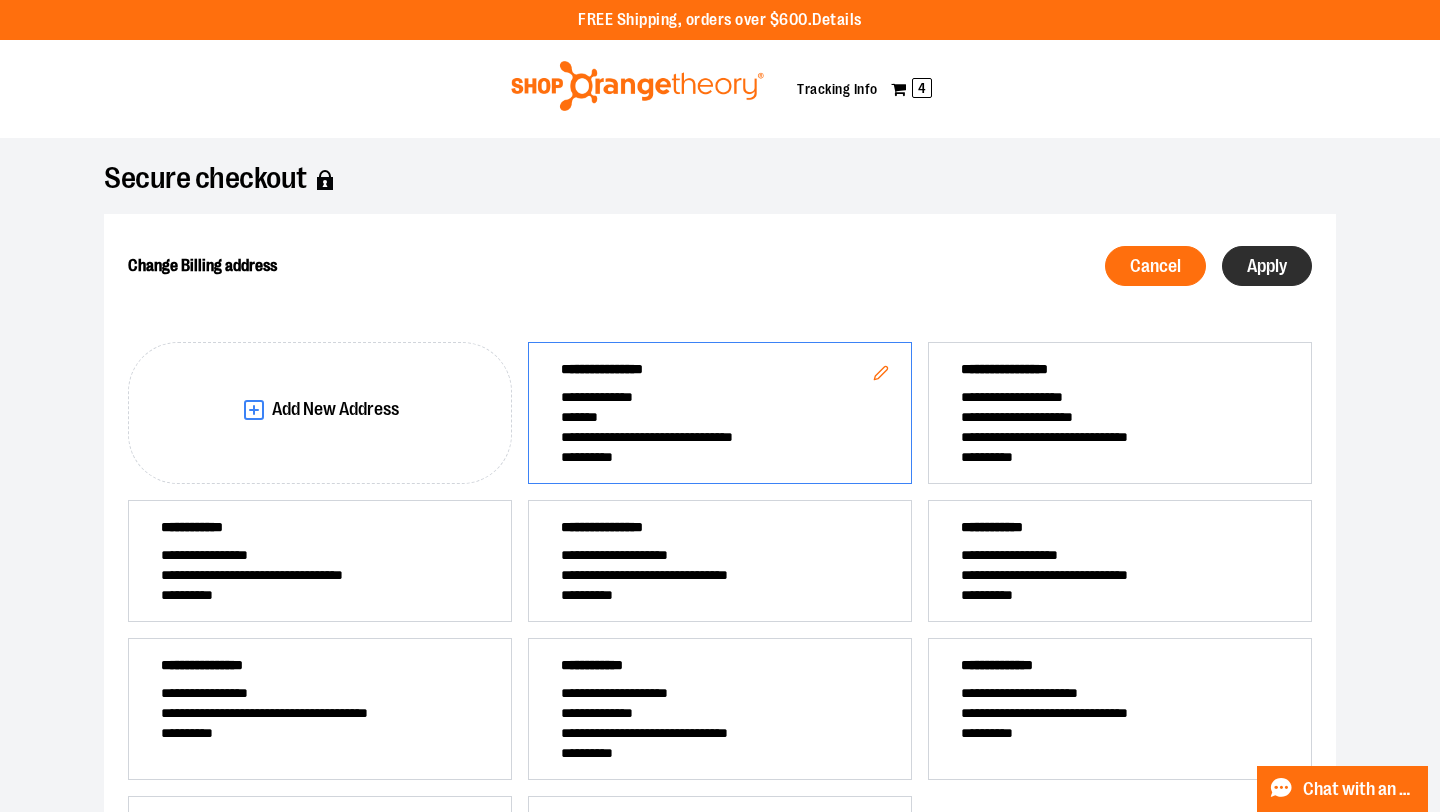 click on "Apply" at bounding box center [1267, 266] 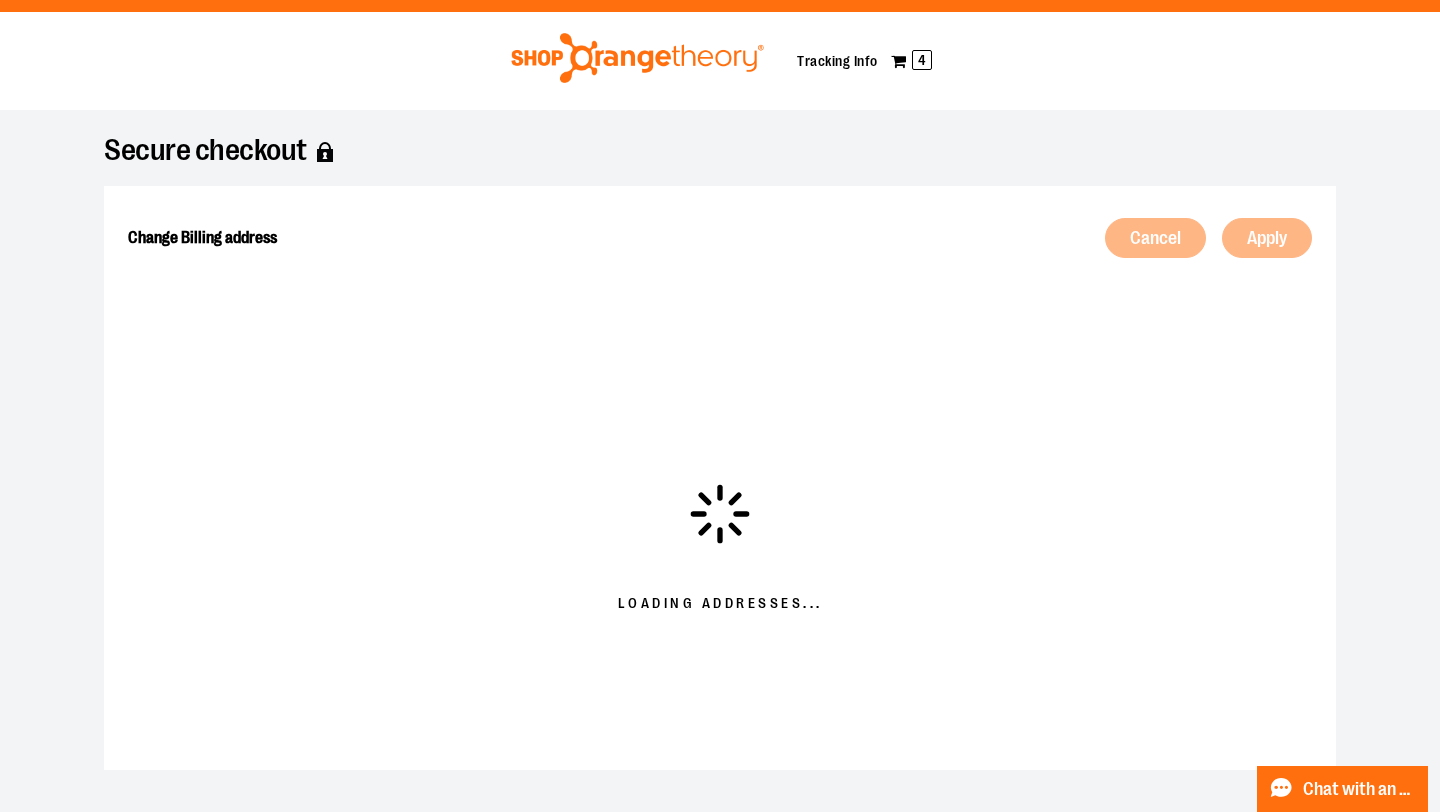 scroll, scrollTop: 29, scrollLeft: 0, axis: vertical 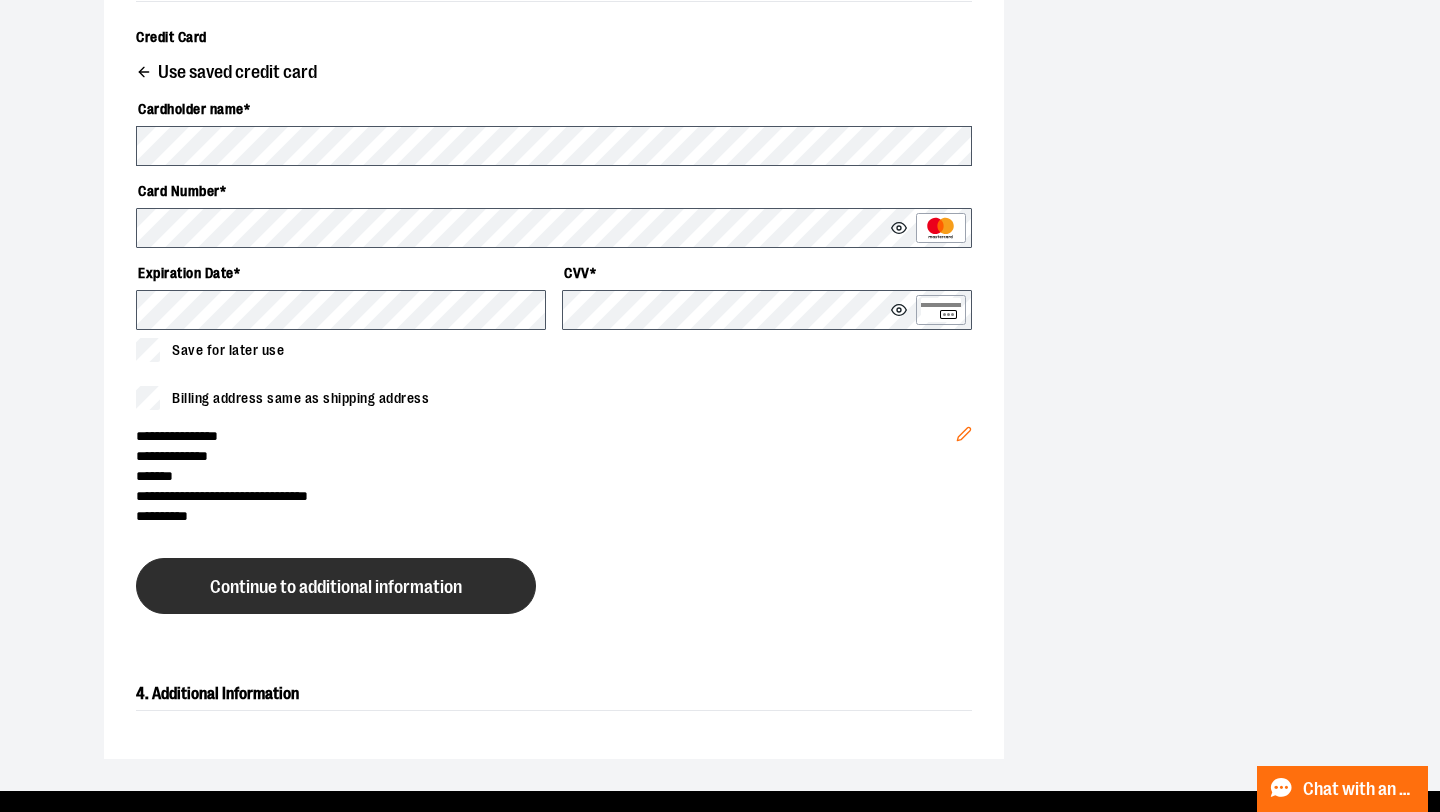 click on "Continue to additional information" at bounding box center (336, 586) 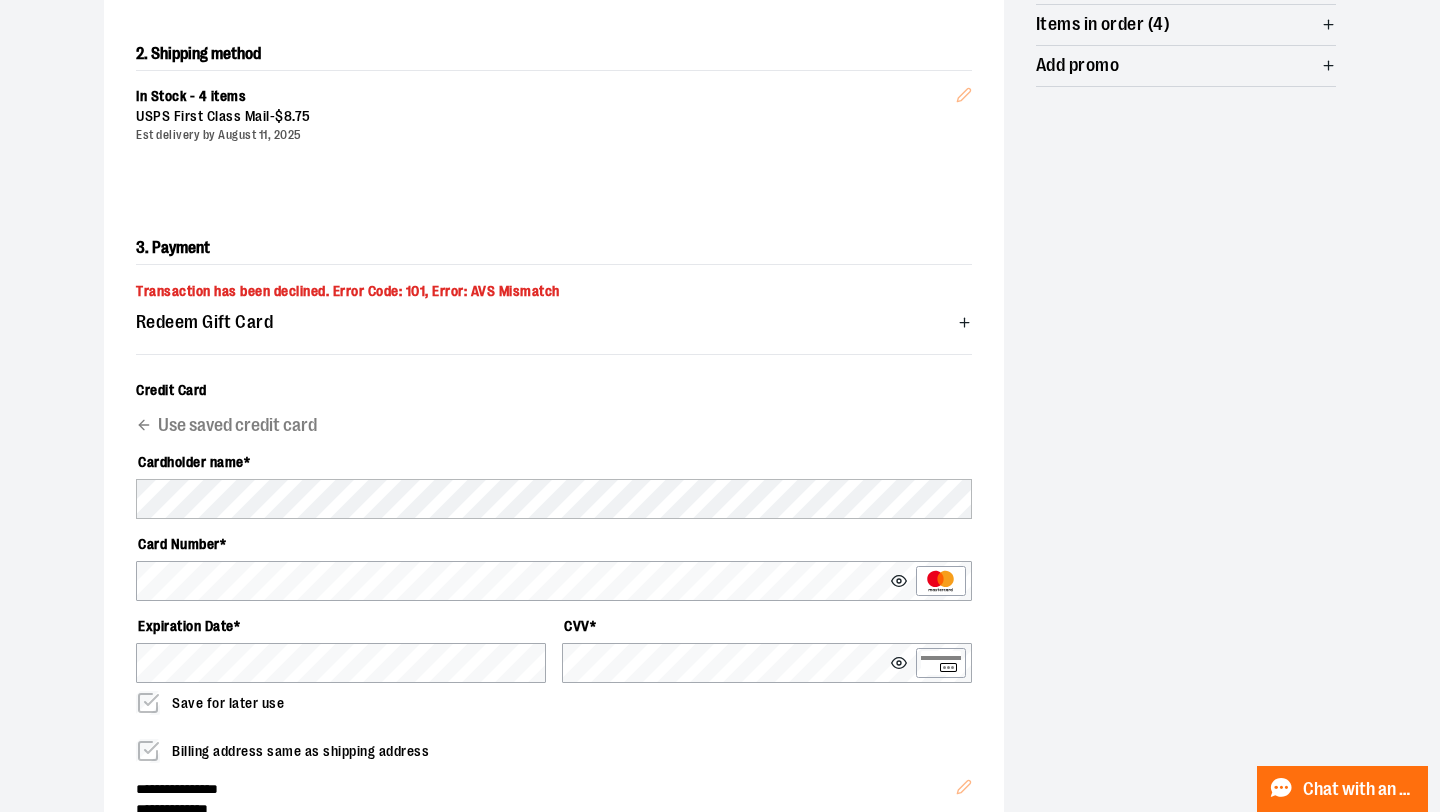 scroll, scrollTop: 891, scrollLeft: 0, axis: vertical 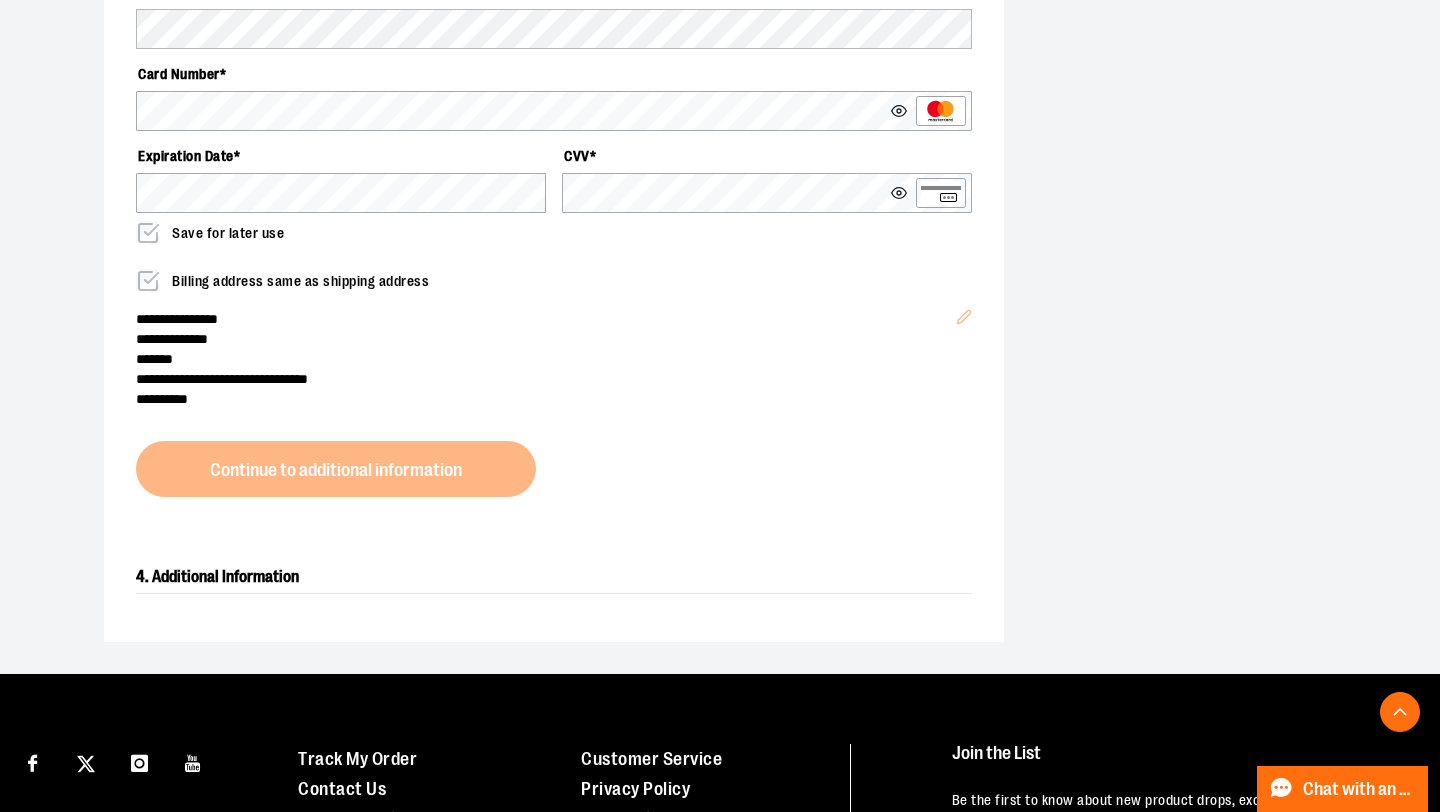 click on "**********" at bounding box center (554, 351) 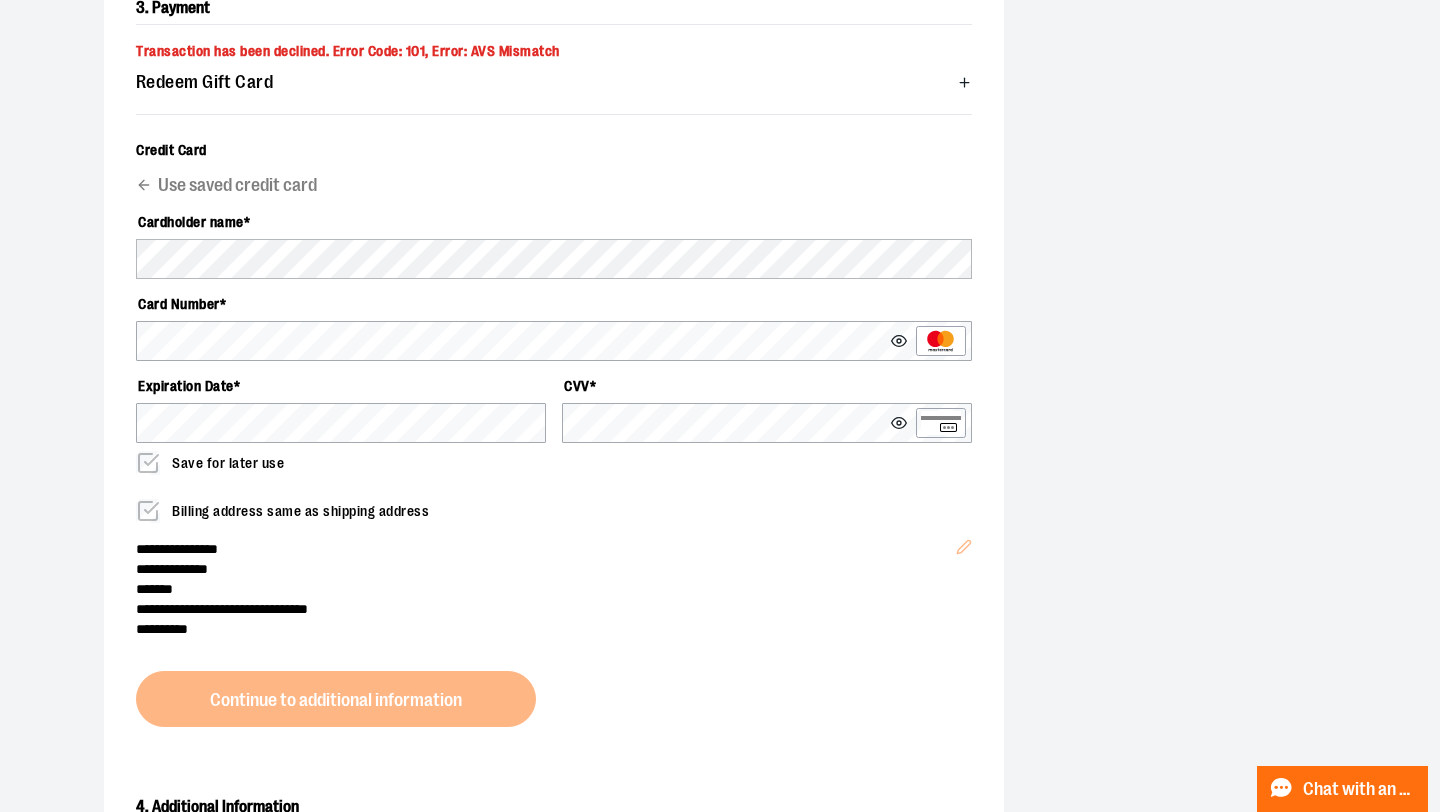 scroll, scrollTop: 653, scrollLeft: 0, axis: vertical 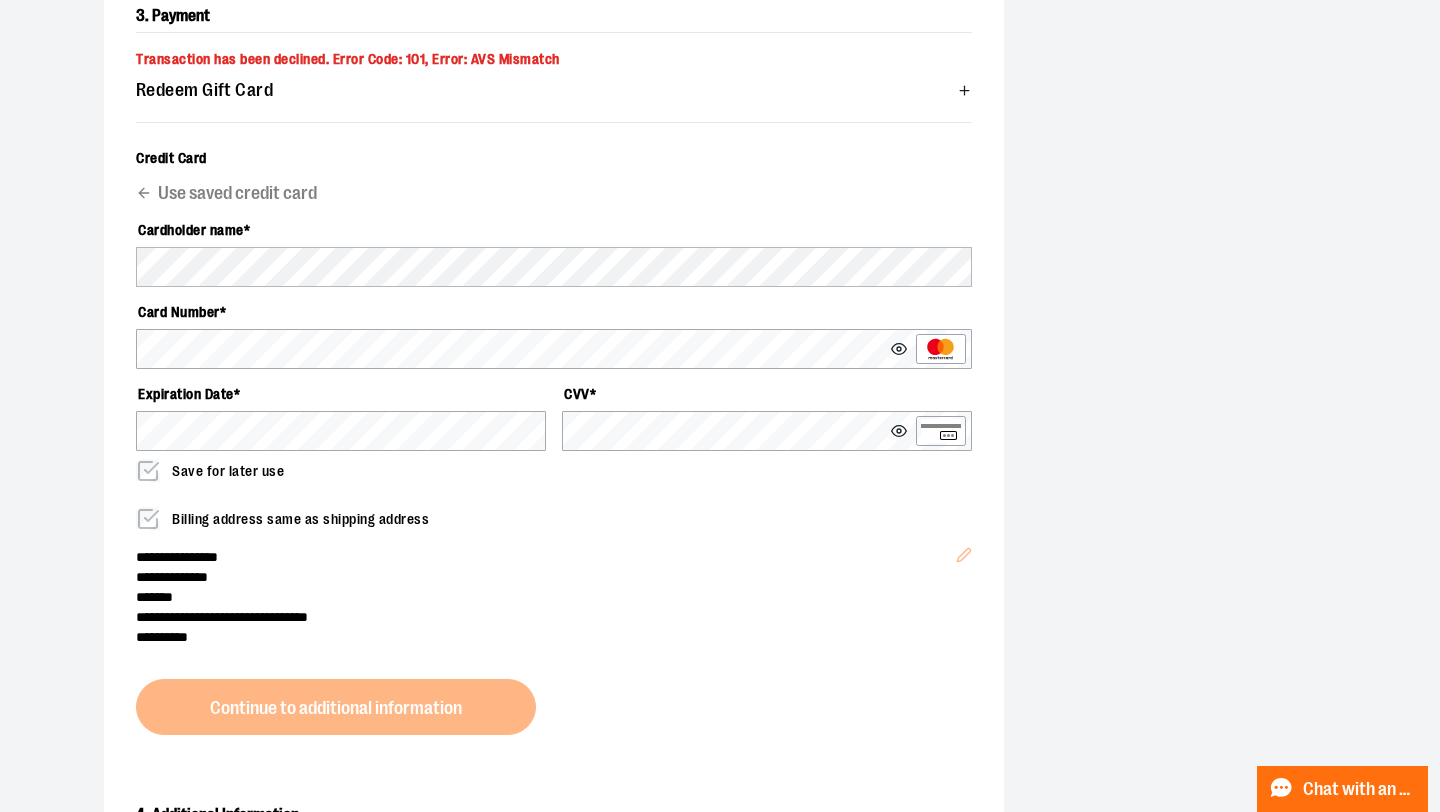 click on "*******" at bounding box center (546, 597) 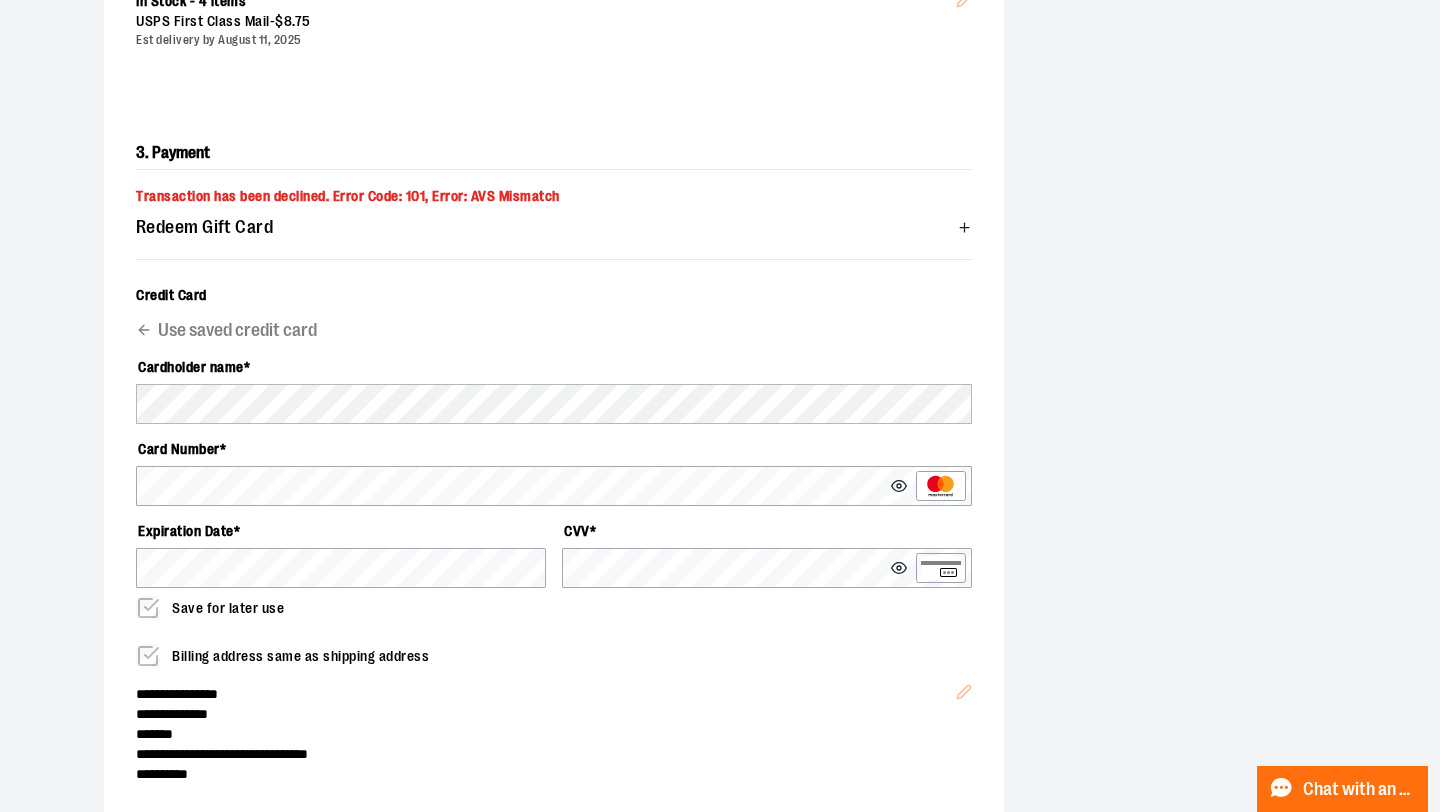 scroll, scrollTop: 493, scrollLeft: 0, axis: vertical 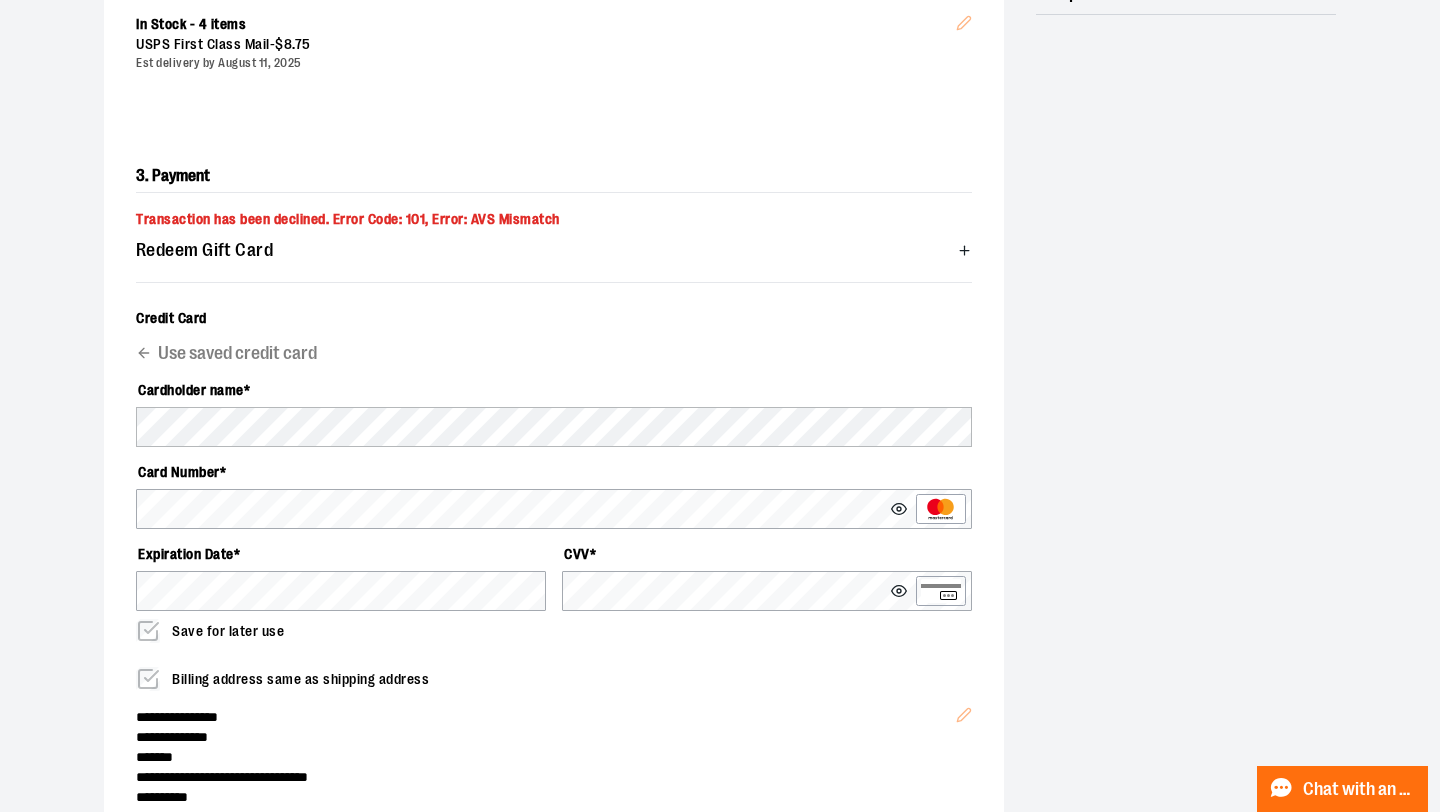 click on "Redeem Gift Card" at bounding box center (554, 250) 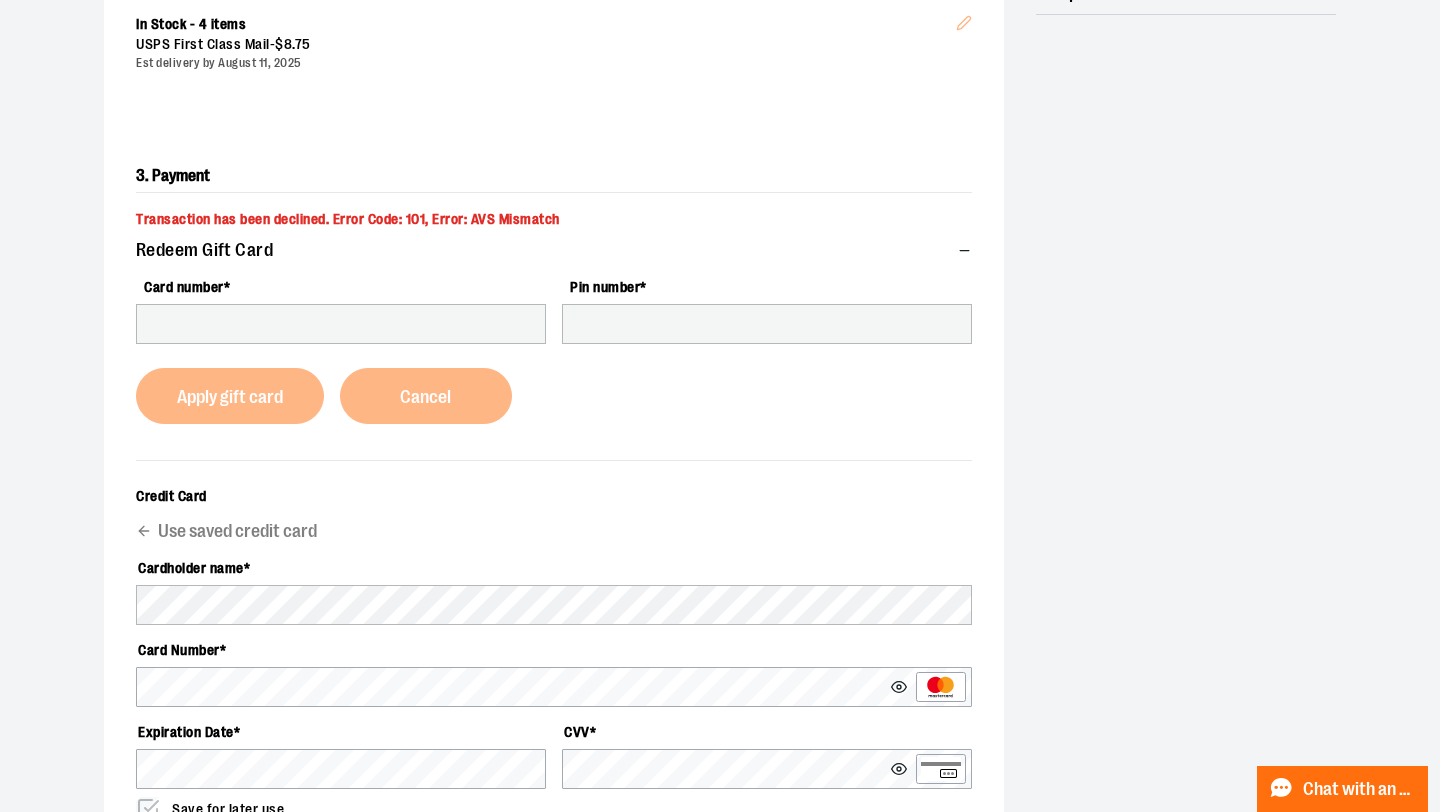 click on "Redeem Gift Card" at bounding box center [554, 250] 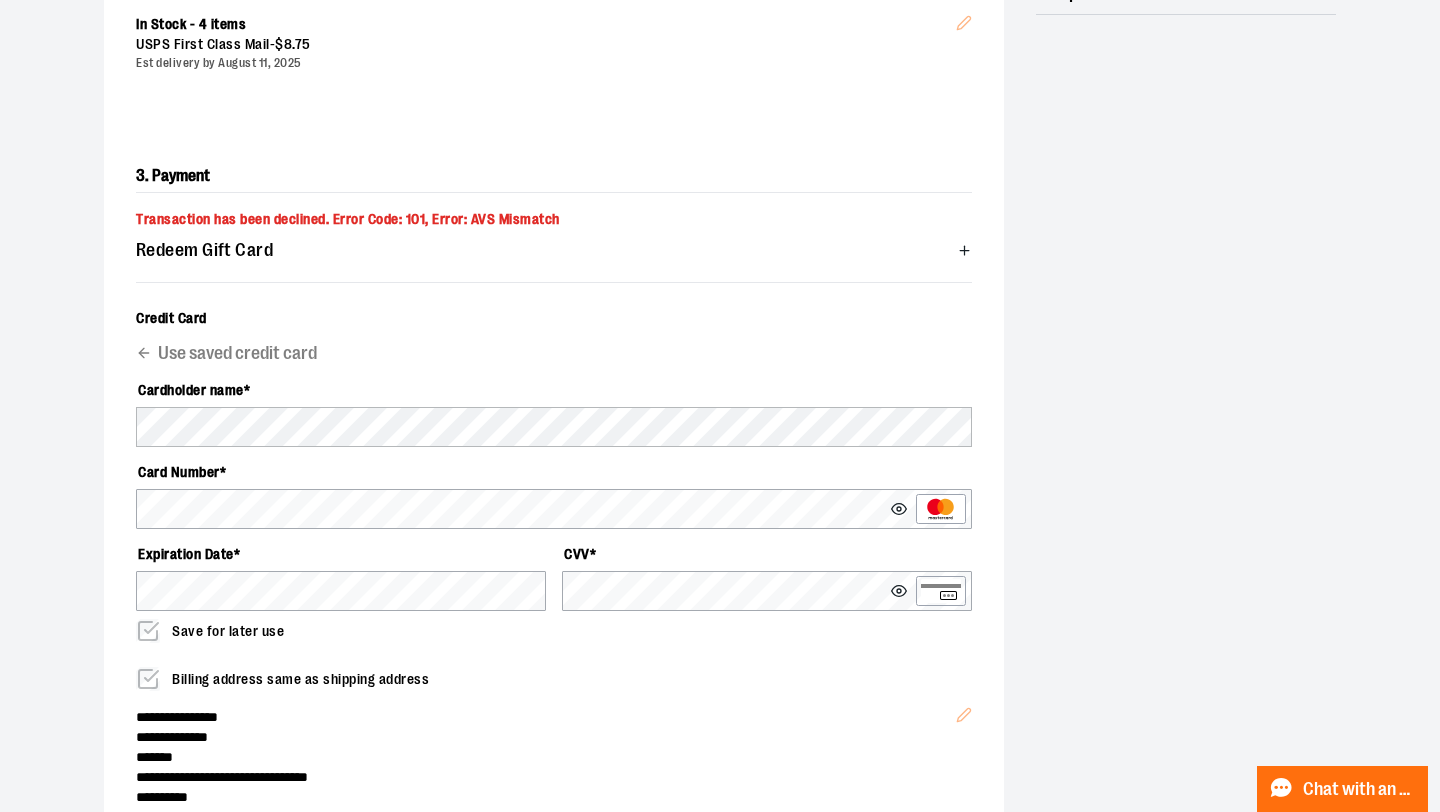 click on "Transaction has been declined. Error Code: 101, Error: AVS Mismatch" at bounding box center [348, 219] 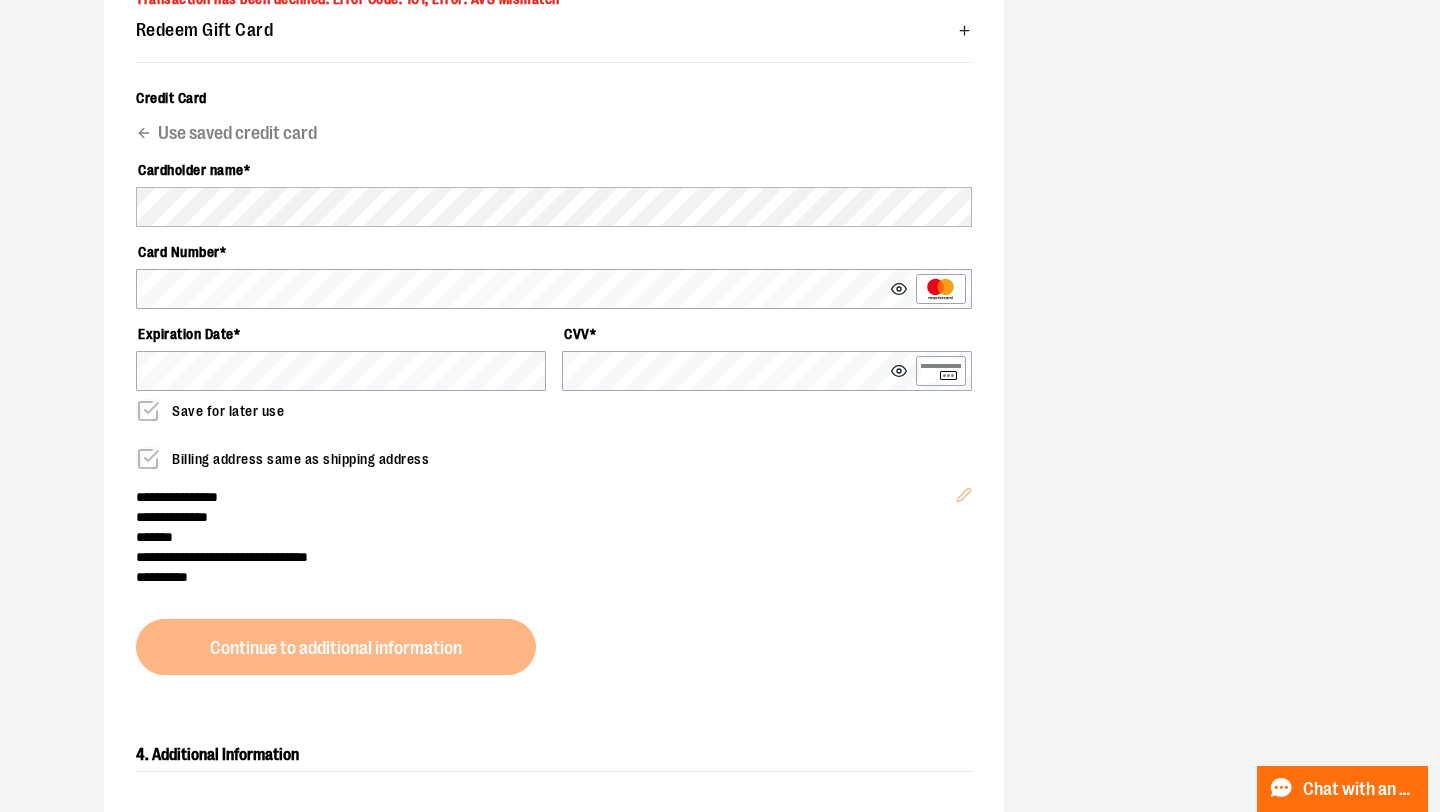 scroll, scrollTop: 739, scrollLeft: 0, axis: vertical 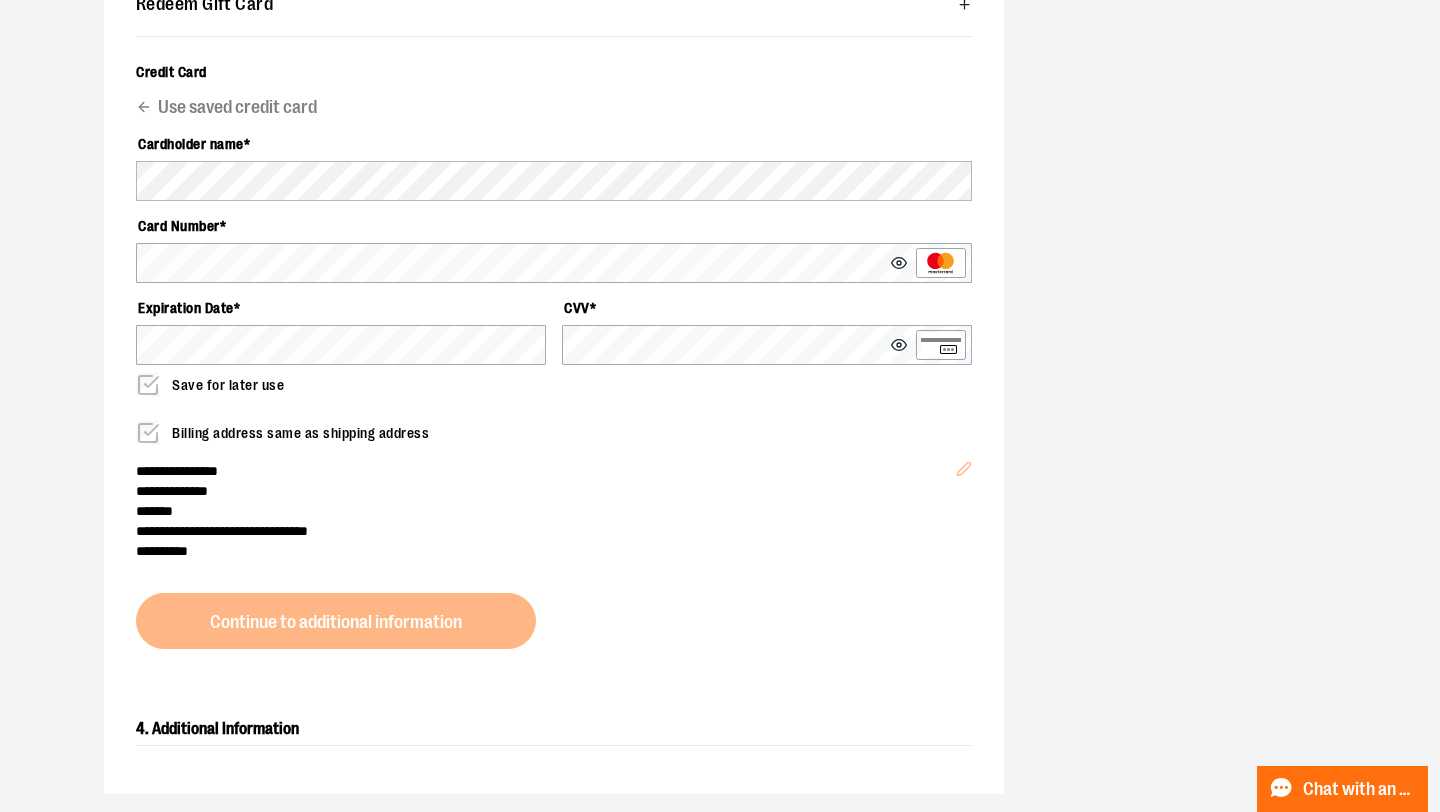 click on "**********" at bounding box center [554, 281] 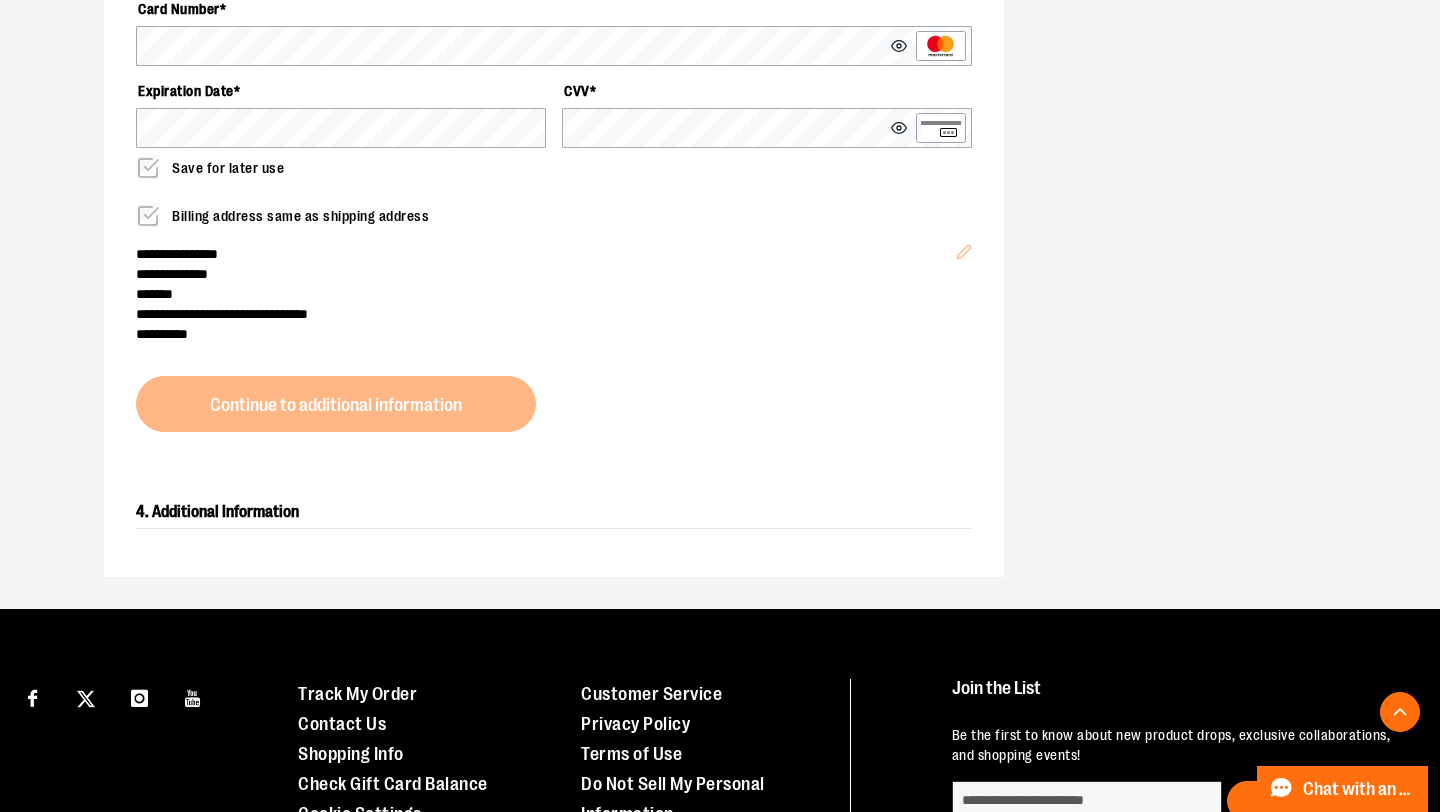 scroll, scrollTop: 974, scrollLeft: 0, axis: vertical 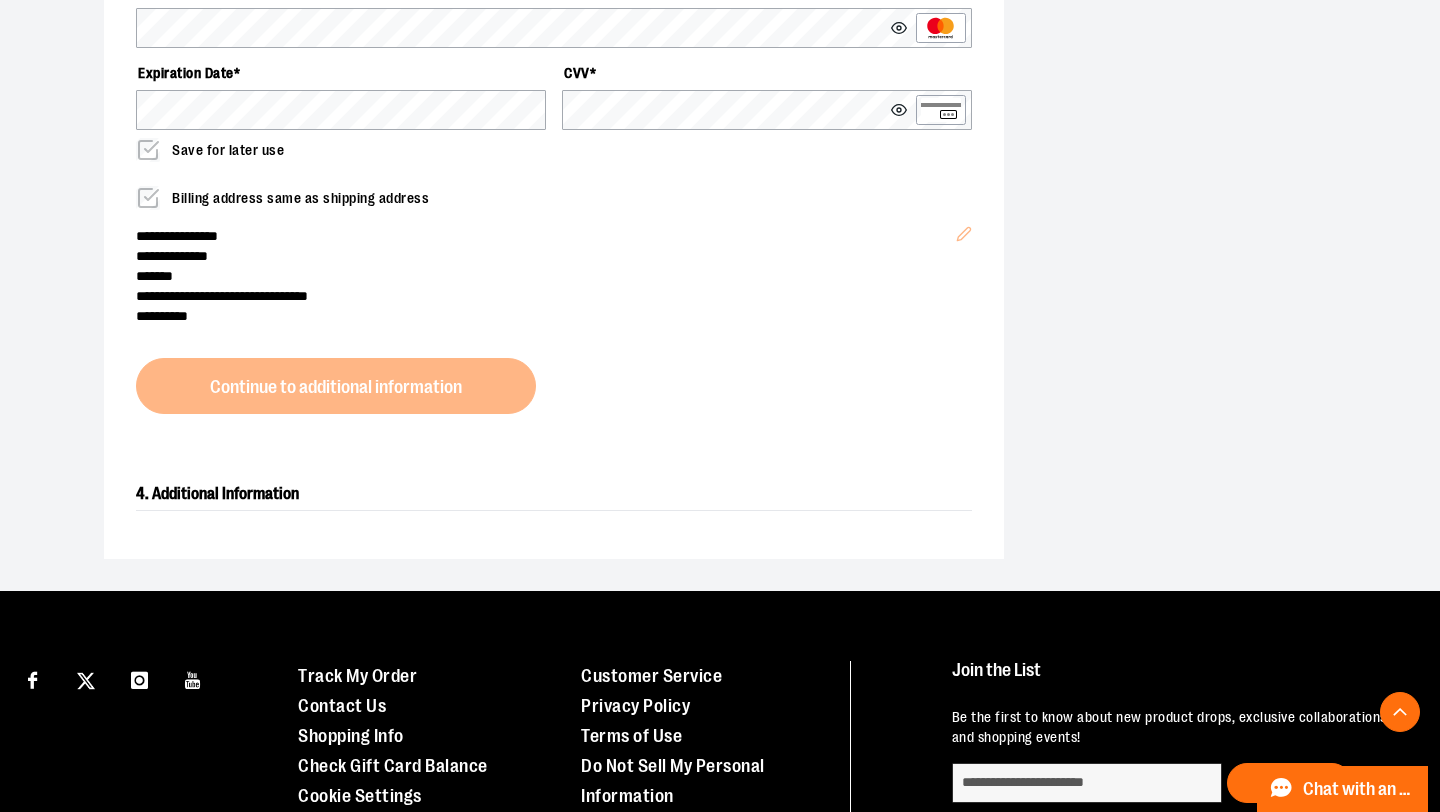 click on "4. Additional Information" at bounding box center [554, 494] 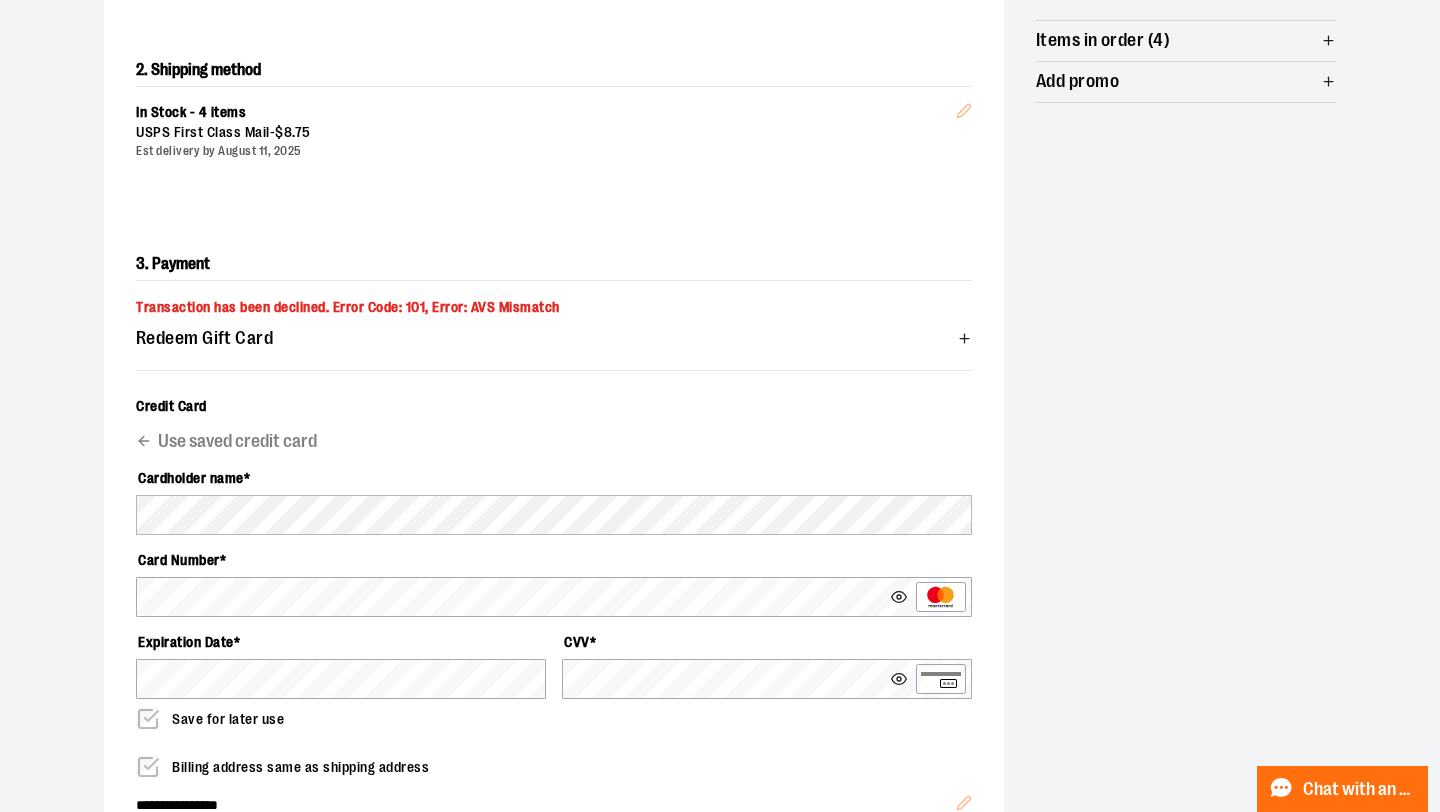 scroll, scrollTop: 439, scrollLeft: 0, axis: vertical 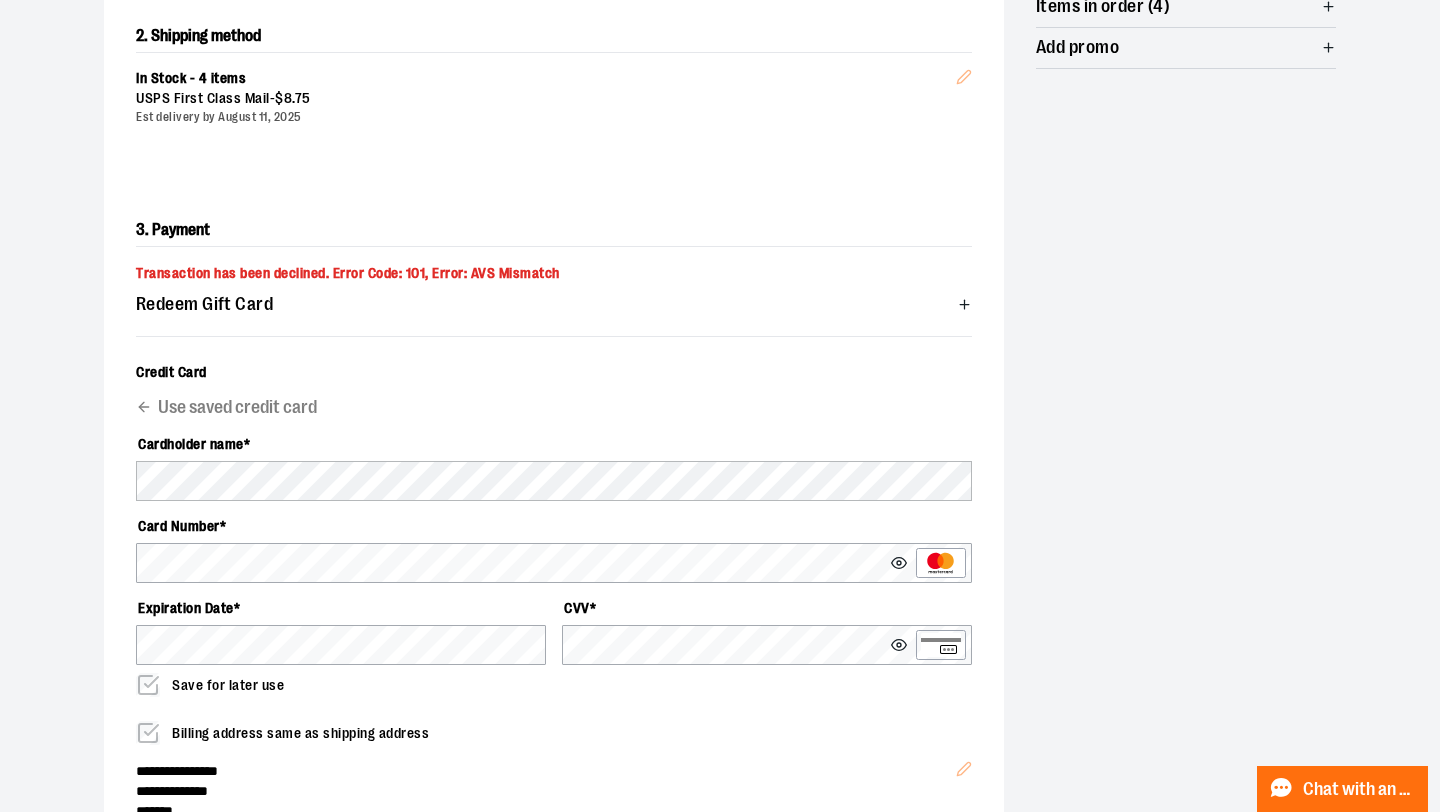 click on "Cardholder name * Card Number * Expiration Date * CVV * Save for later use" at bounding box center (554, 562) 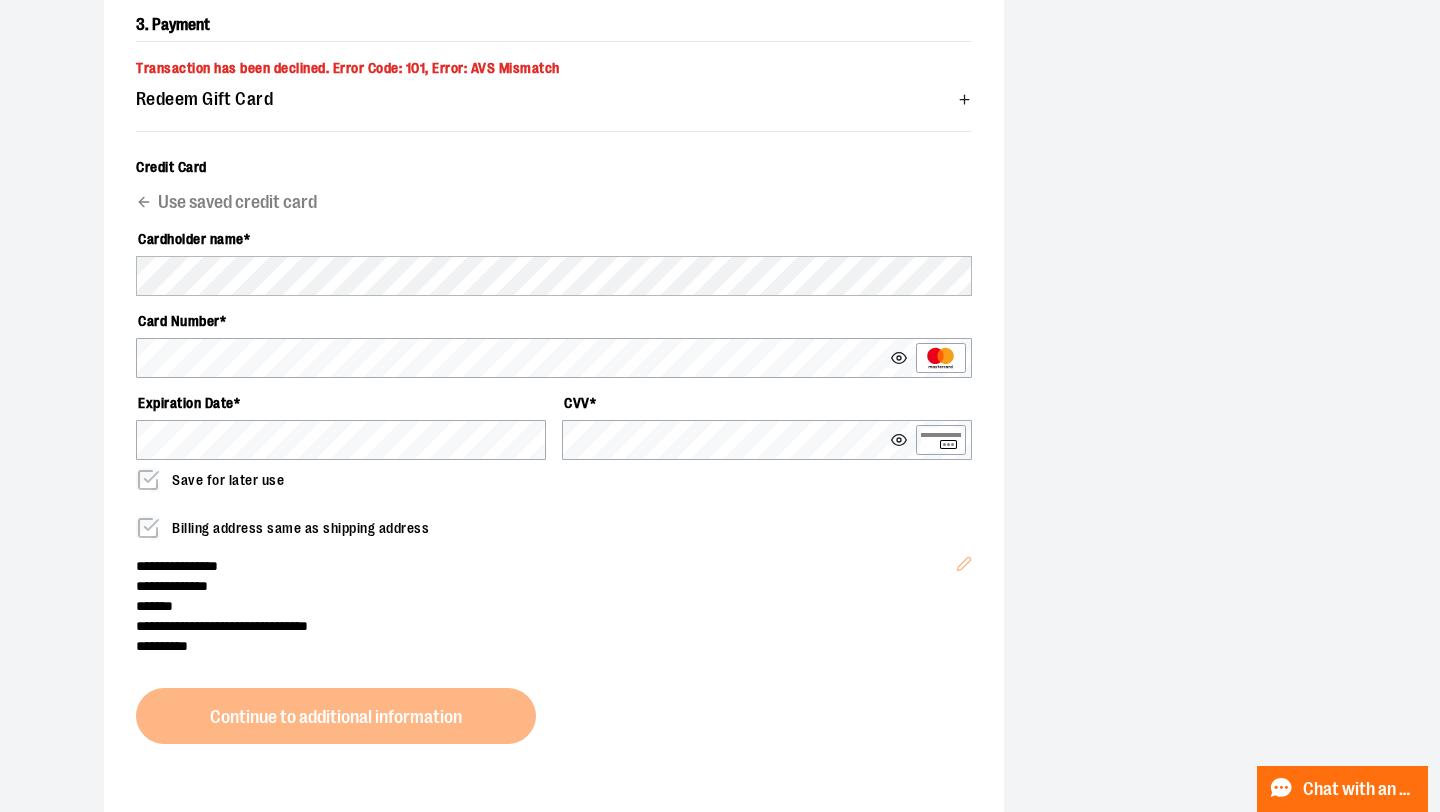 scroll, scrollTop: 688, scrollLeft: 0, axis: vertical 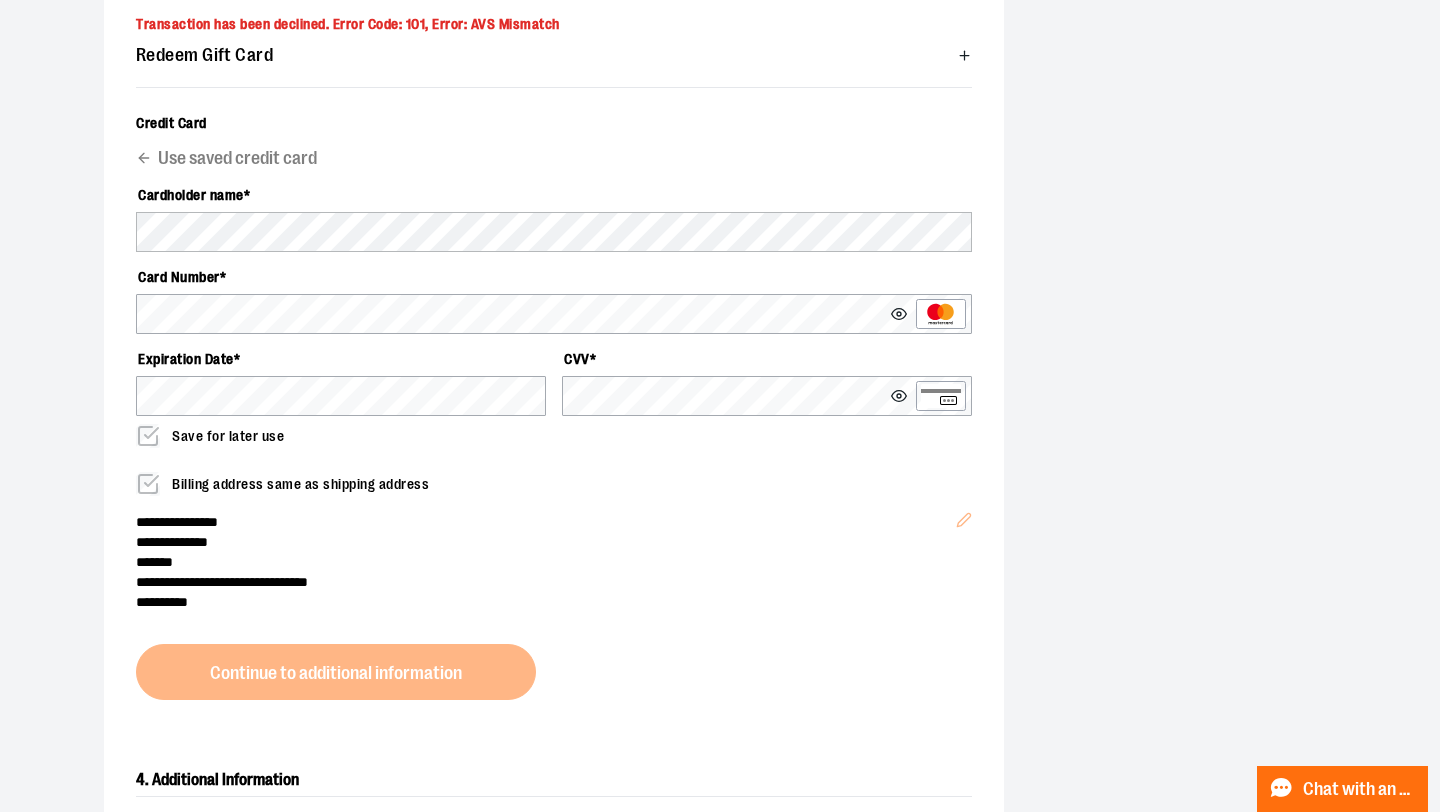 click on "**********" at bounding box center (554, 332) 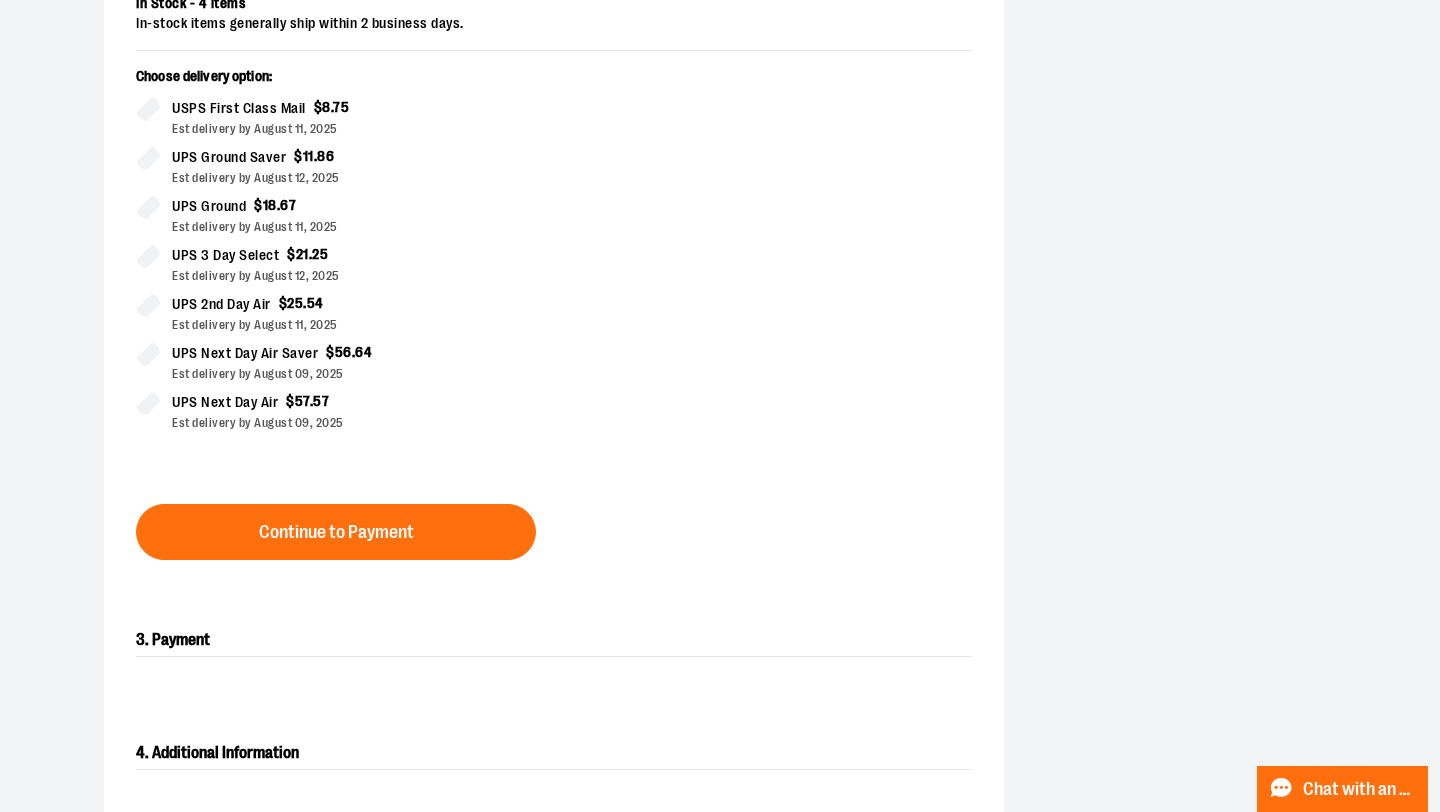 scroll, scrollTop: 484, scrollLeft: 0, axis: vertical 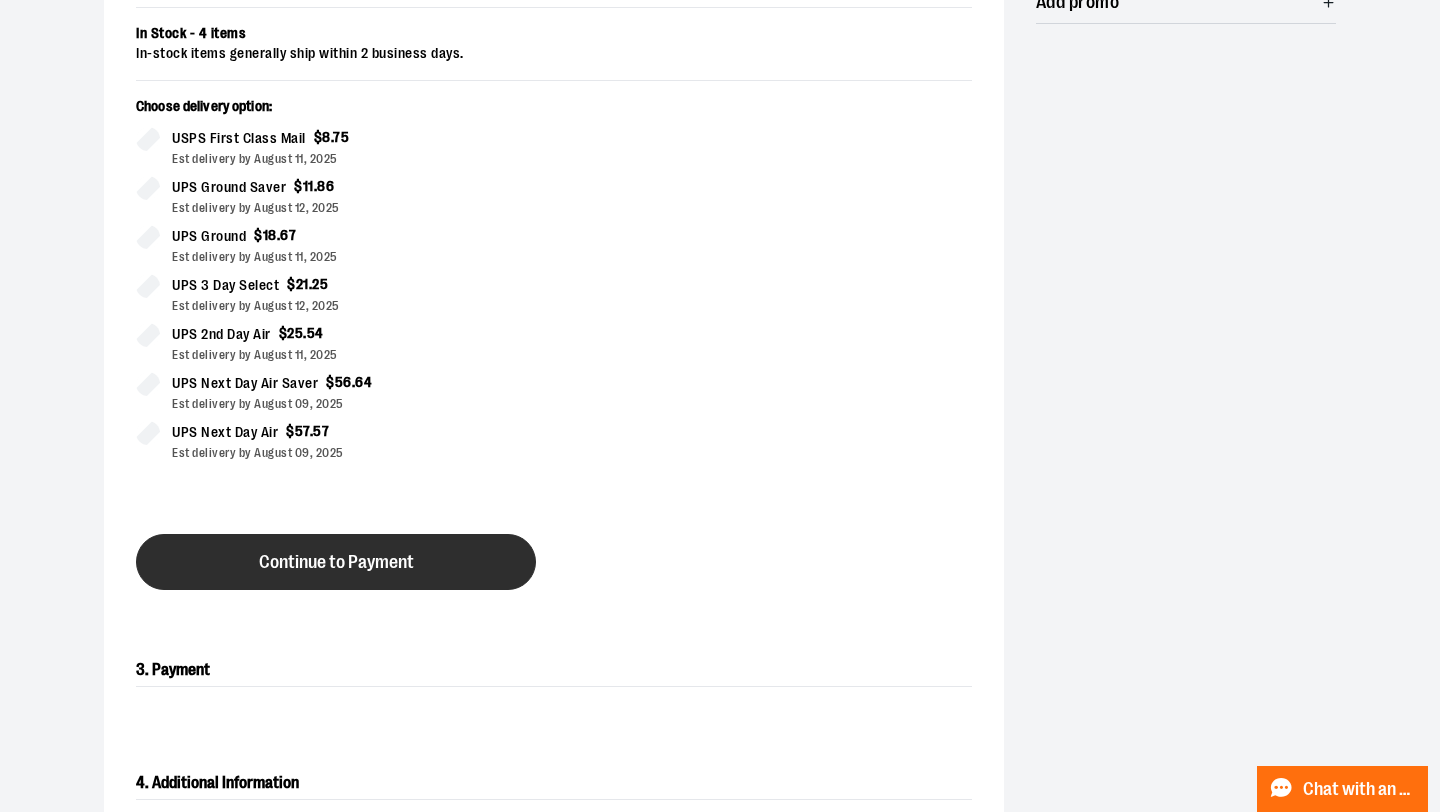 click on "Continue to Payment" at bounding box center [336, 562] 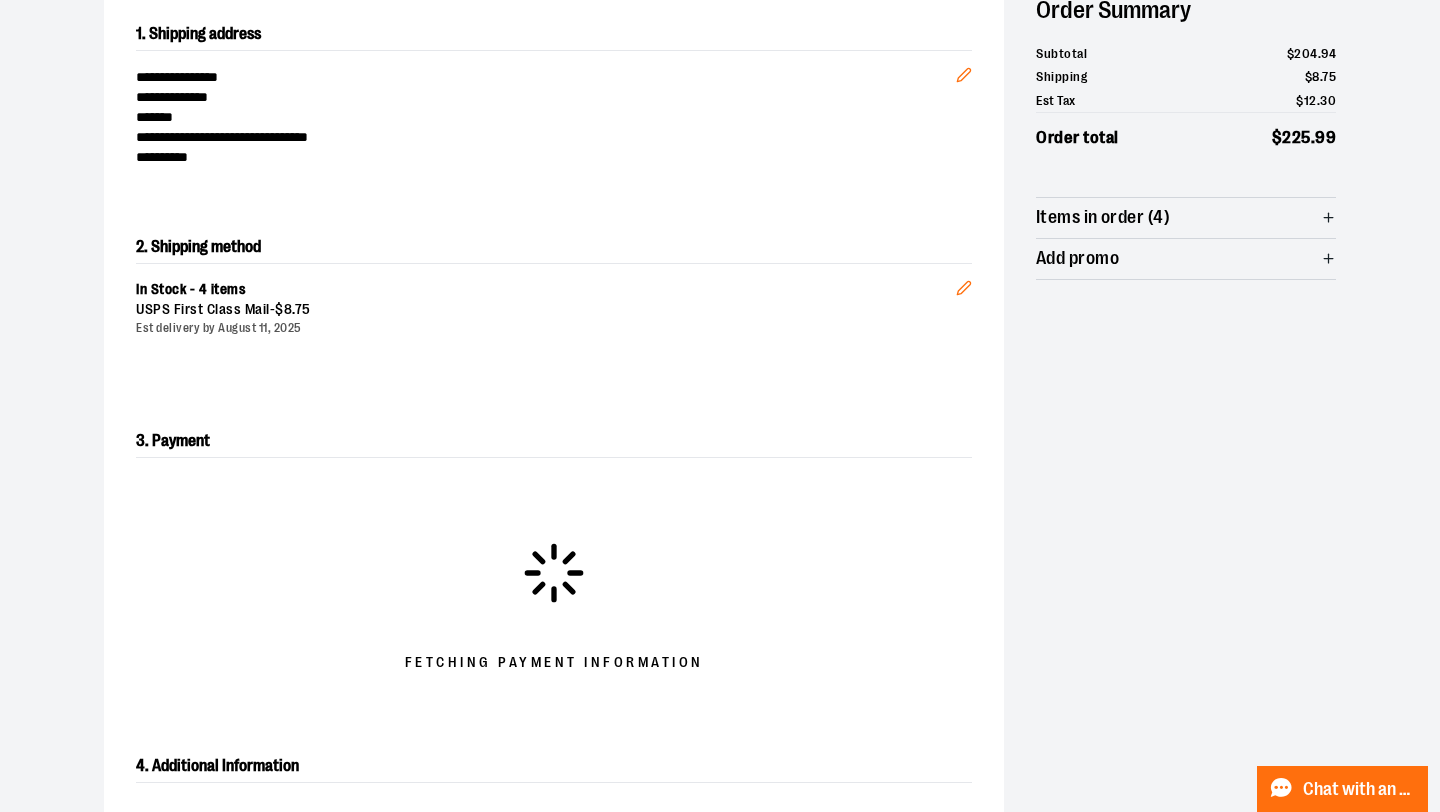 scroll, scrollTop: 0, scrollLeft: 0, axis: both 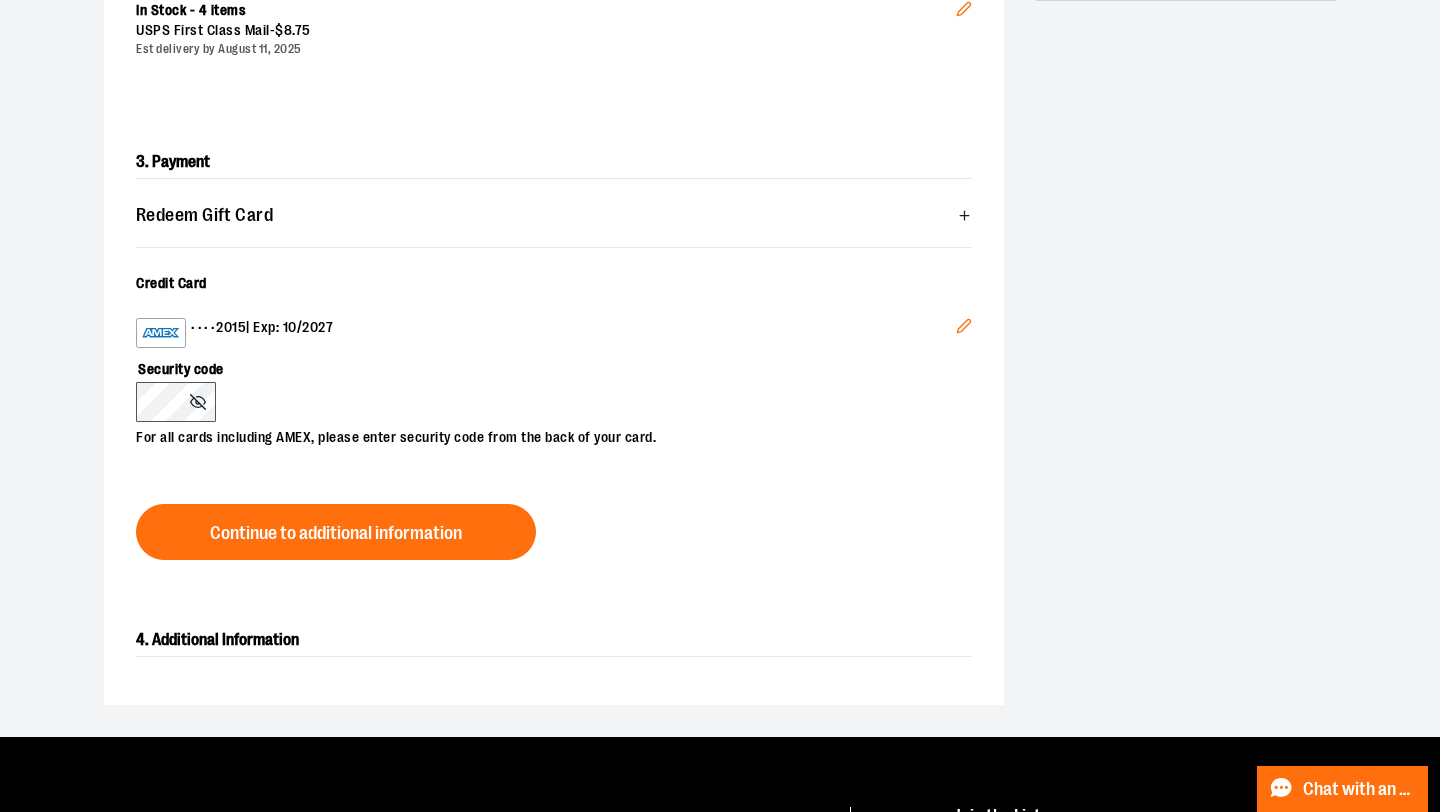 click 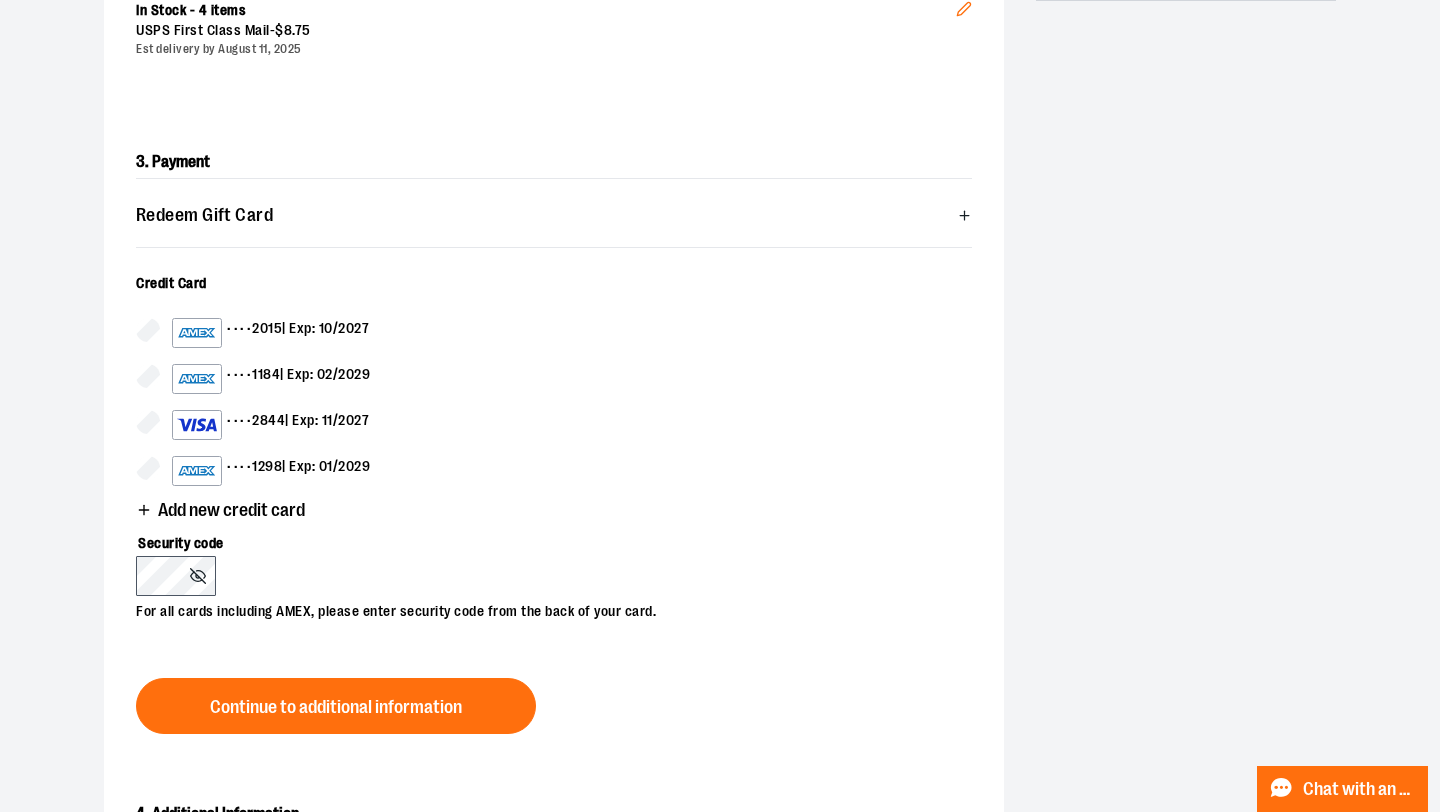 click 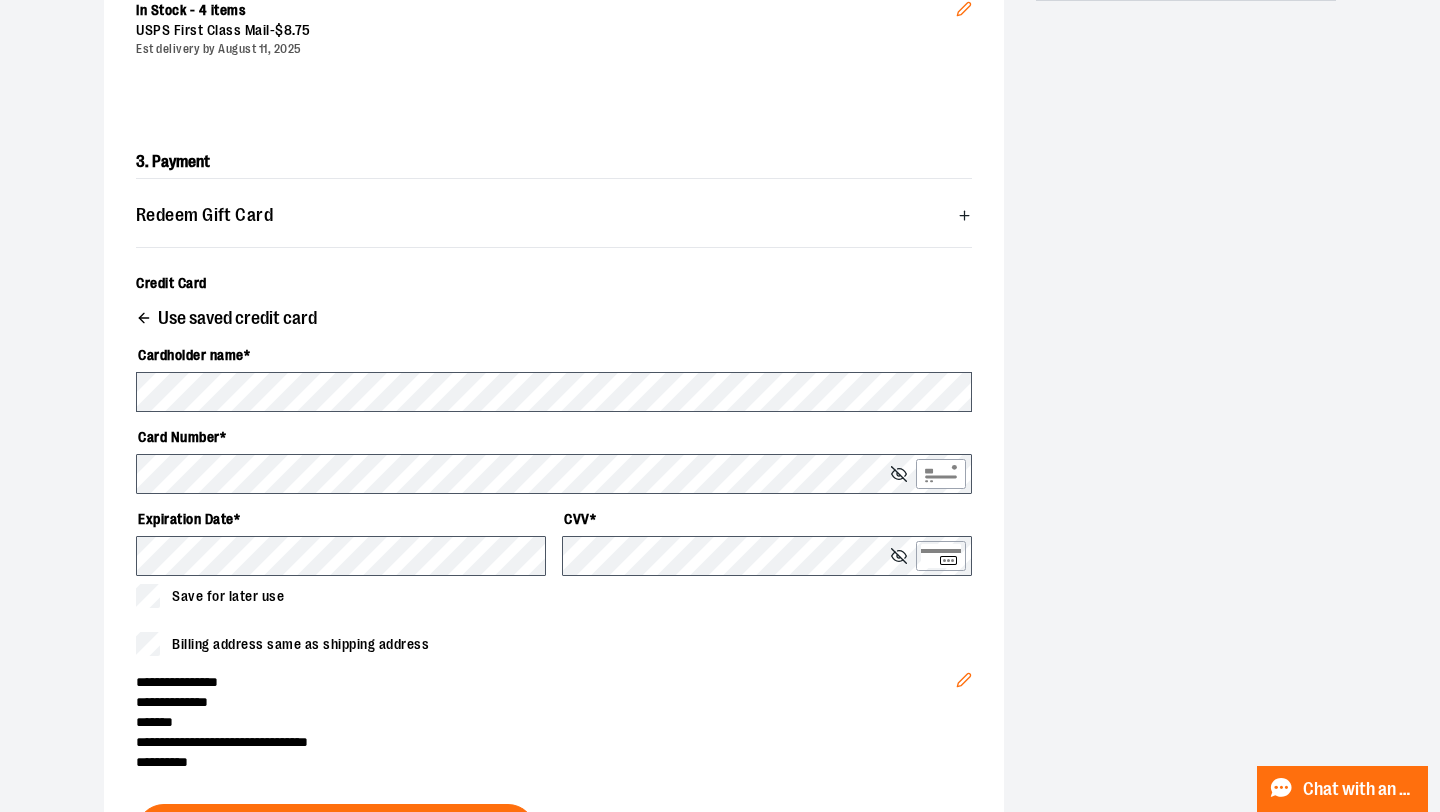 click on "Cardholder name * Card Number * Expiration Date * CVV * Save for later use" at bounding box center (554, 473) 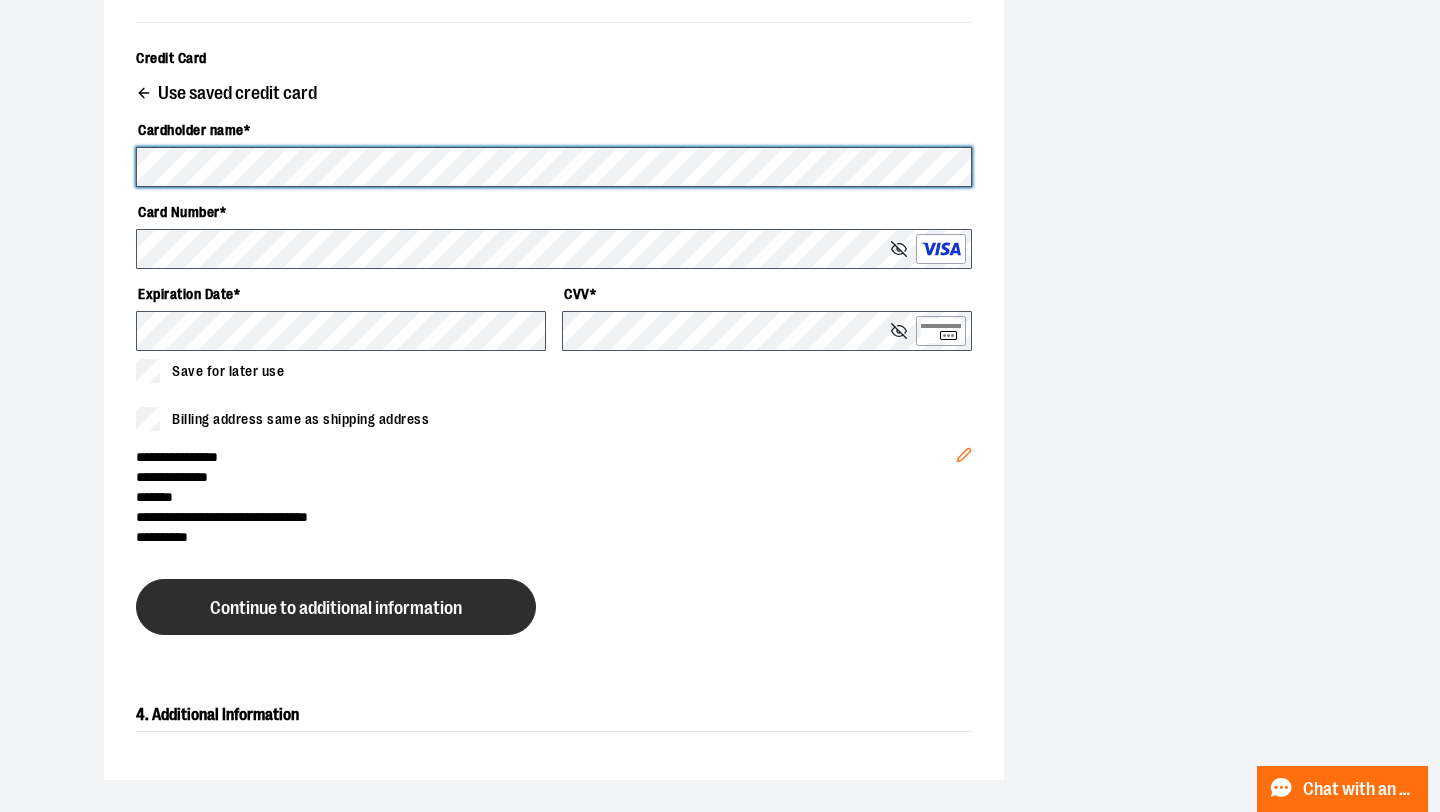 scroll, scrollTop: 738, scrollLeft: 0, axis: vertical 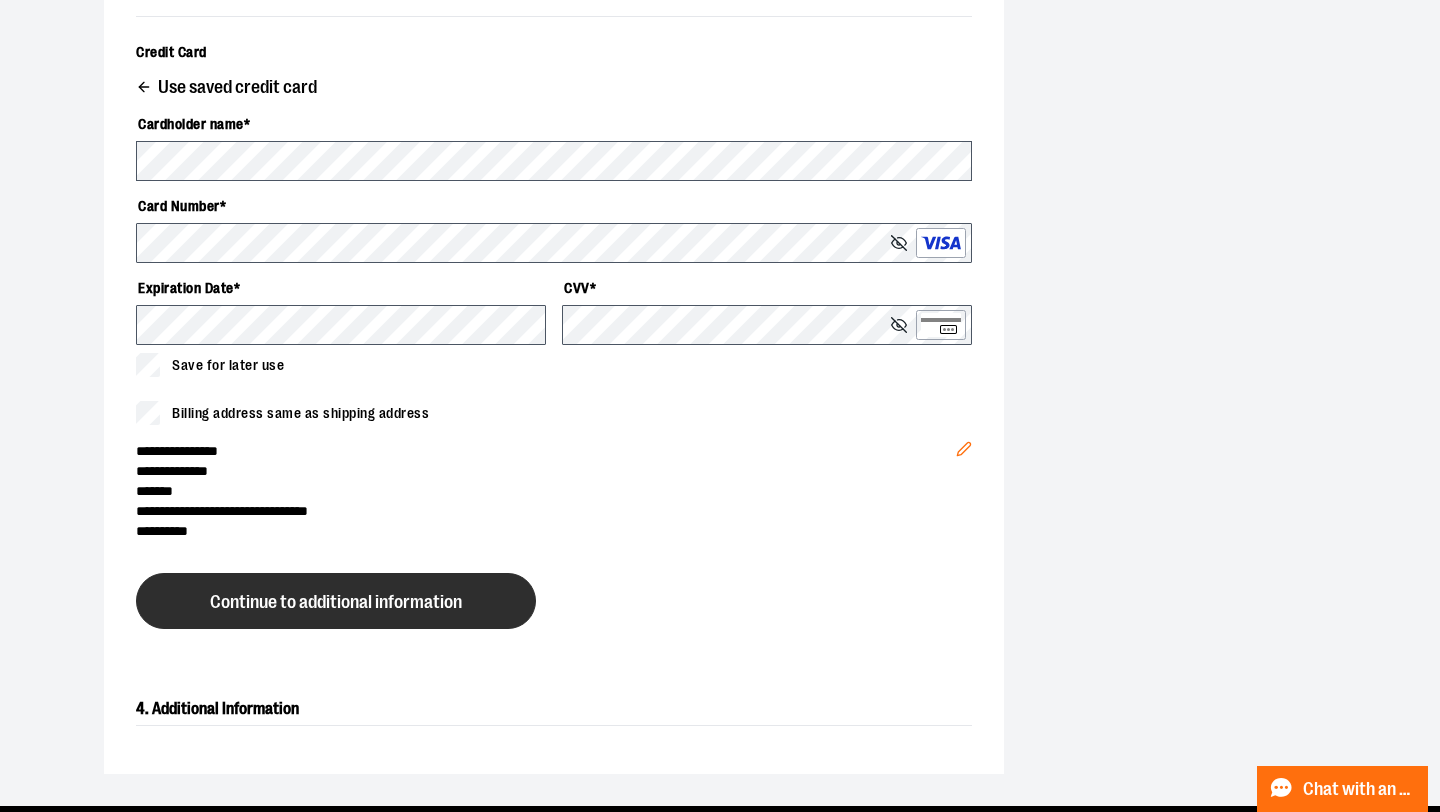 click on "Continue to additional information" at bounding box center [336, 602] 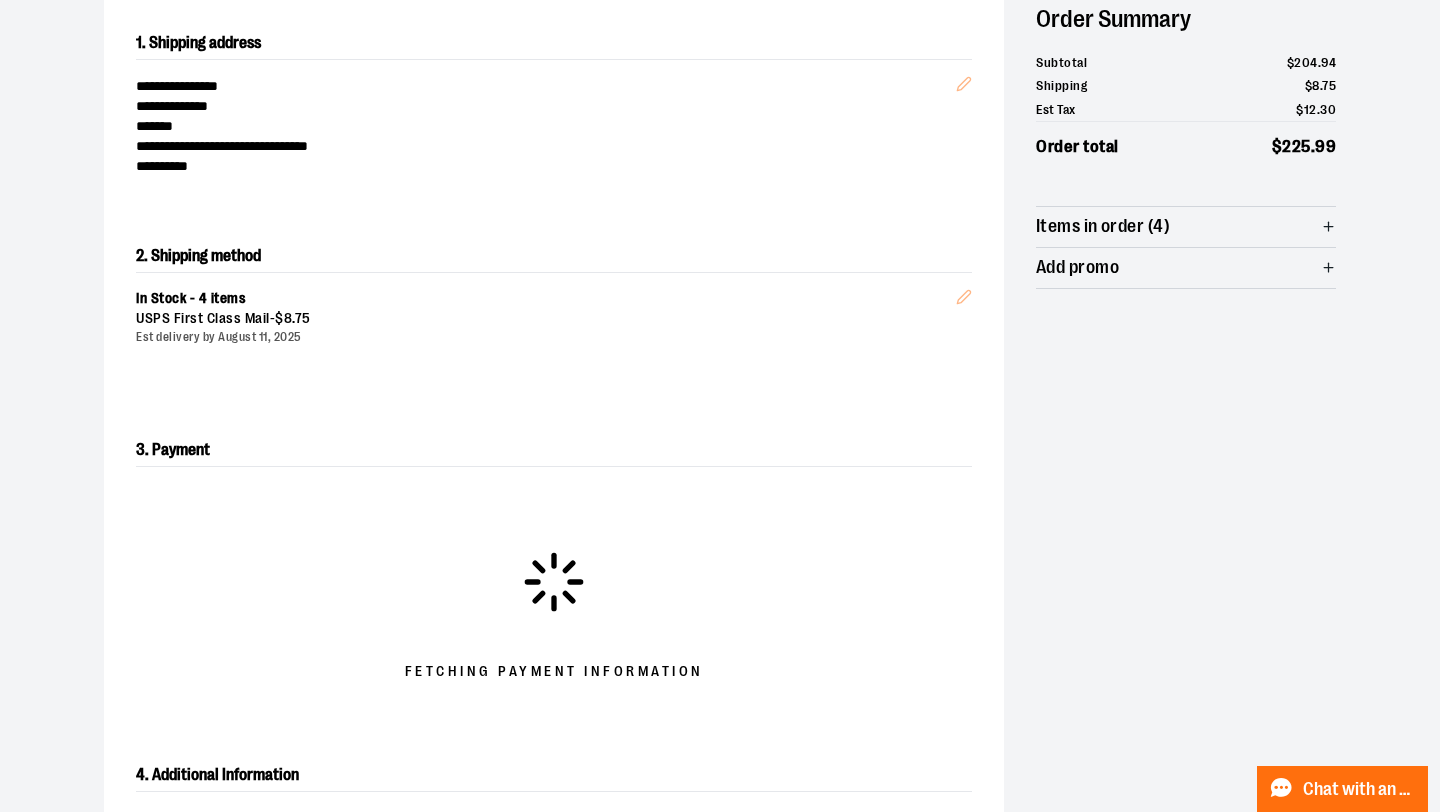 scroll, scrollTop: 221, scrollLeft: 0, axis: vertical 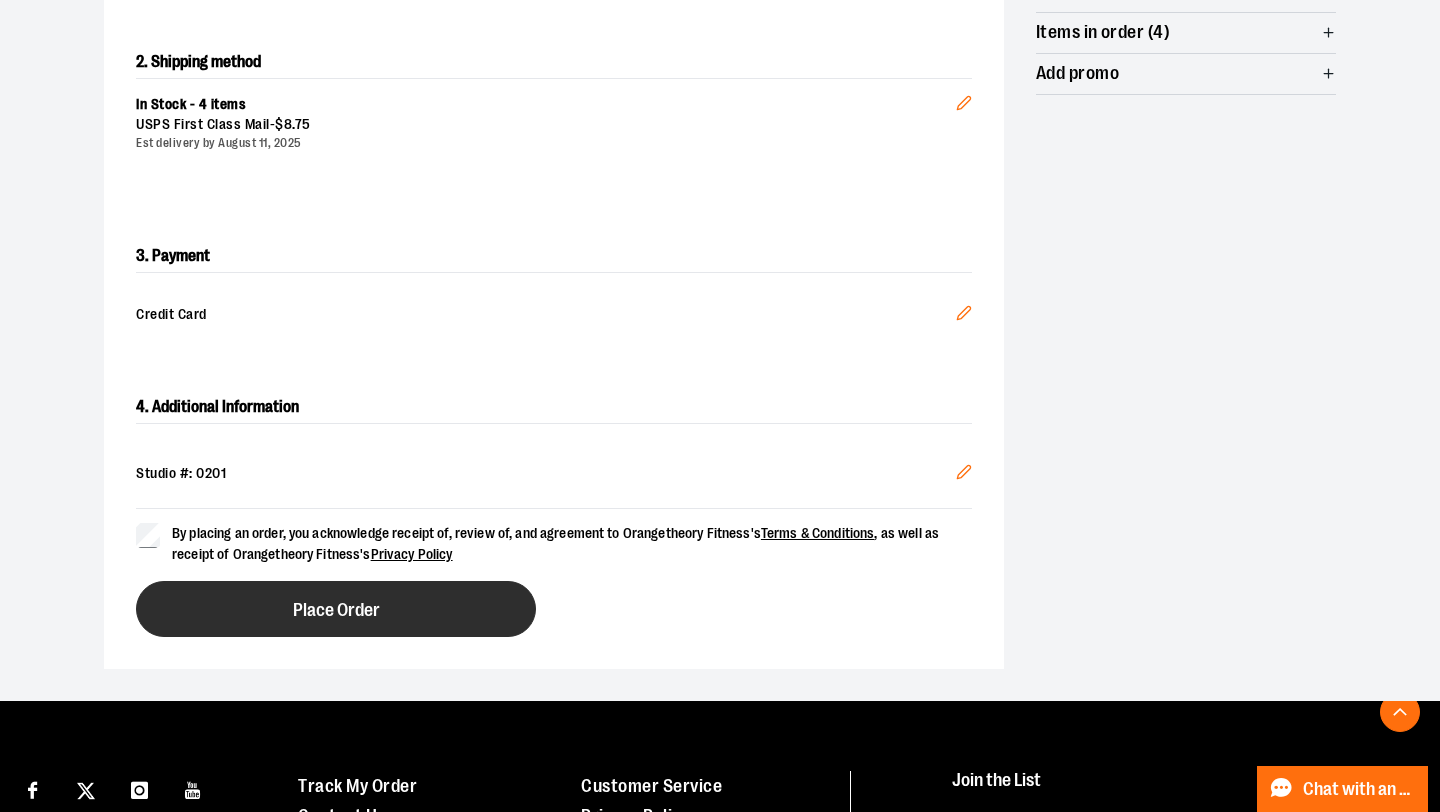 click on "Place Order" at bounding box center [336, 609] 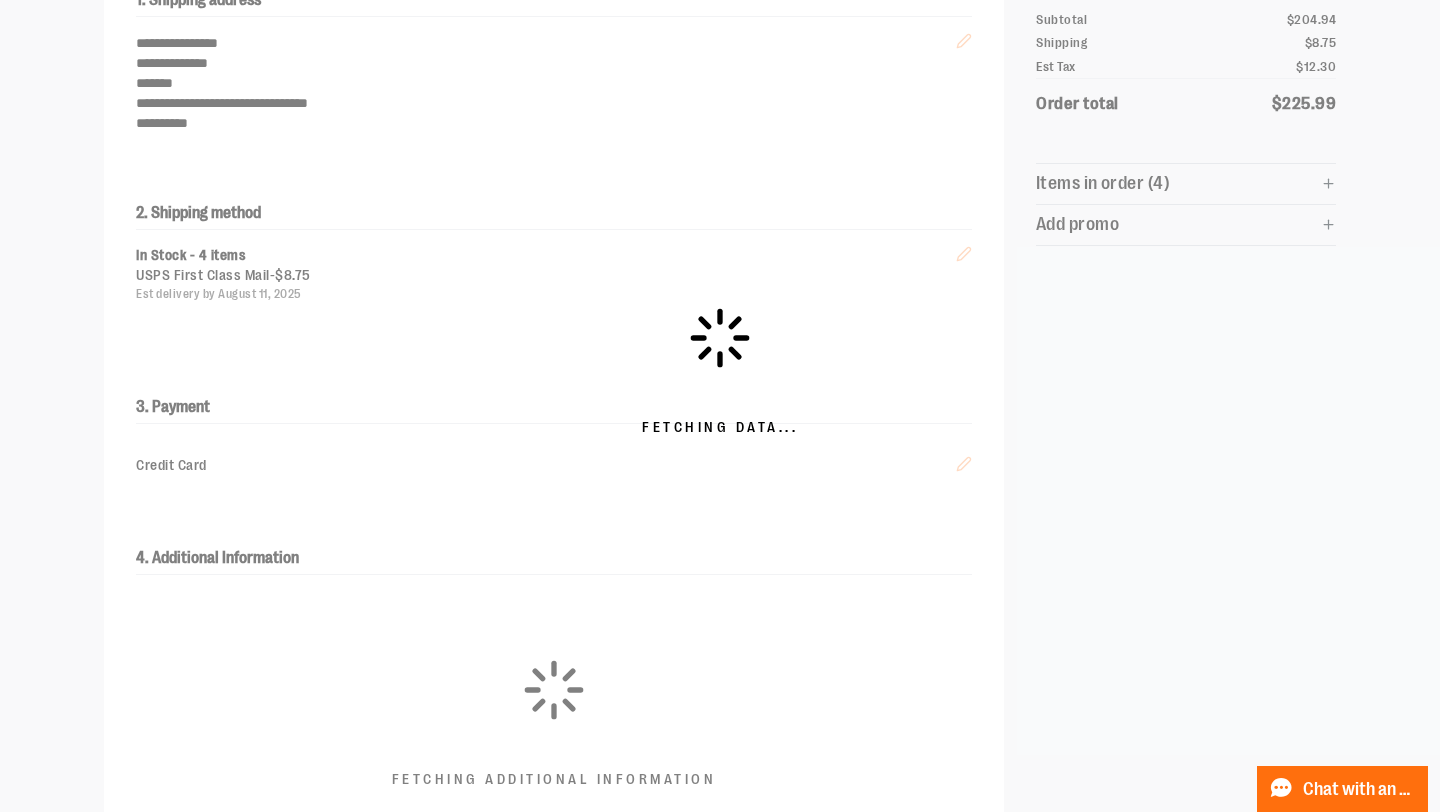 scroll, scrollTop: 263, scrollLeft: 0, axis: vertical 